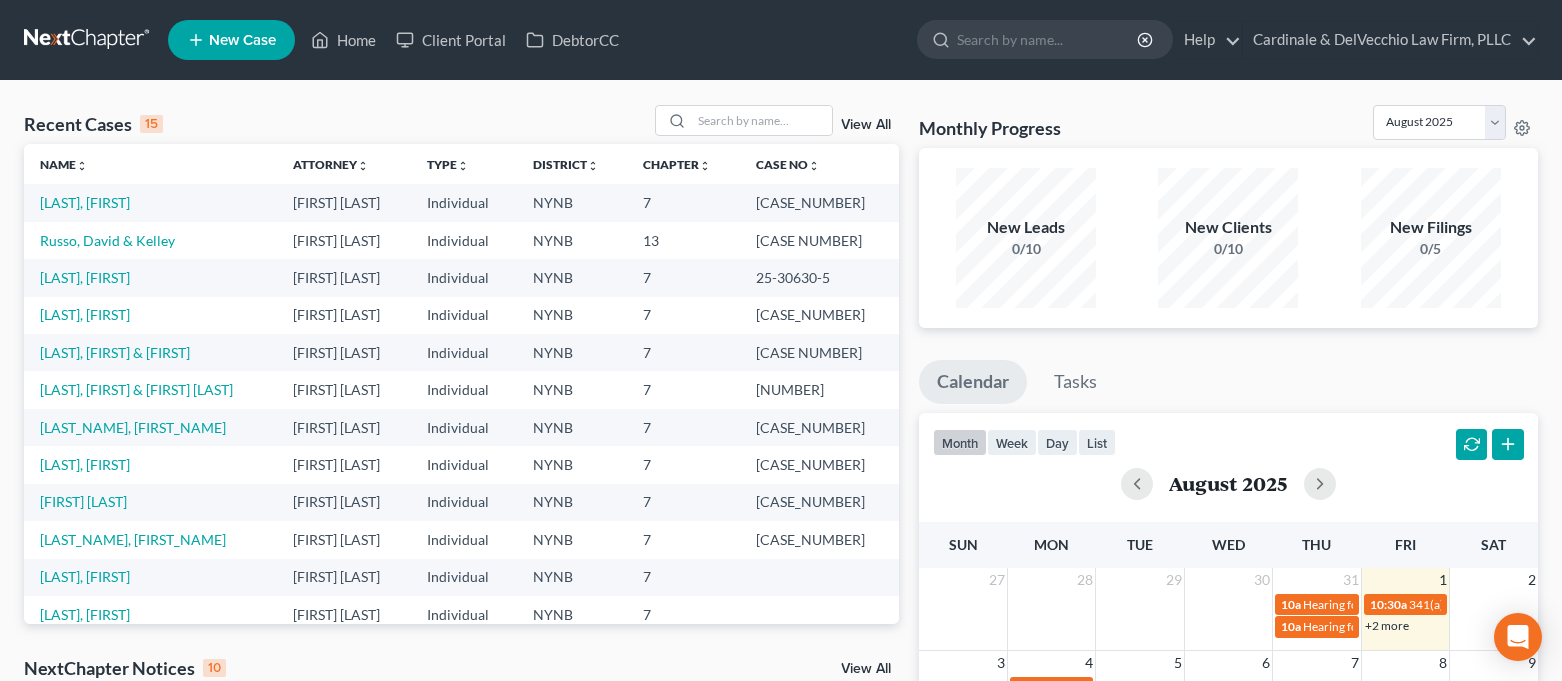scroll, scrollTop: 0, scrollLeft: 0, axis: both 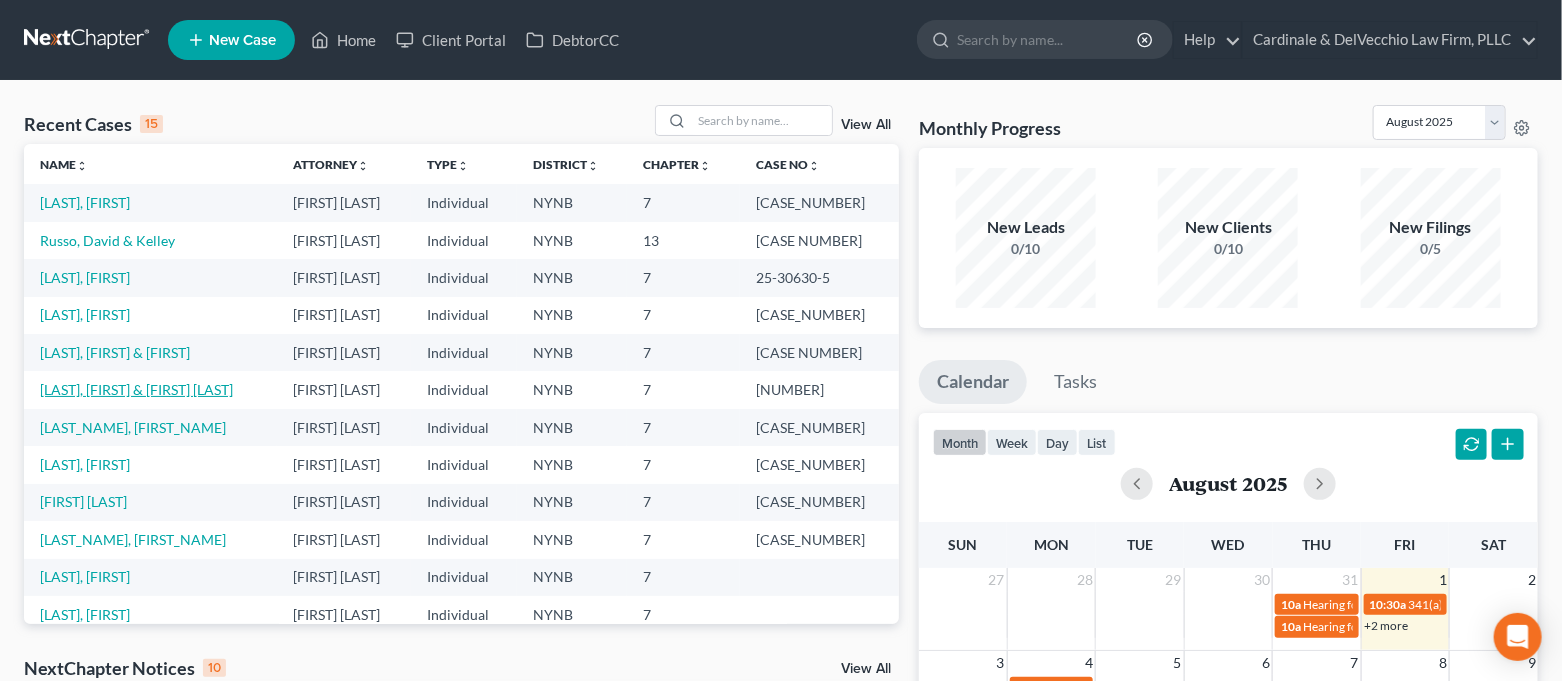 click on "[LAST], [FIRST] & [FIRST] [LAST]" at bounding box center (136, 389) 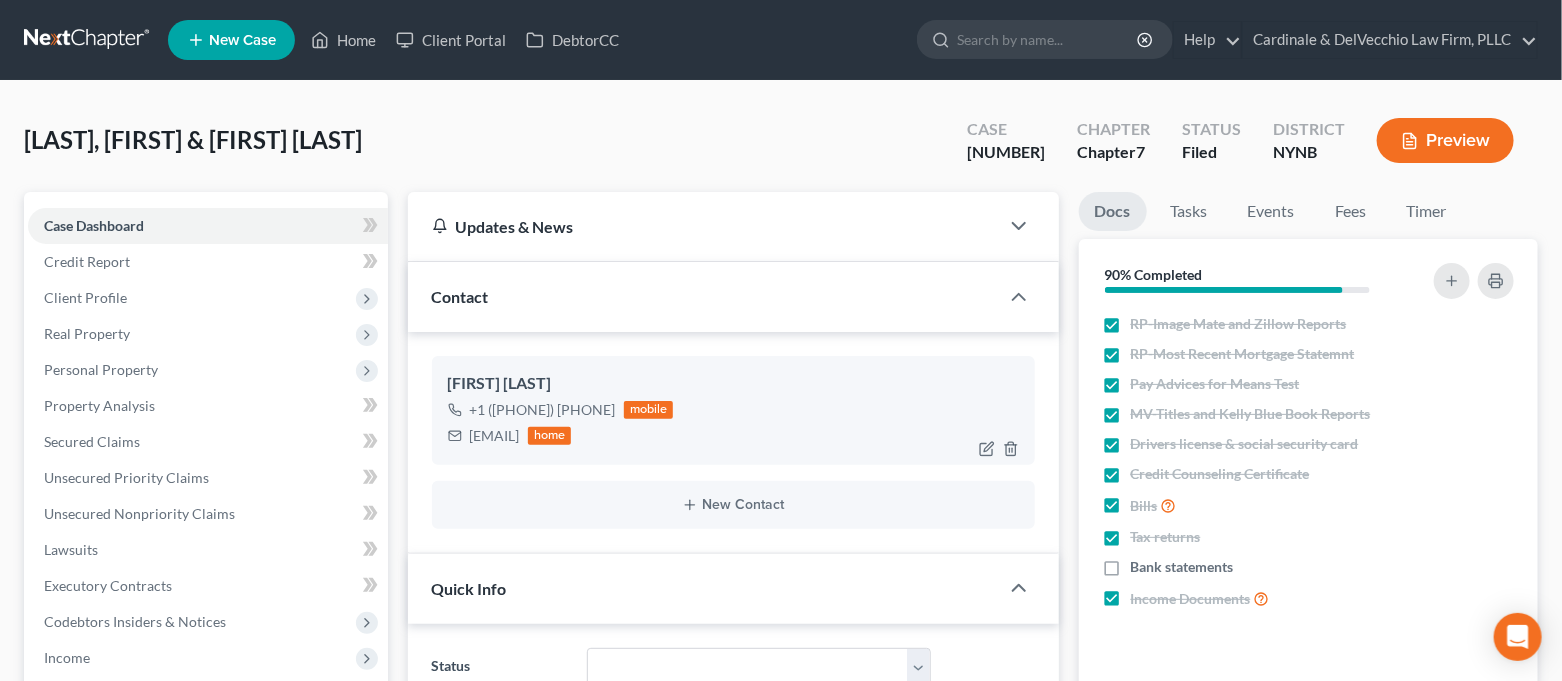 scroll, scrollTop: 19172, scrollLeft: 0, axis: vertical 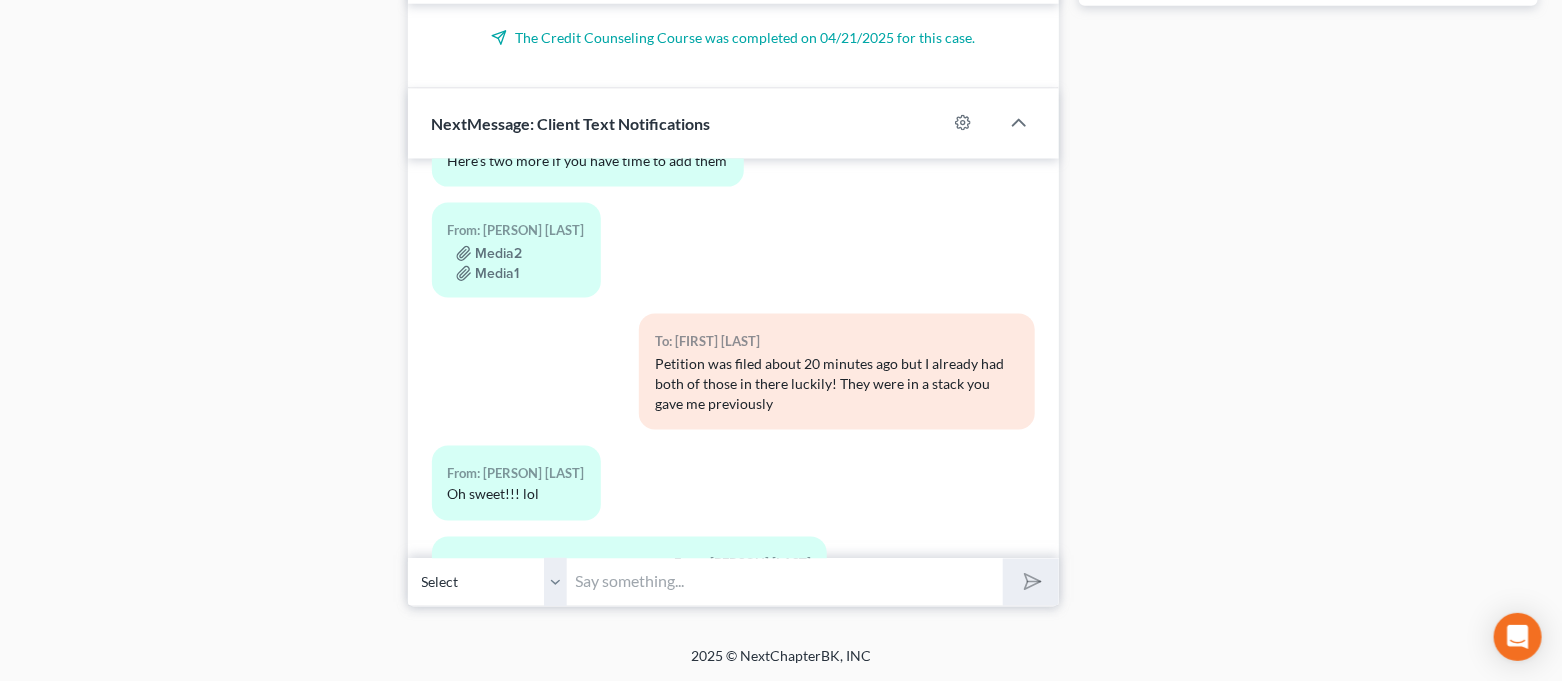 click at bounding box center [786, 582] 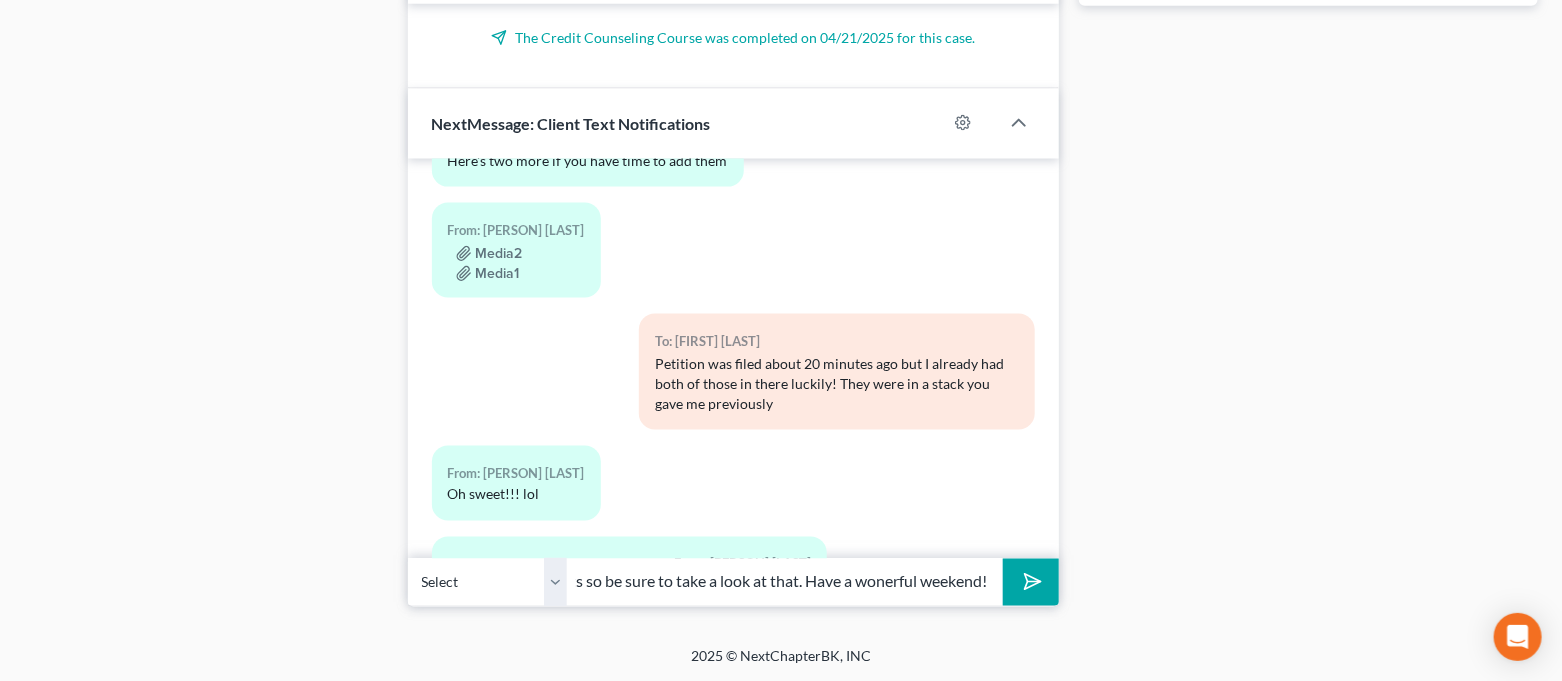 scroll, scrollTop: 0, scrollLeft: 425, axis: horizontal 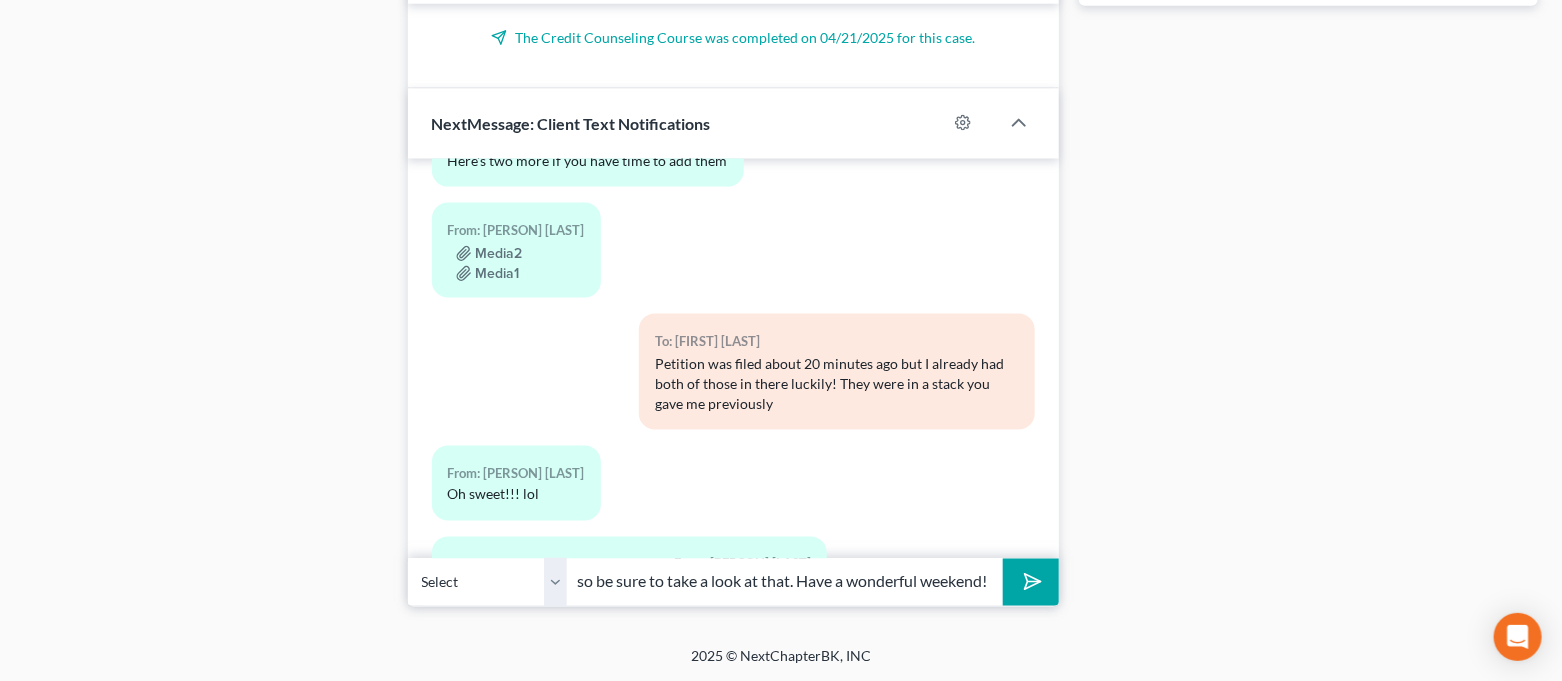 type on "Just sent you over that important email with the attachments so be sure to take a look at that. Have a wonderful weekend!" 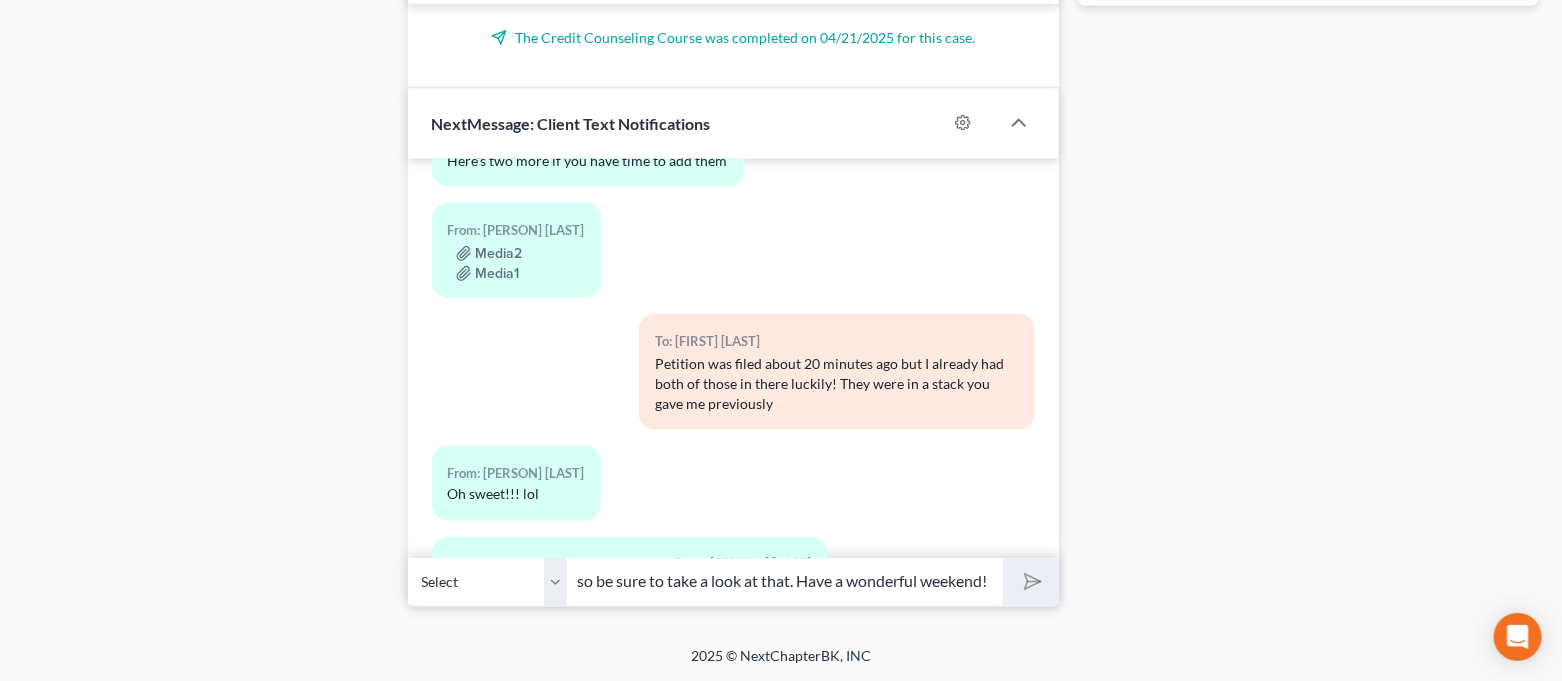 scroll, scrollTop: 0, scrollLeft: 0, axis: both 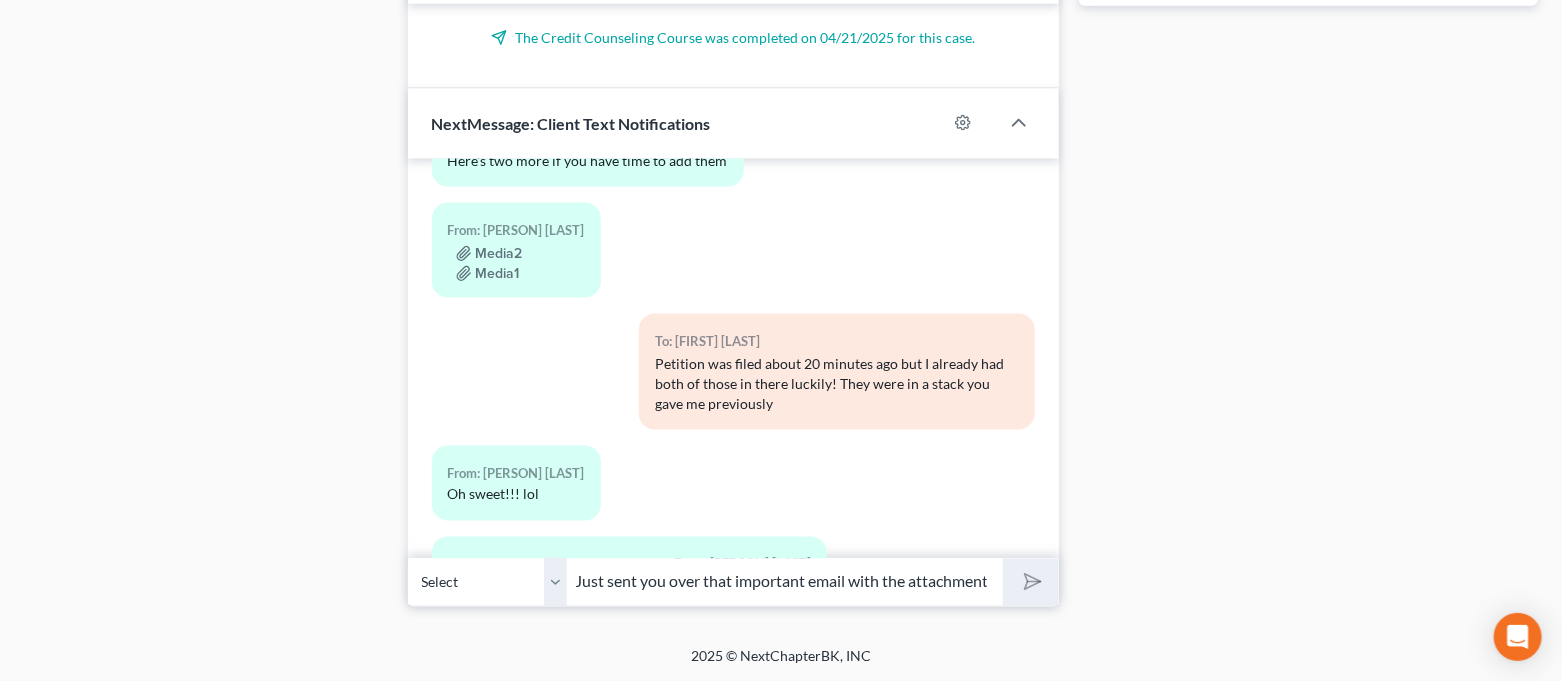 type 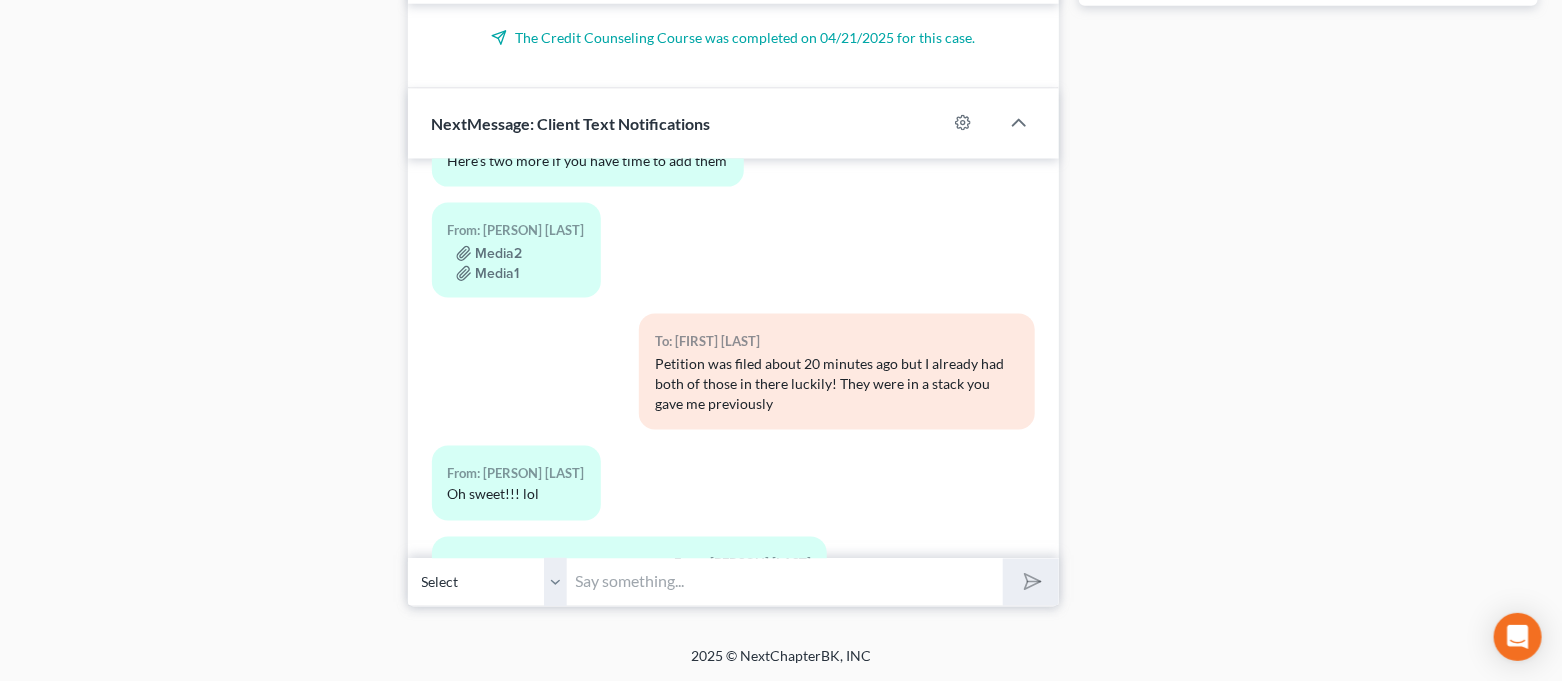 scroll, scrollTop: 19337, scrollLeft: 0, axis: vertical 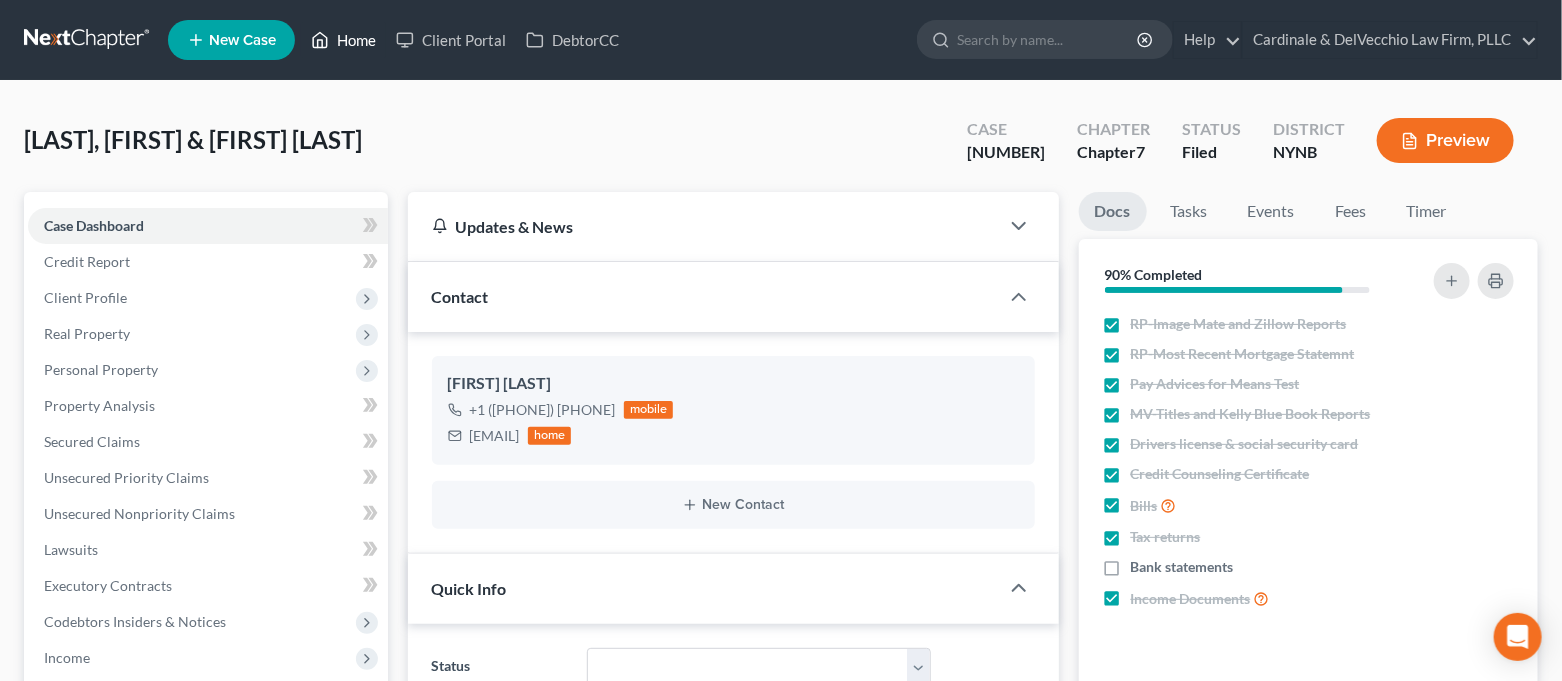 drag, startPoint x: 363, startPoint y: 41, endPoint x: 384, endPoint y: 7, distance: 39.962482 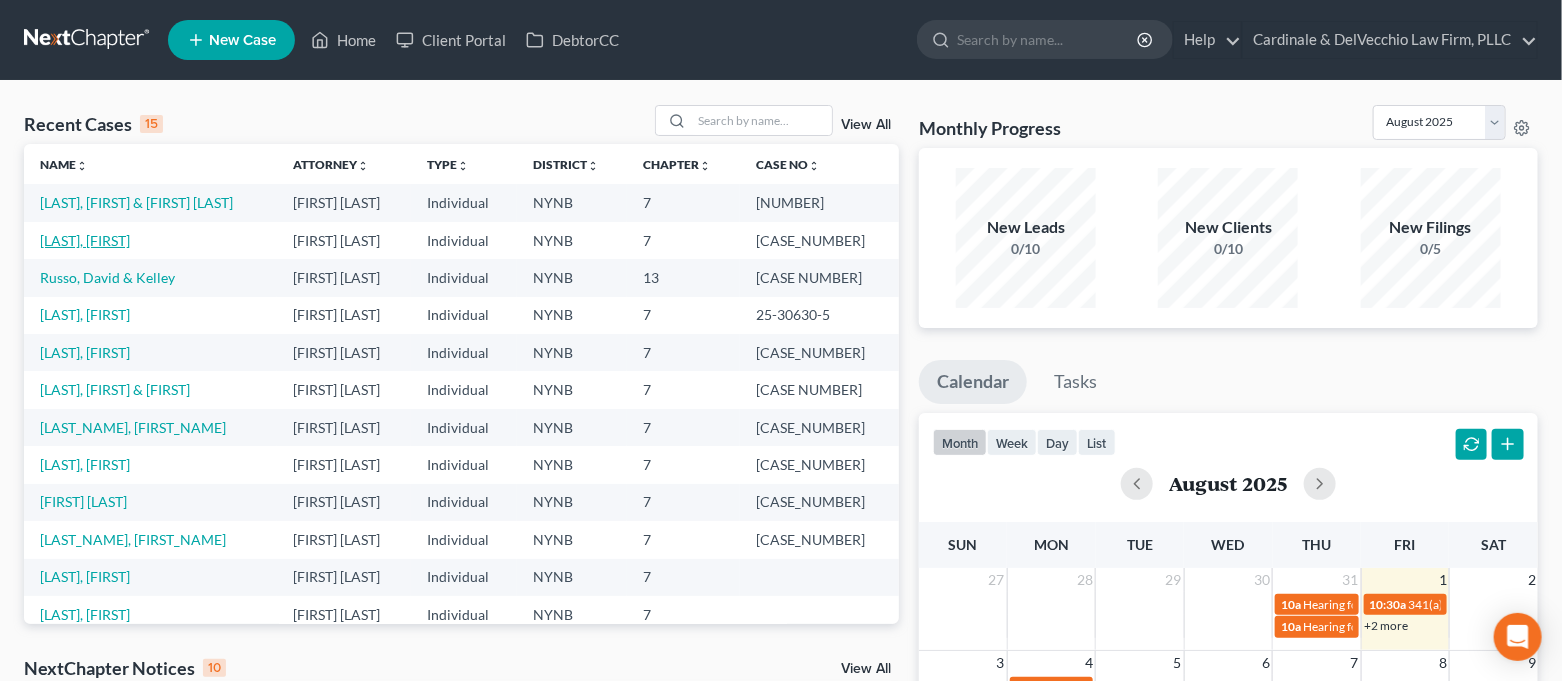 click on "[LAST], [FIRST]" at bounding box center (85, 240) 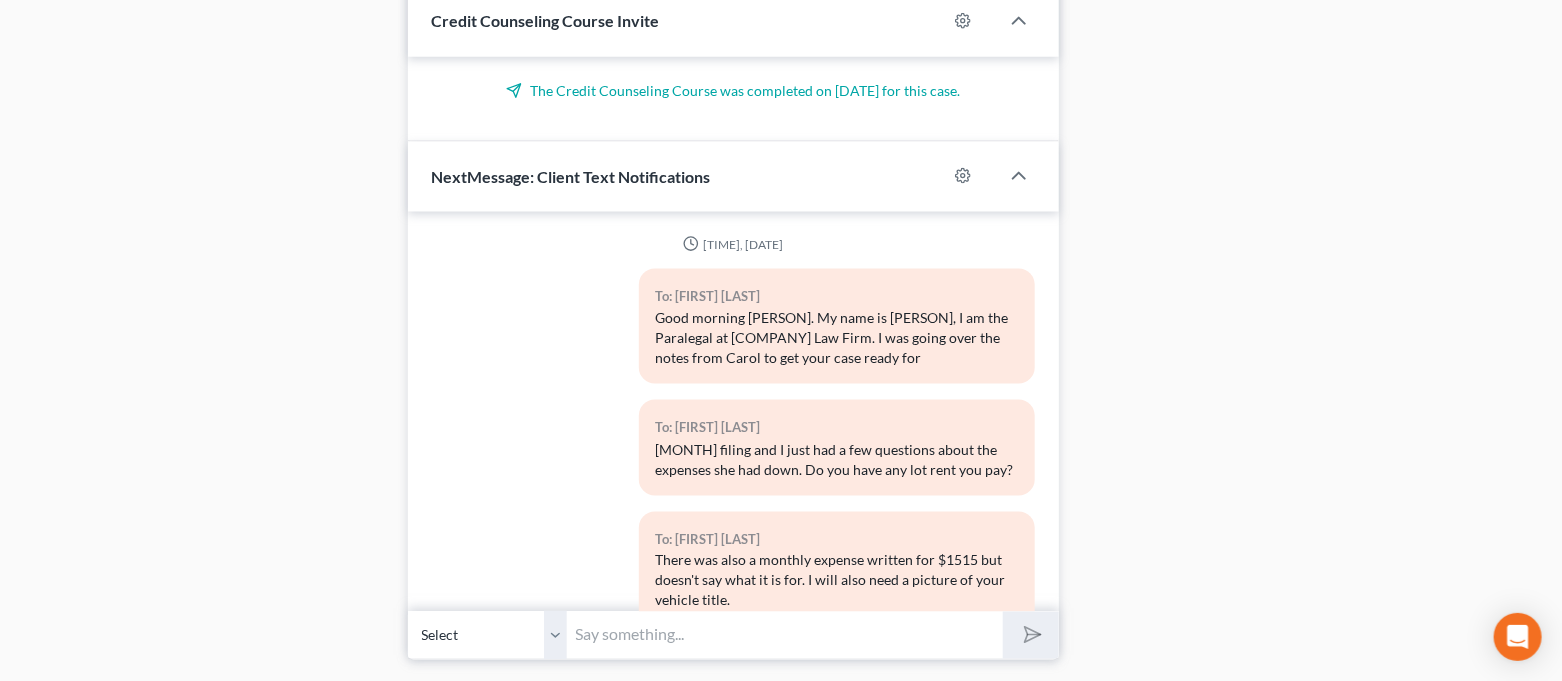 scroll, scrollTop: 1174, scrollLeft: 0, axis: vertical 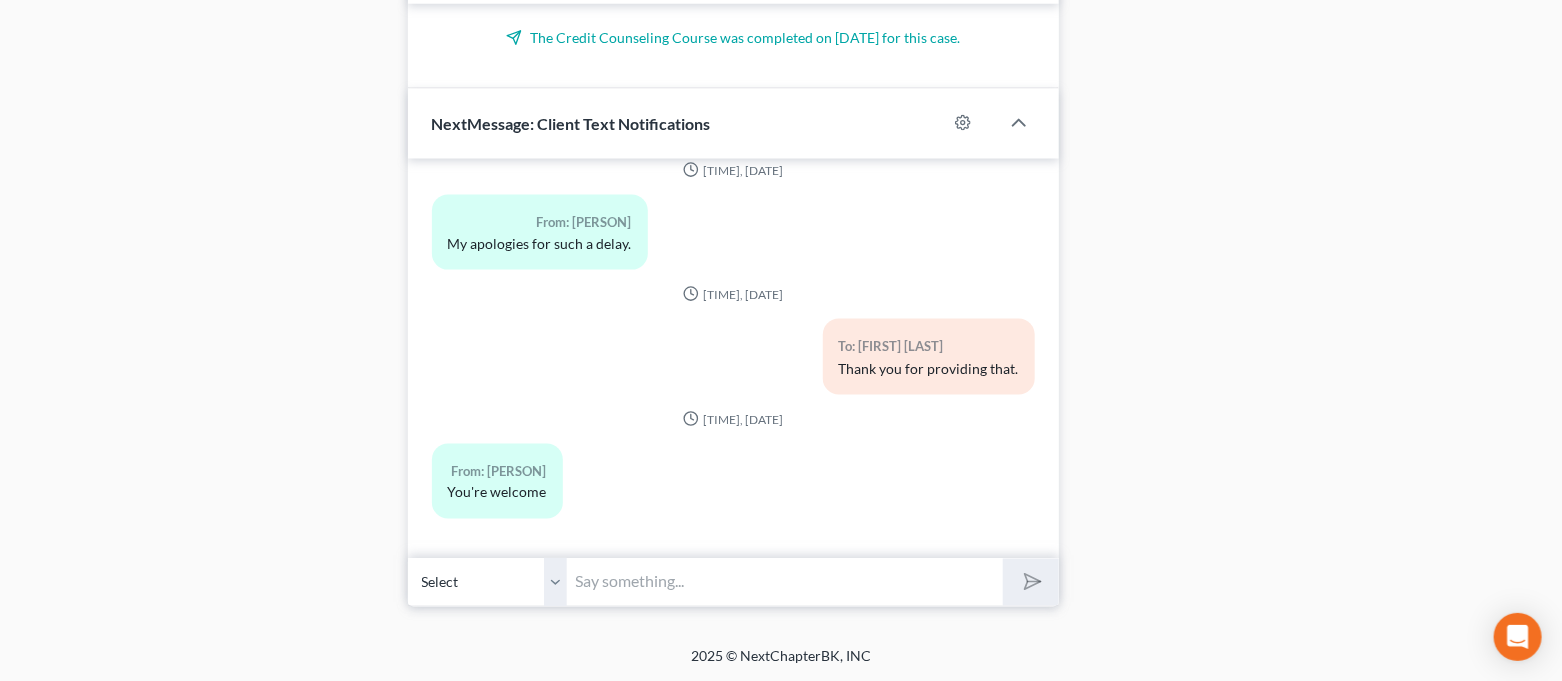 click at bounding box center (786, 582) 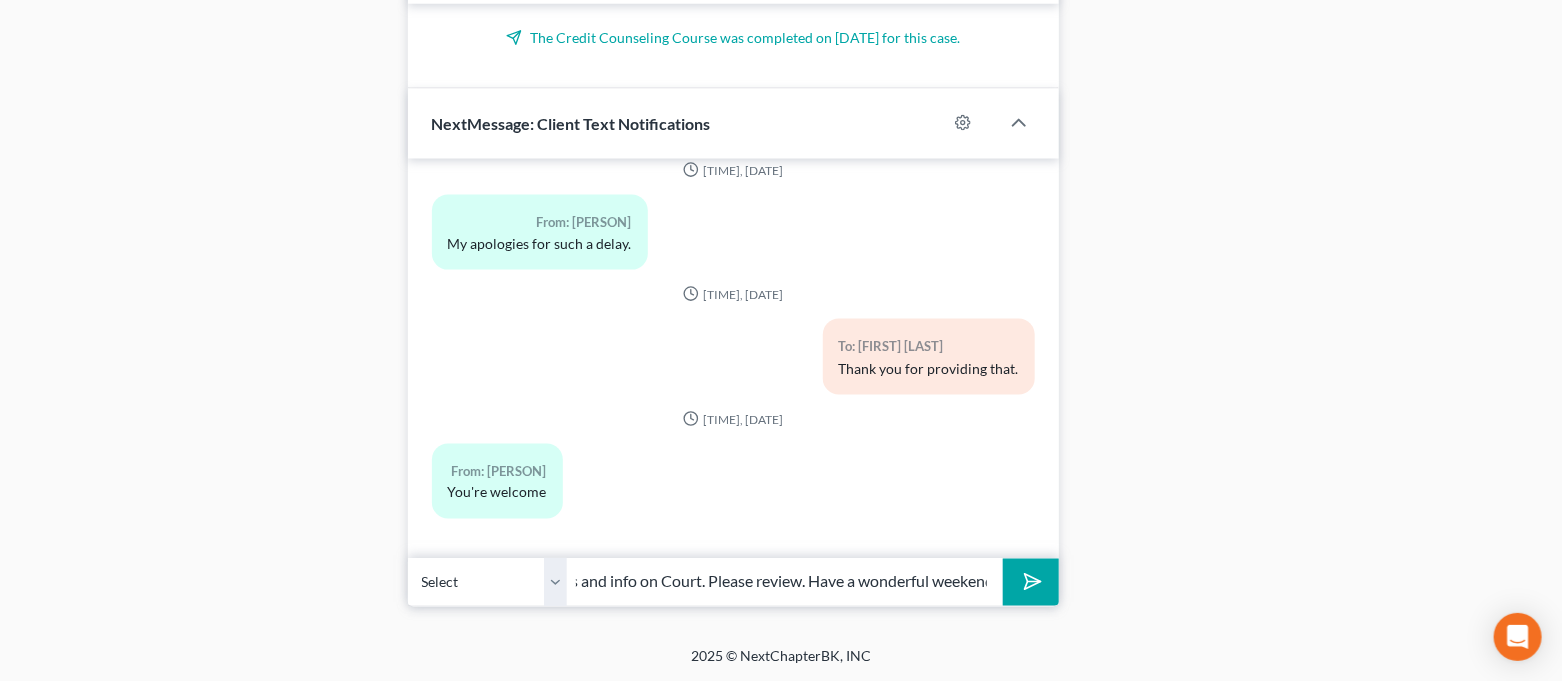scroll, scrollTop: 0, scrollLeft: 561, axis: horizontal 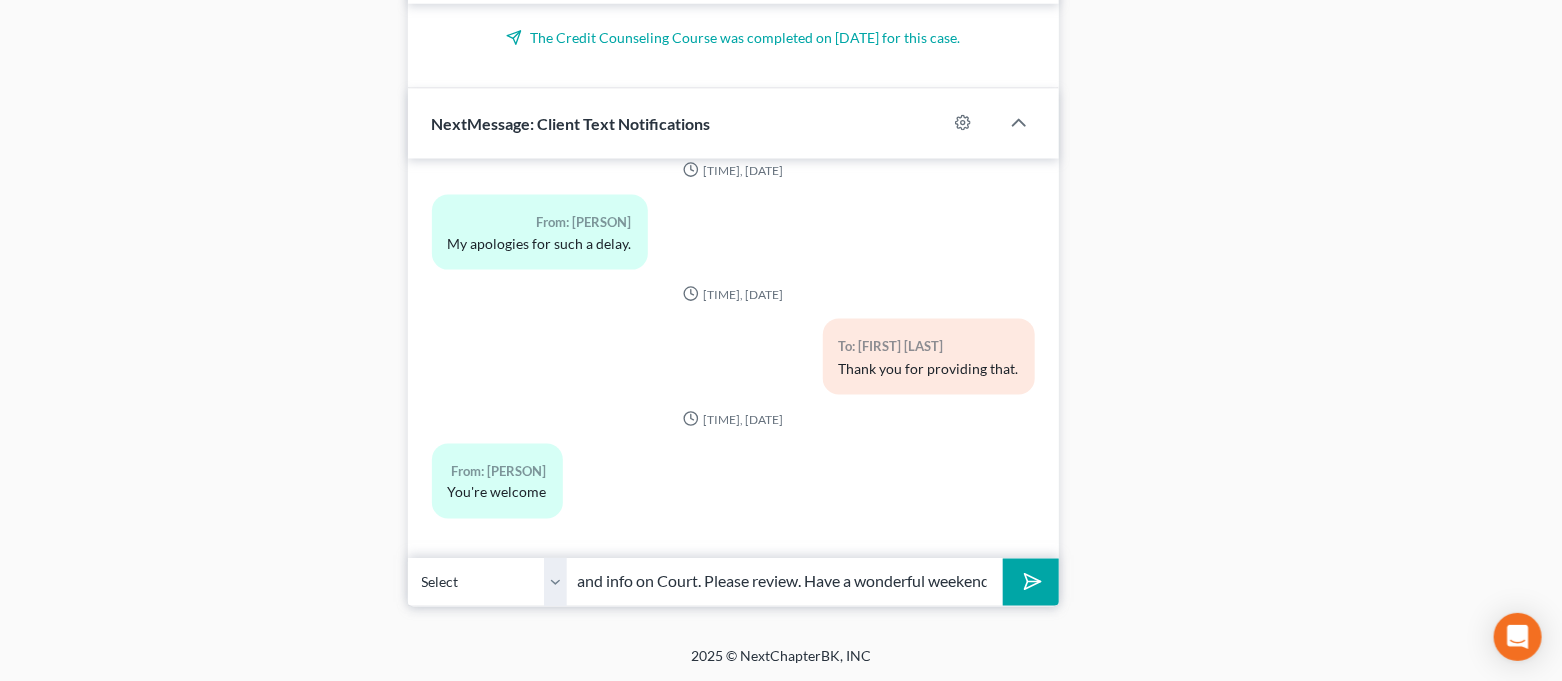 type on "Hi [NAME], I just sent you over that important email with the link for the 2nd class and info on Court. Please review. Have a wonderful weekend!" 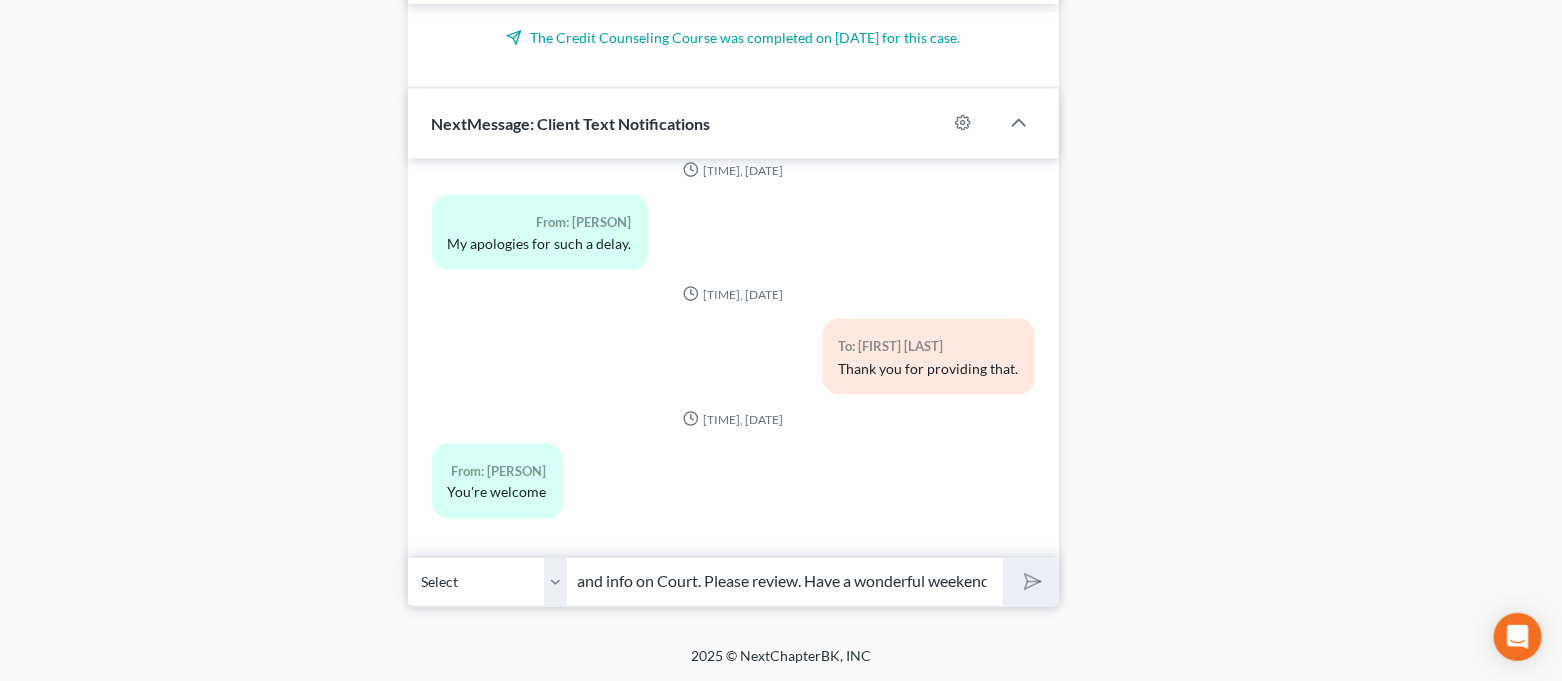 type 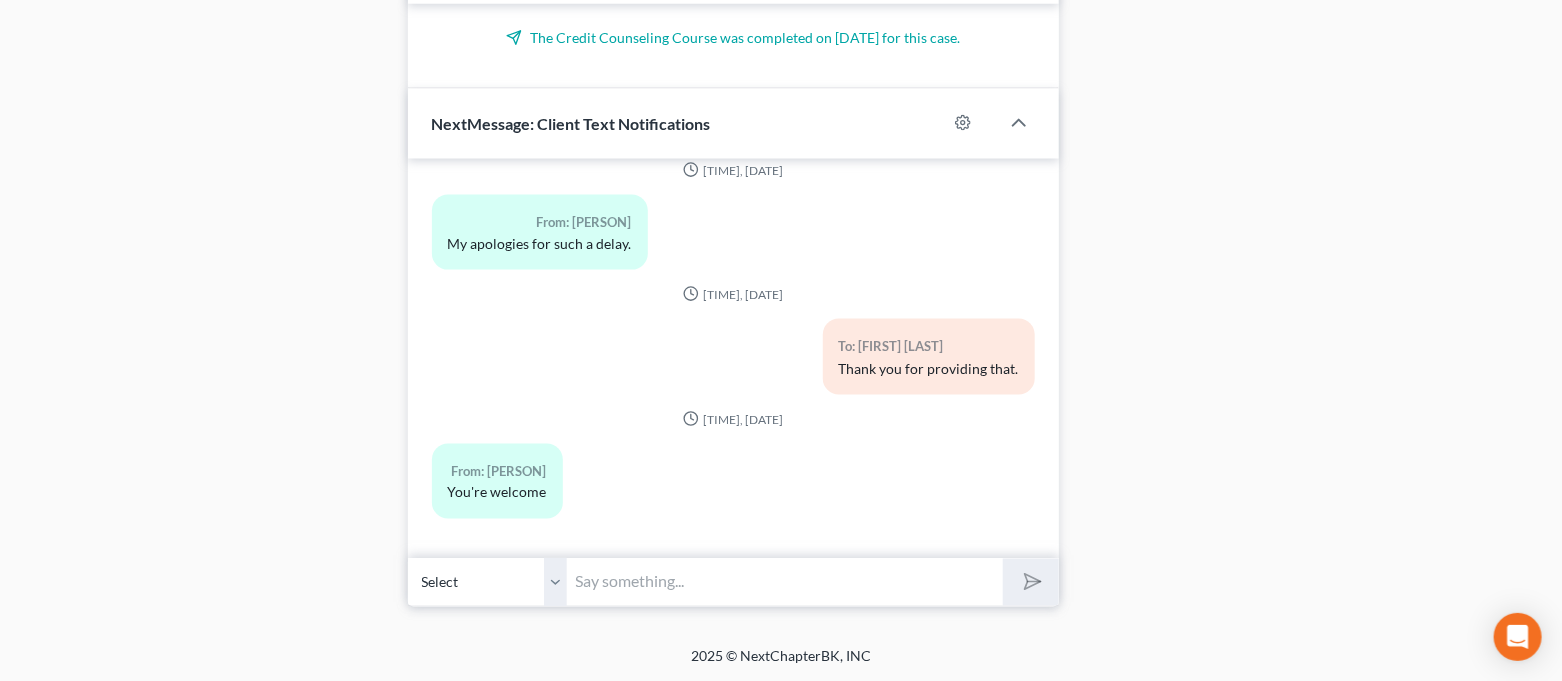 scroll, scrollTop: 0, scrollLeft: 0, axis: both 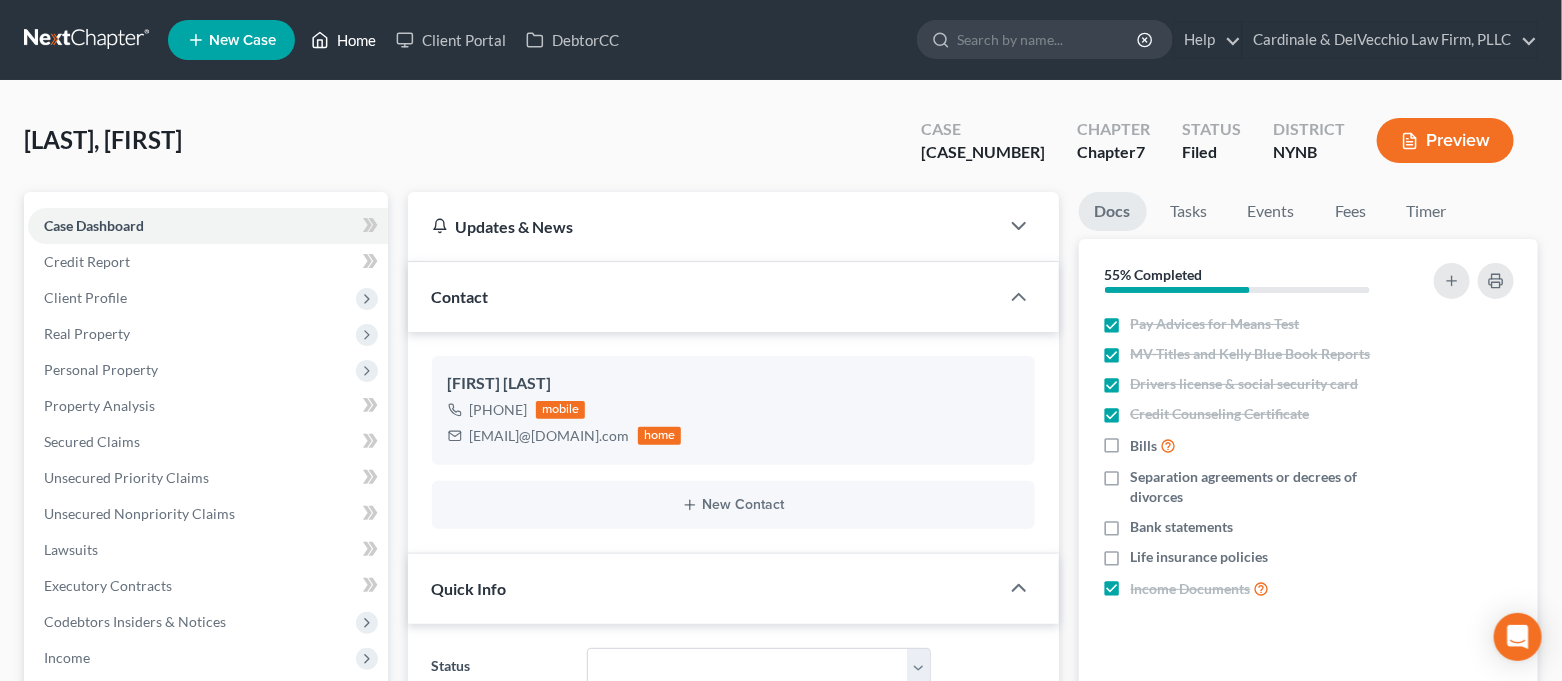drag, startPoint x: 354, startPoint y: 42, endPoint x: 443, endPoint y: 2, distance: 97.575615 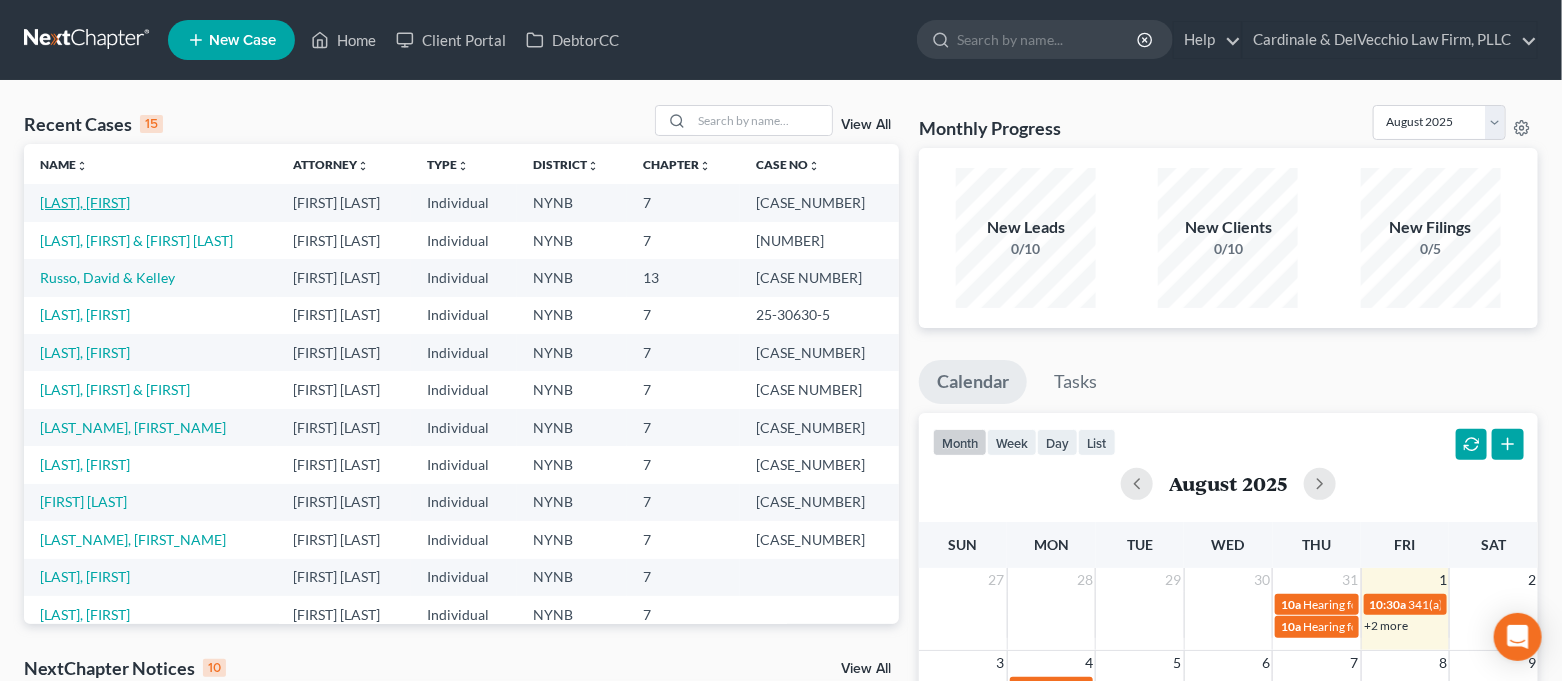 click on "[LAST], [FIRST]" at bounding box center (85, 202) 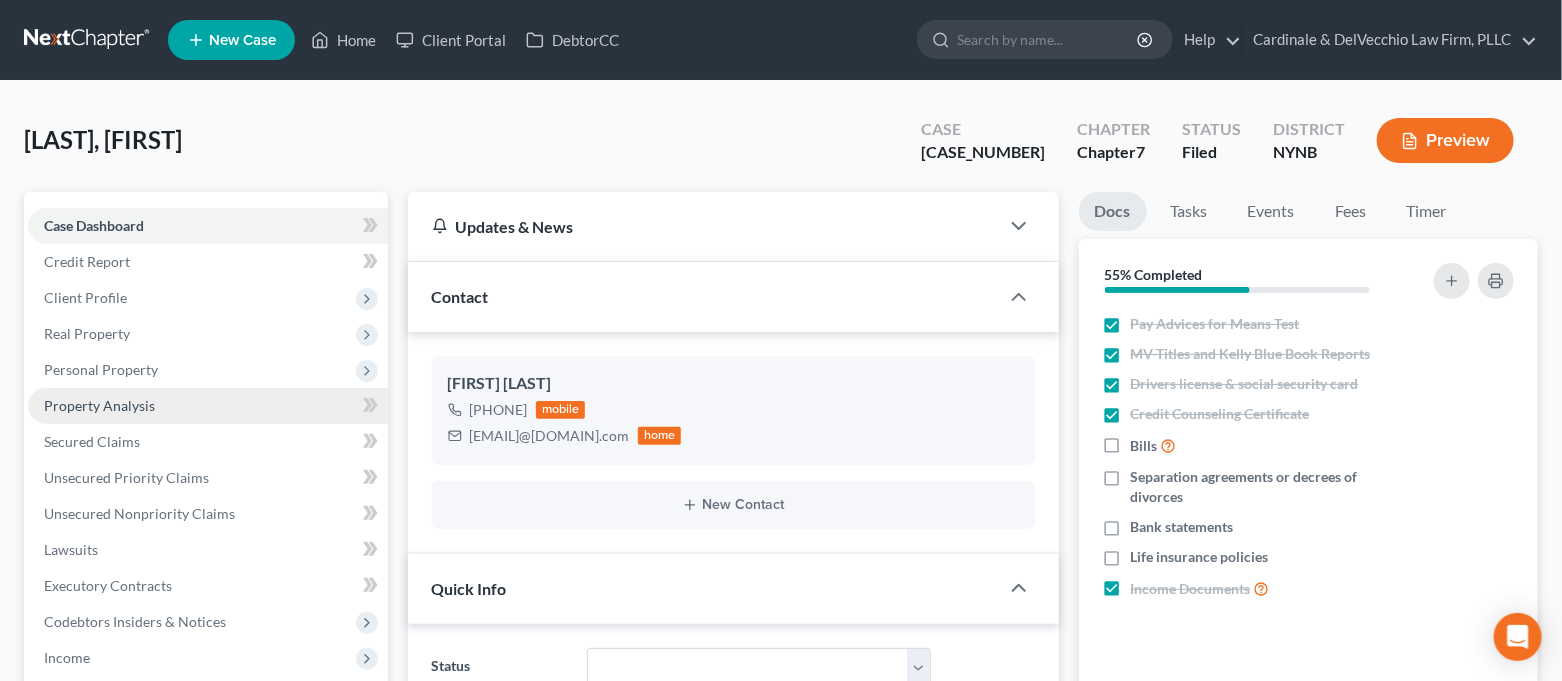 scroll, scrollTop: 3348, scrollLeft: 0, axis: vertical 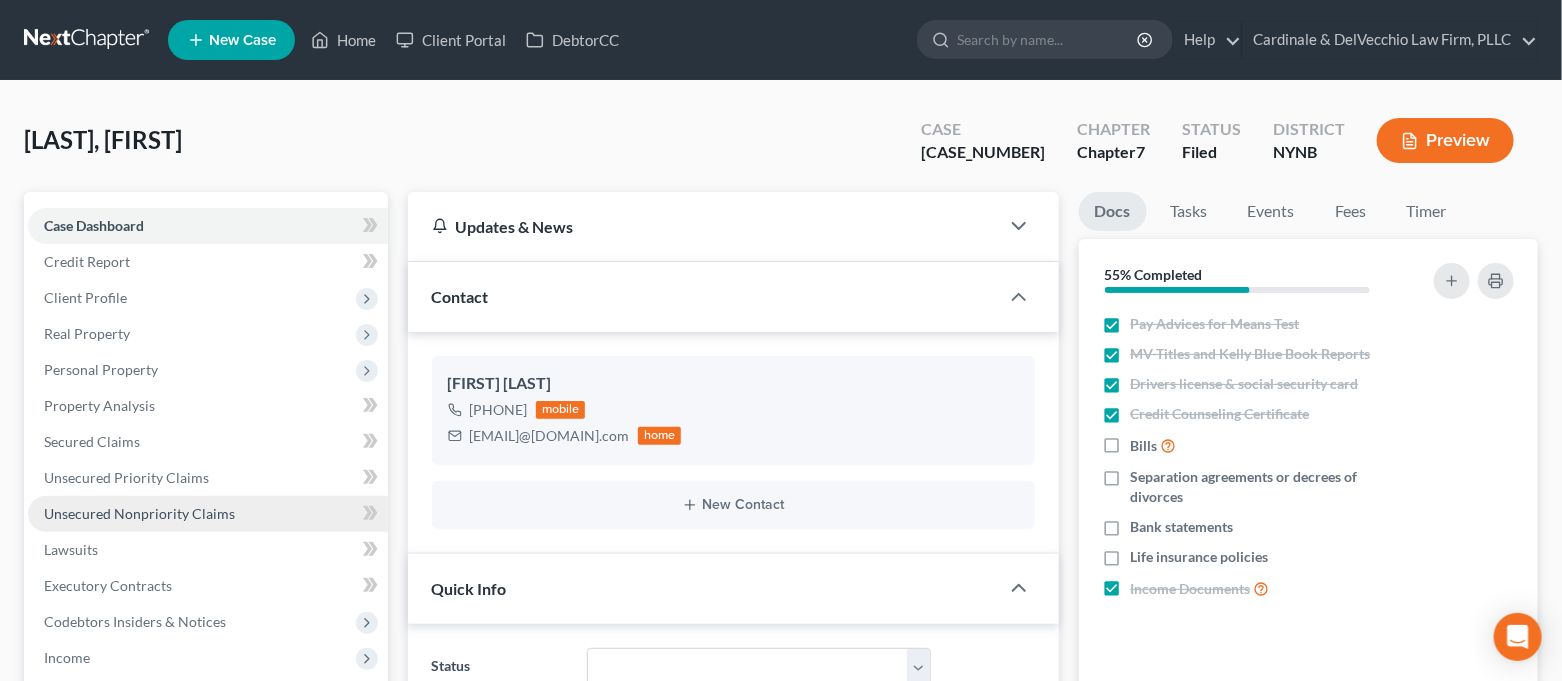 click on "Unsecured Nonpriority Claims" at bounding box center (208, 514) 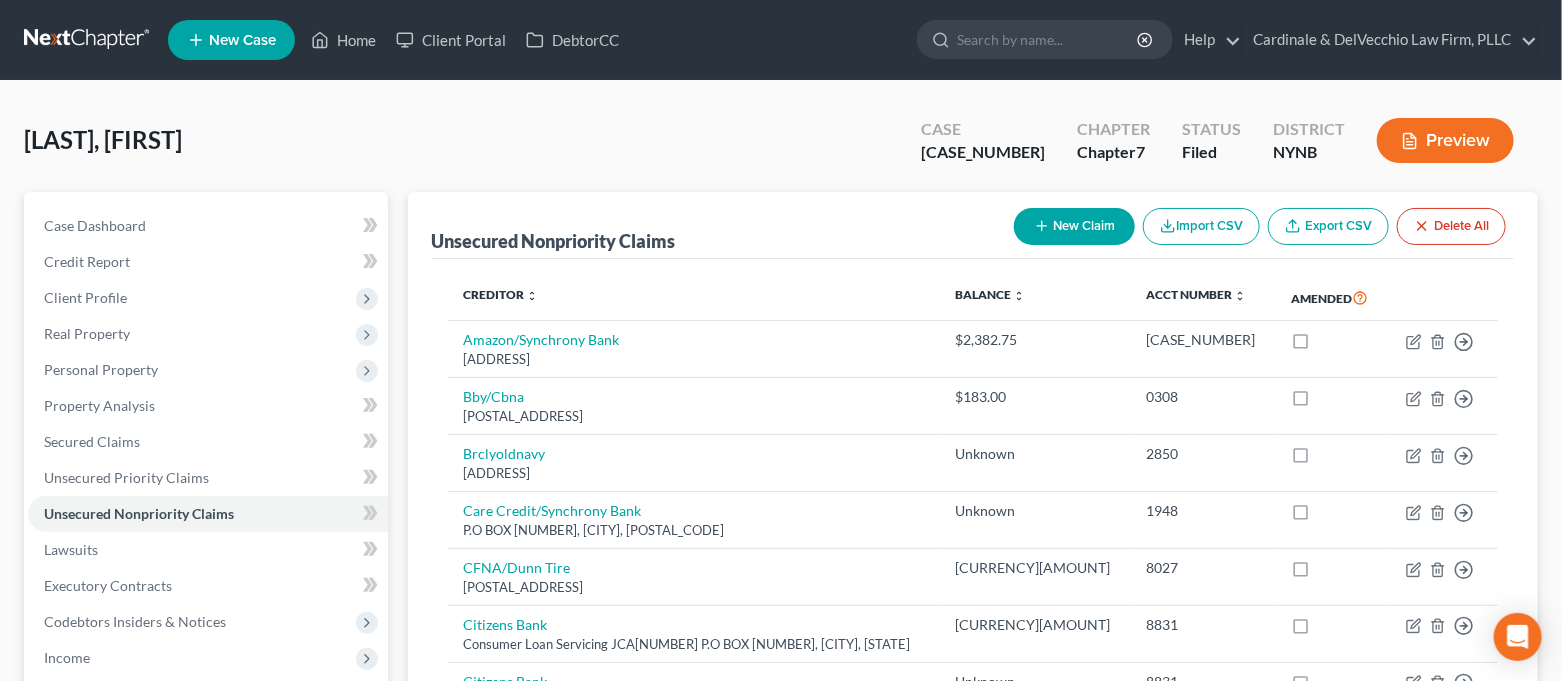 scroll, scrollTop: 0, scrollLeft: 0, axis: both 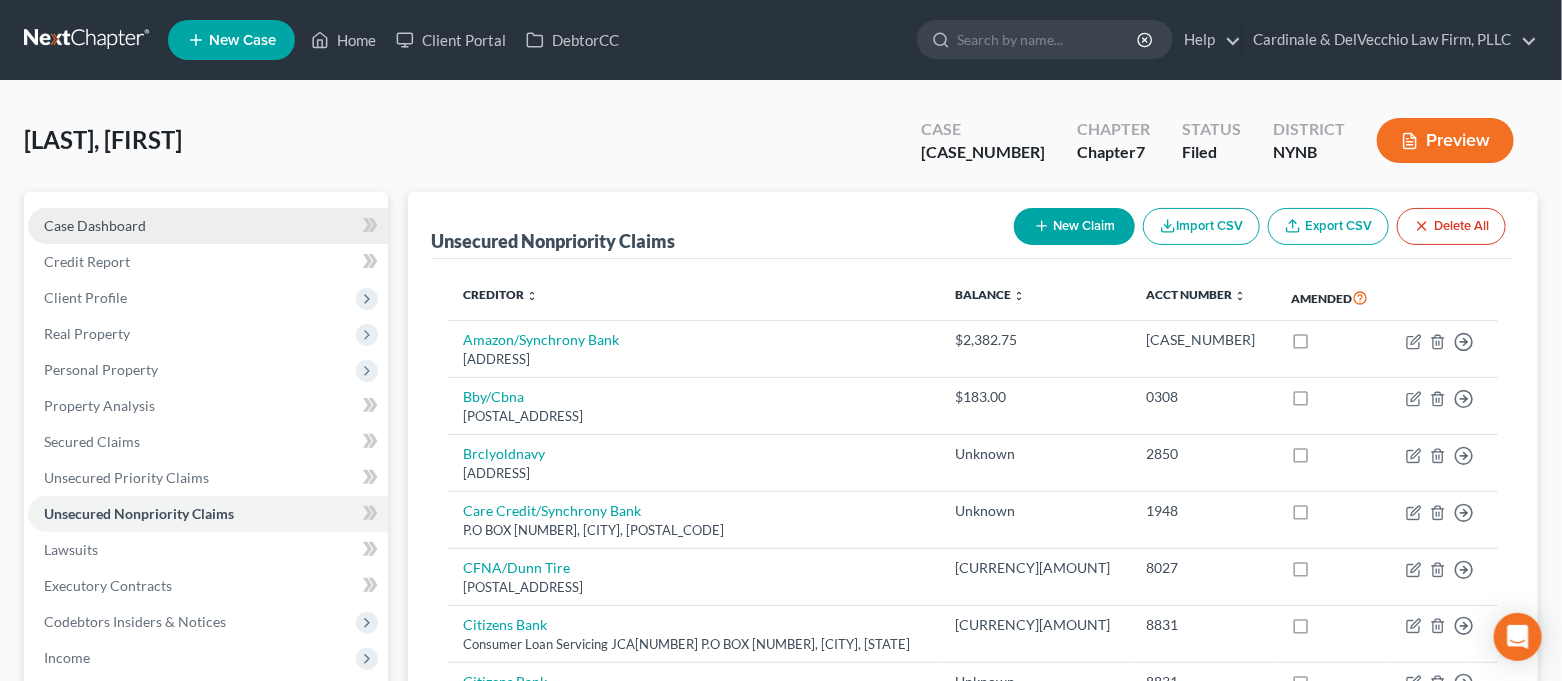 click on "Case Dashboard" at bounding box center (208, 226) 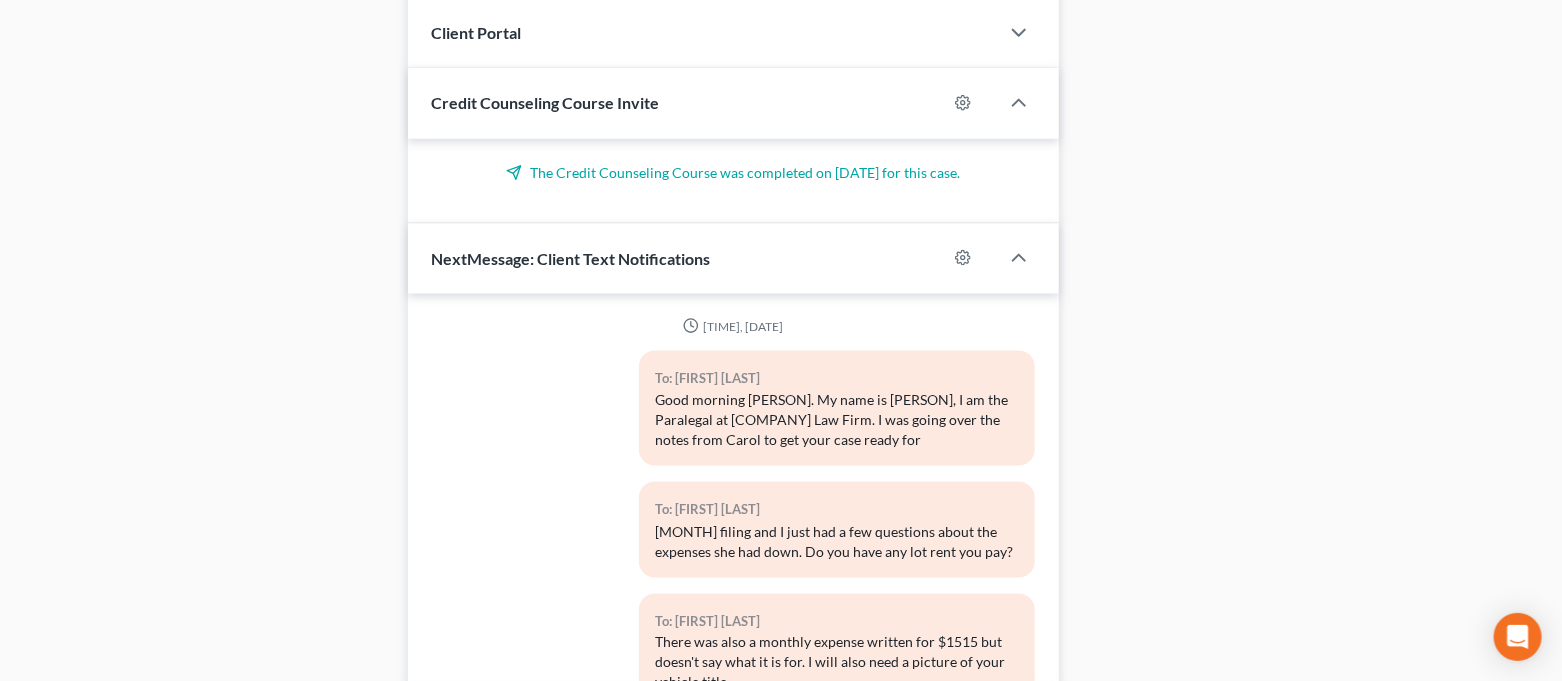 scroll, scrollTop: 1174, scrollLeft: 0, axis: vertical 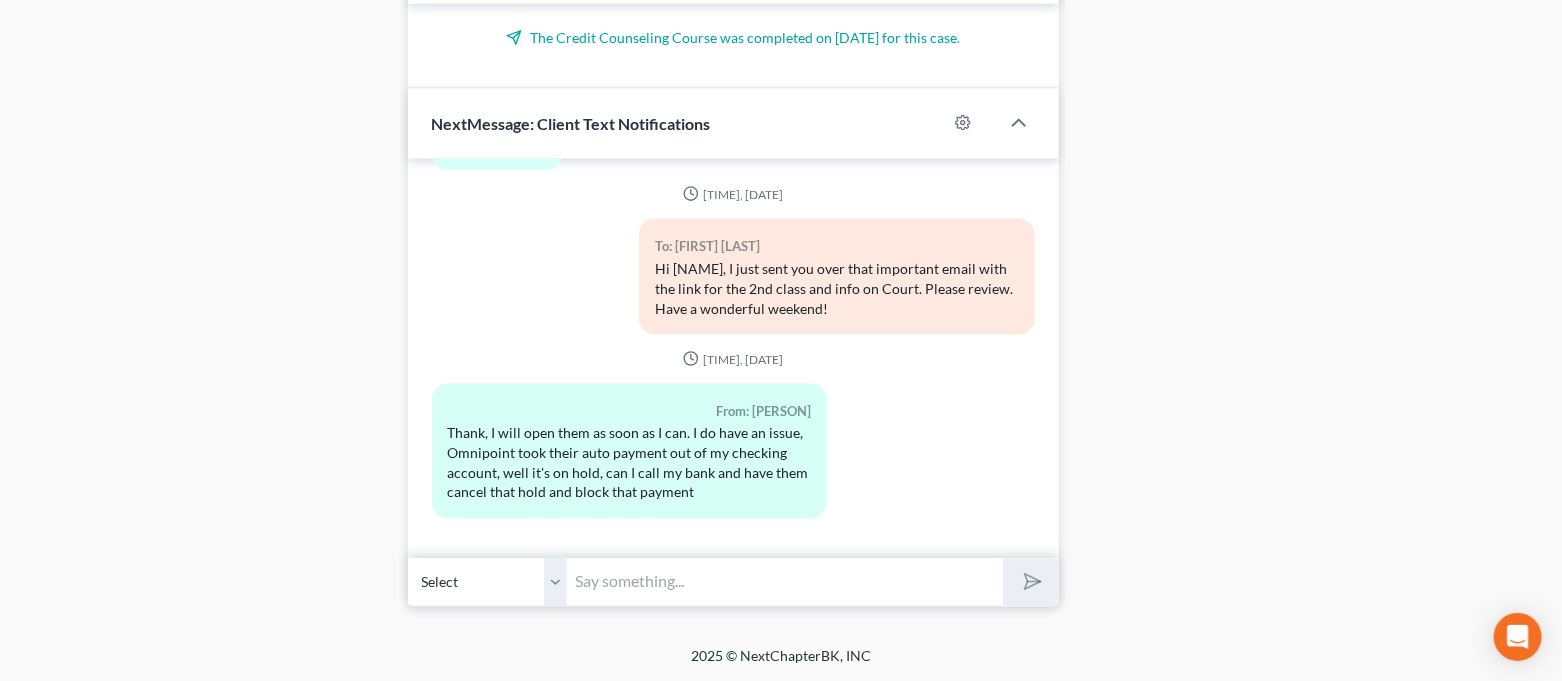 click at bounding box center (786, 582) 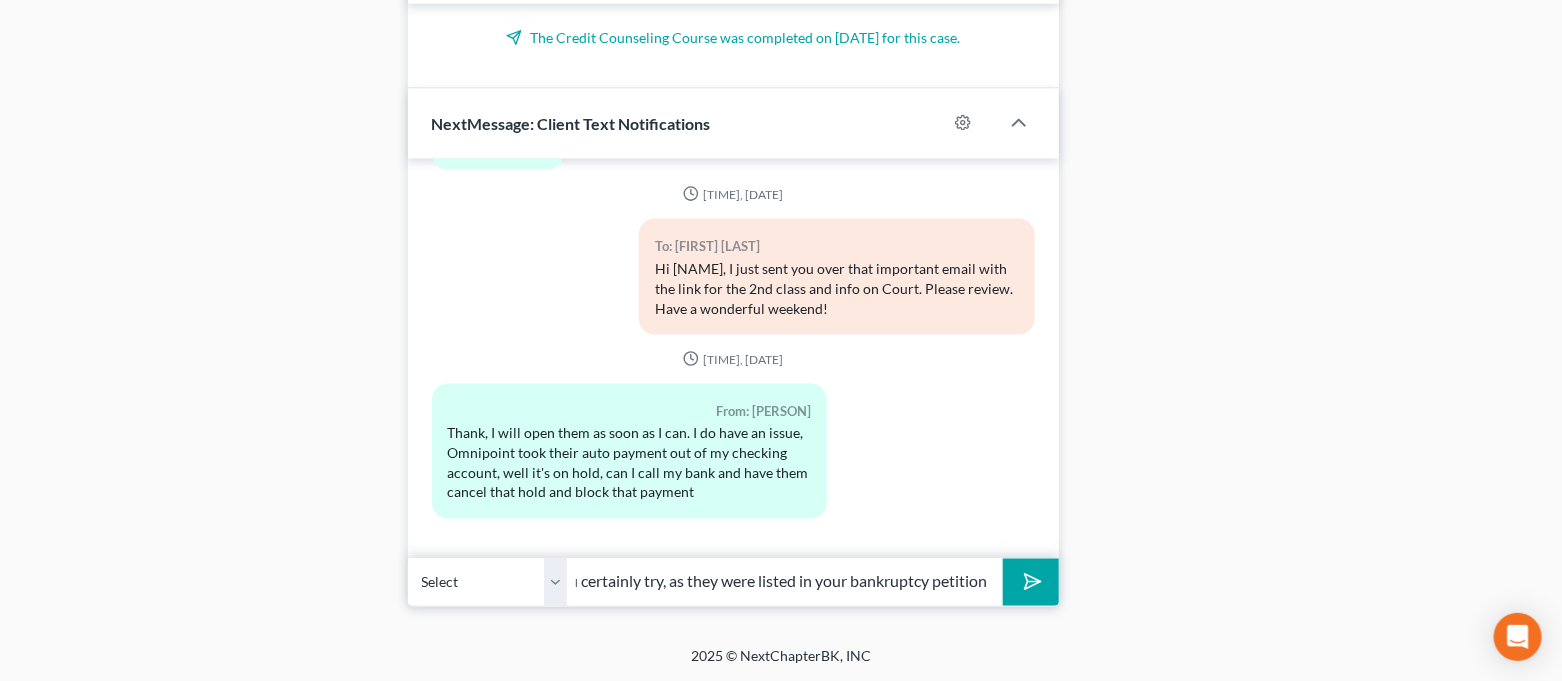 scroll, scrollTop: 0, scrollLeft: 262, axis: horizontal 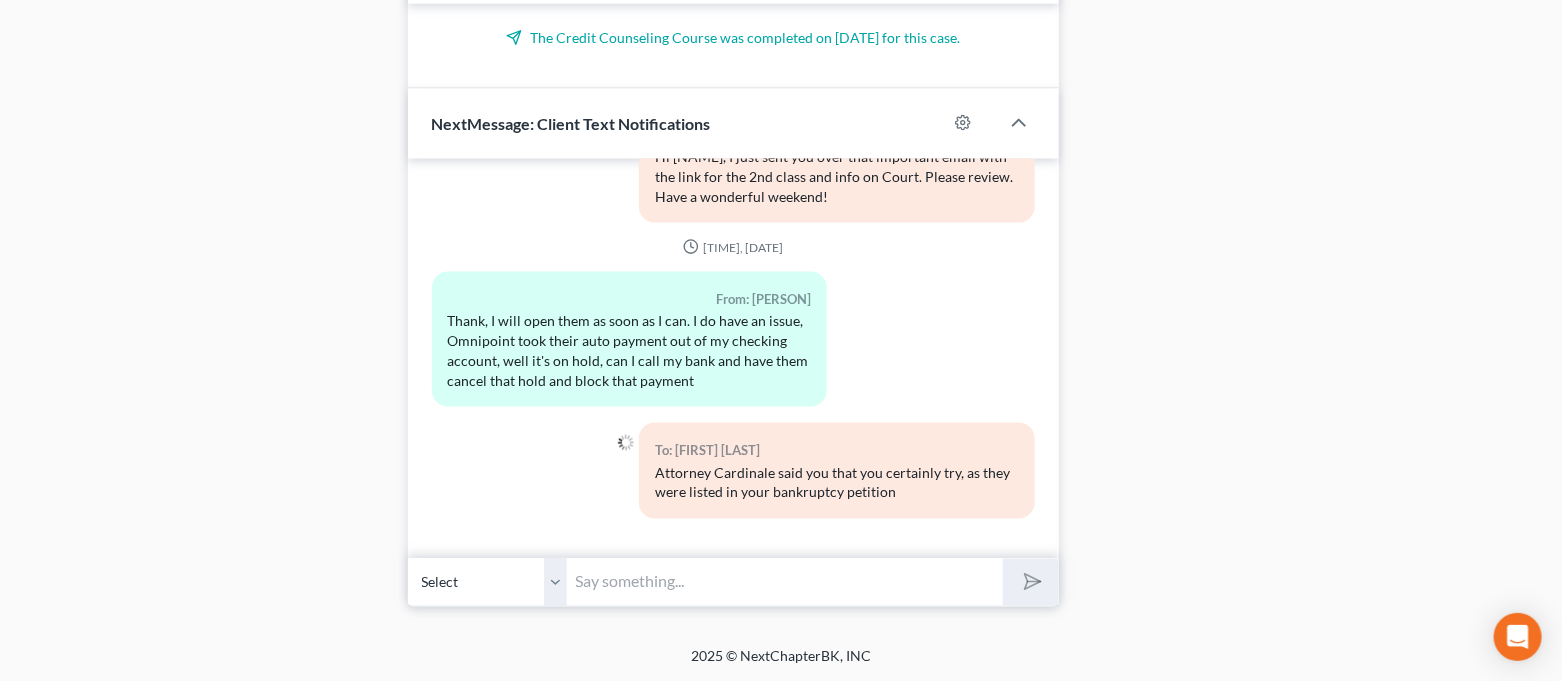 click at bounding box center (786, 582) 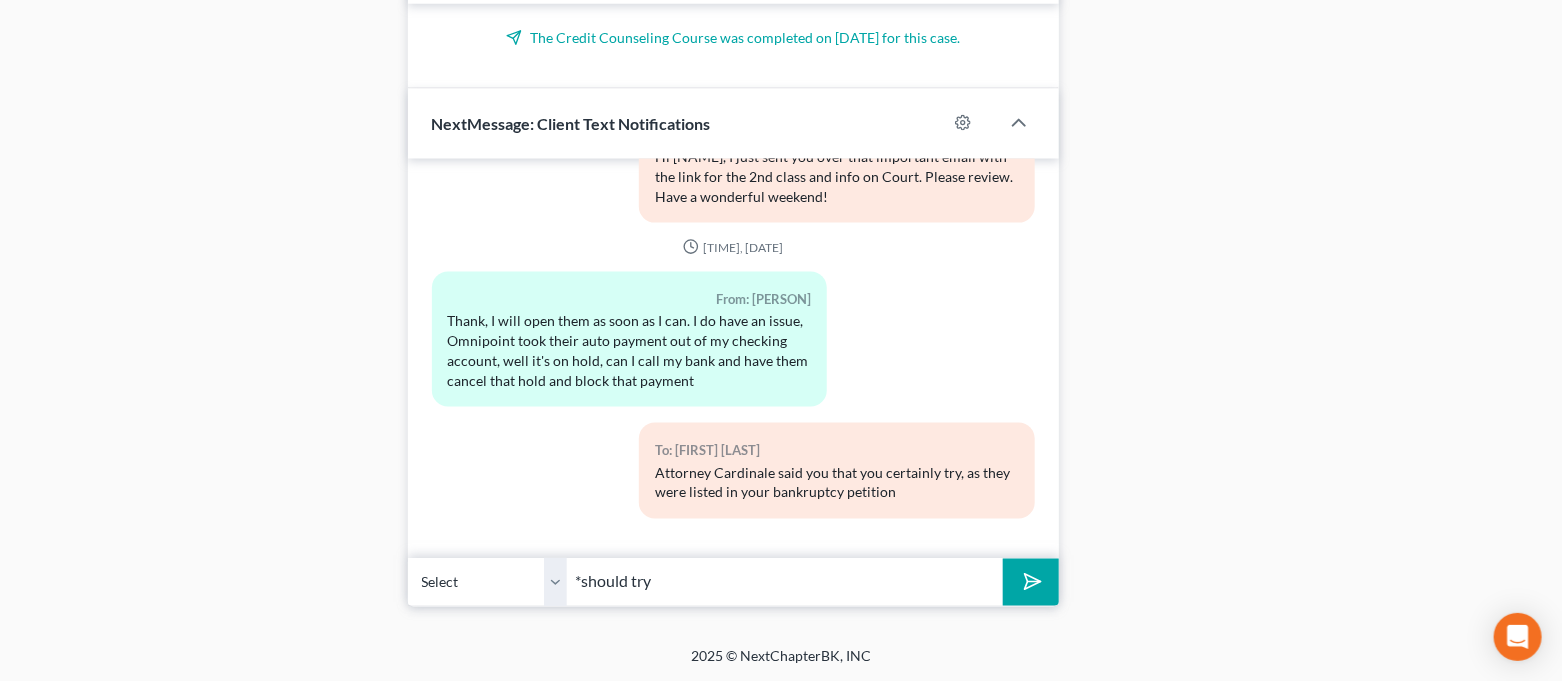 type on "*should try" 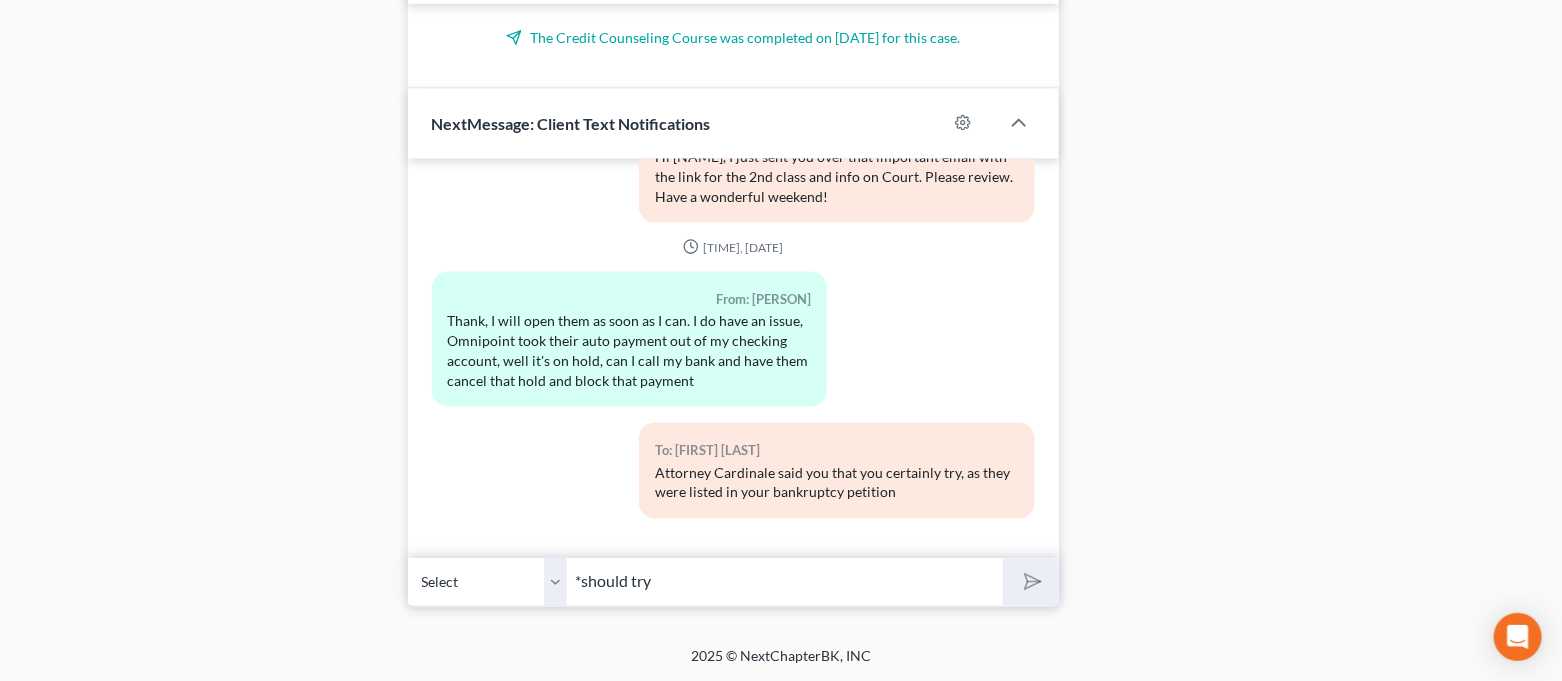type 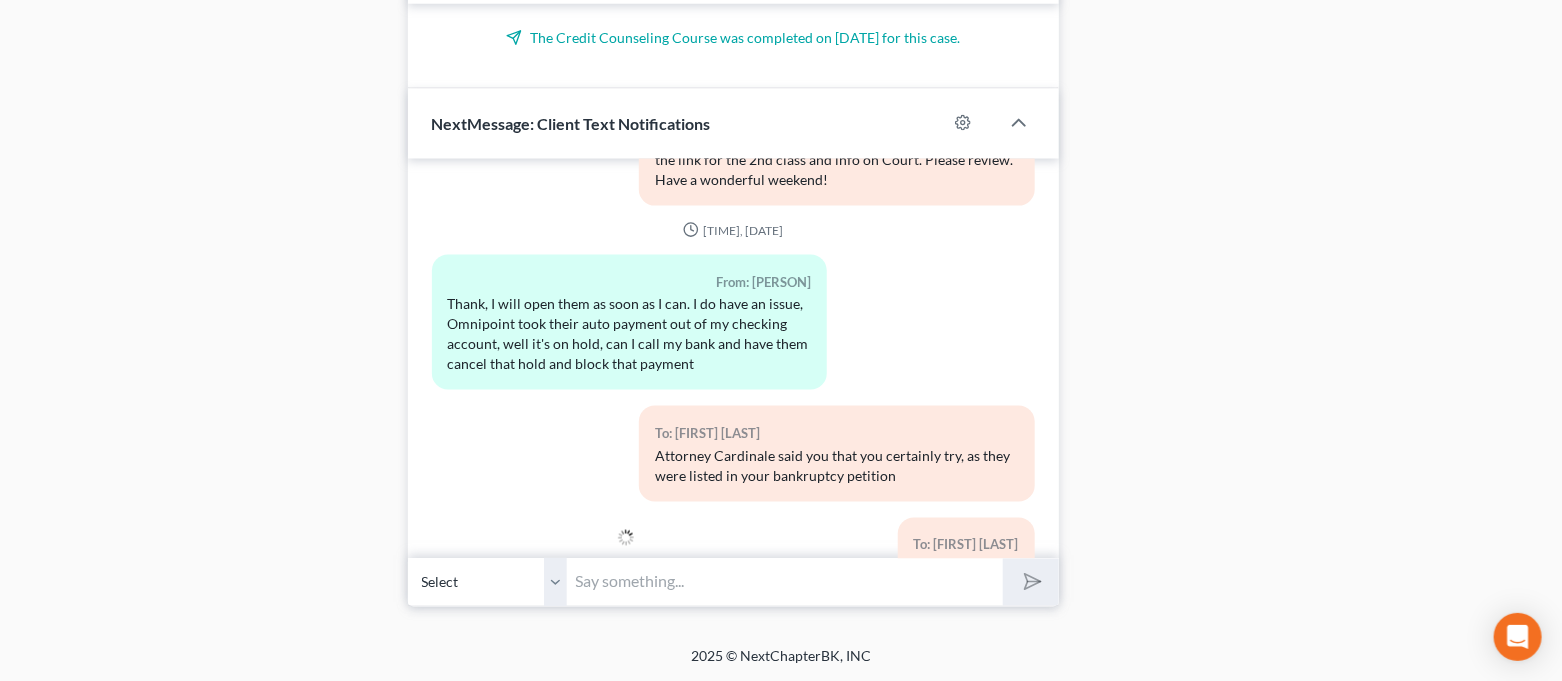scroll, scrollTop: 3550, scrollLeft: 0, axis: vertical 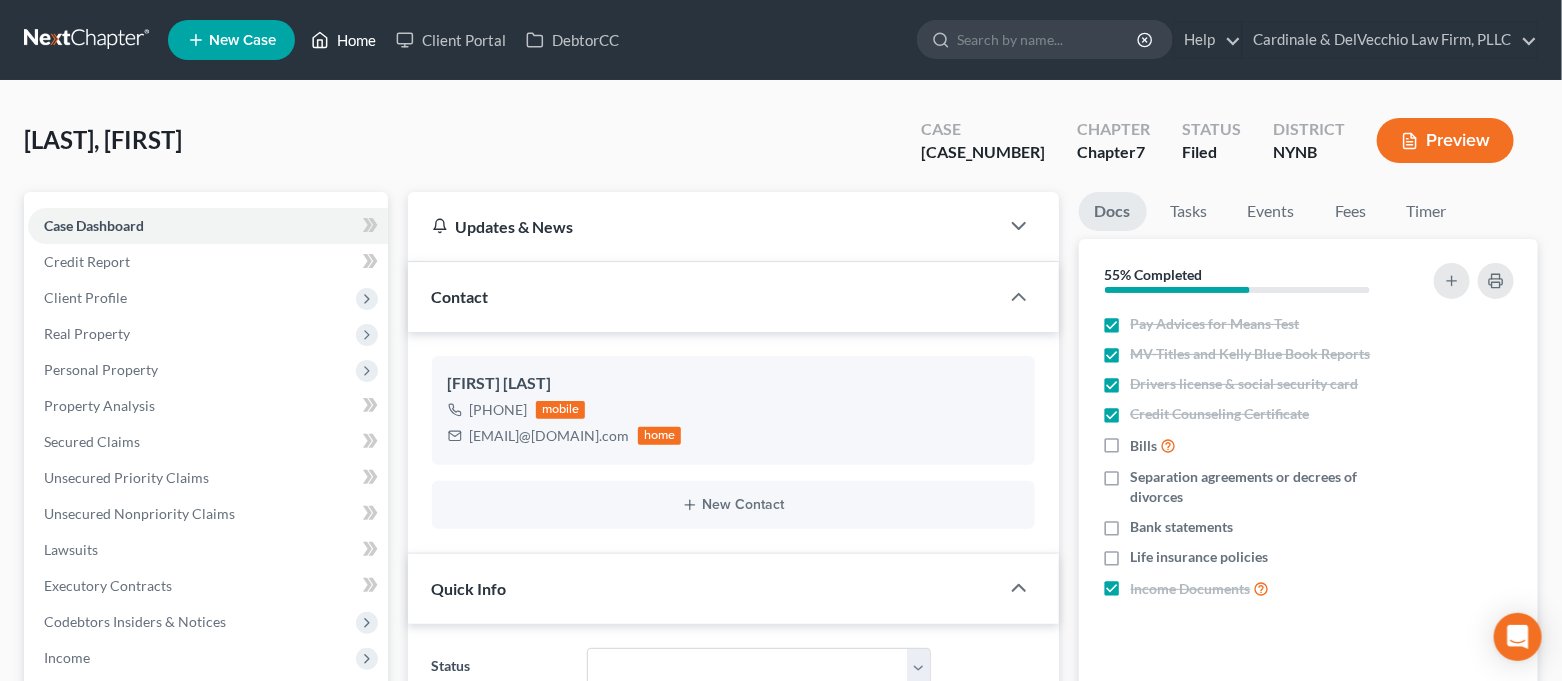 click on "Home" at bounding box center (343, 40) 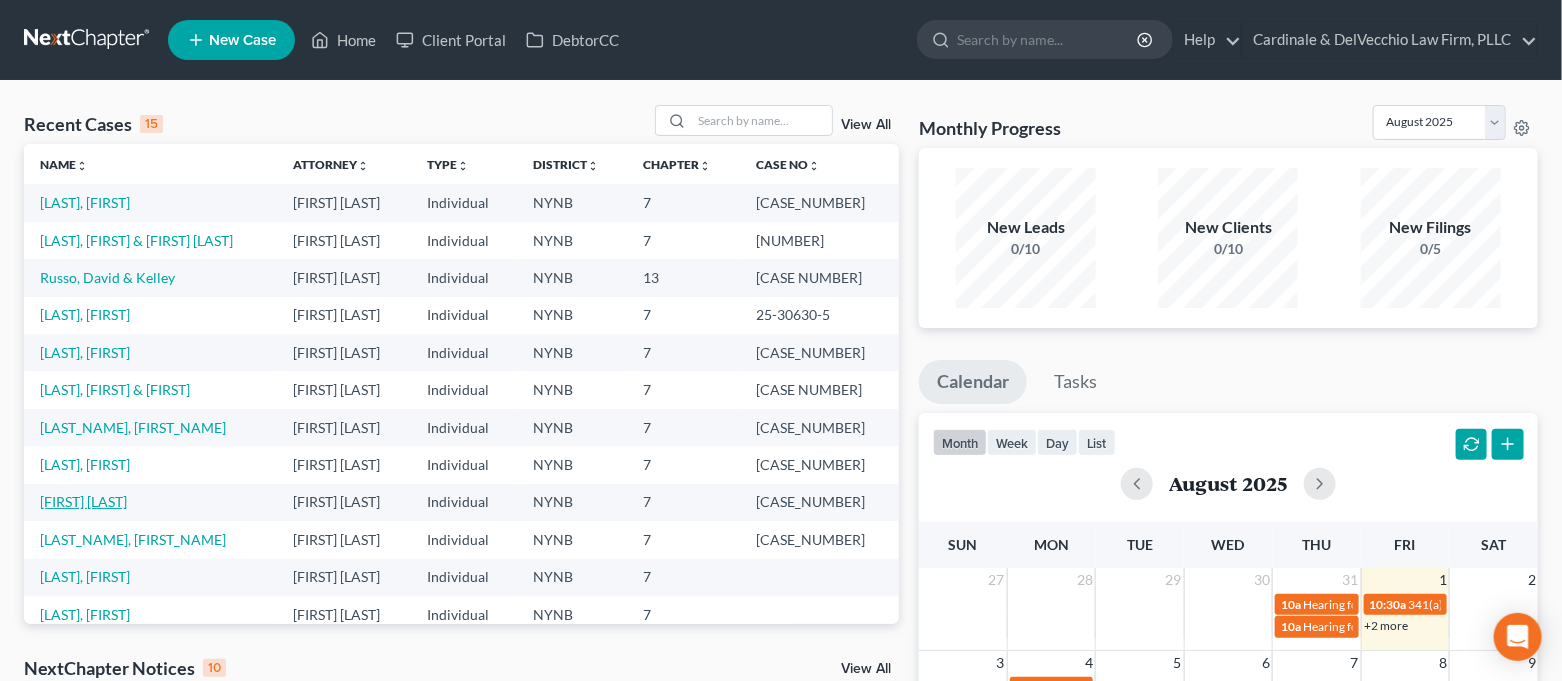 click on "[FIRST] [LAST]" at bounding box center (83, 501) 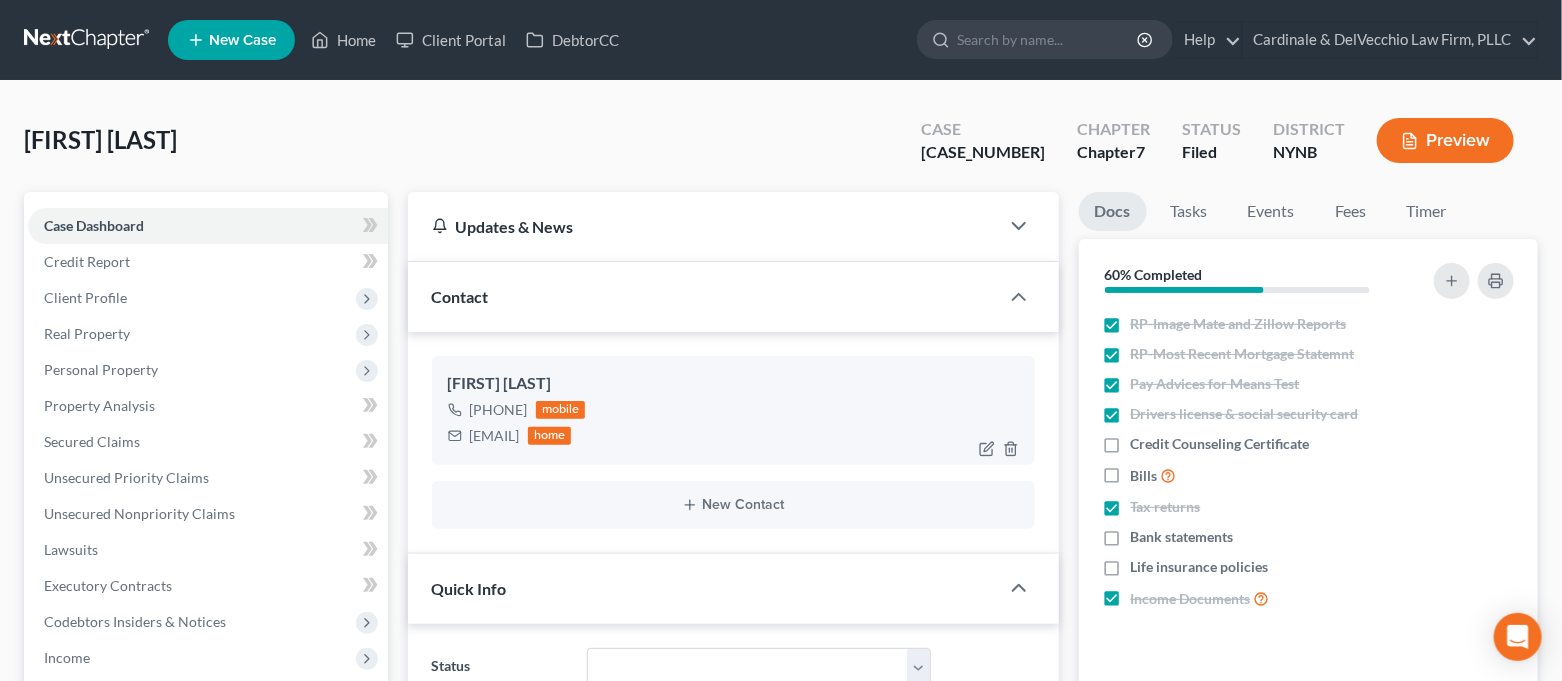 scroll, scrollTop: 9242, scrollLeft: 0, axis: vertical 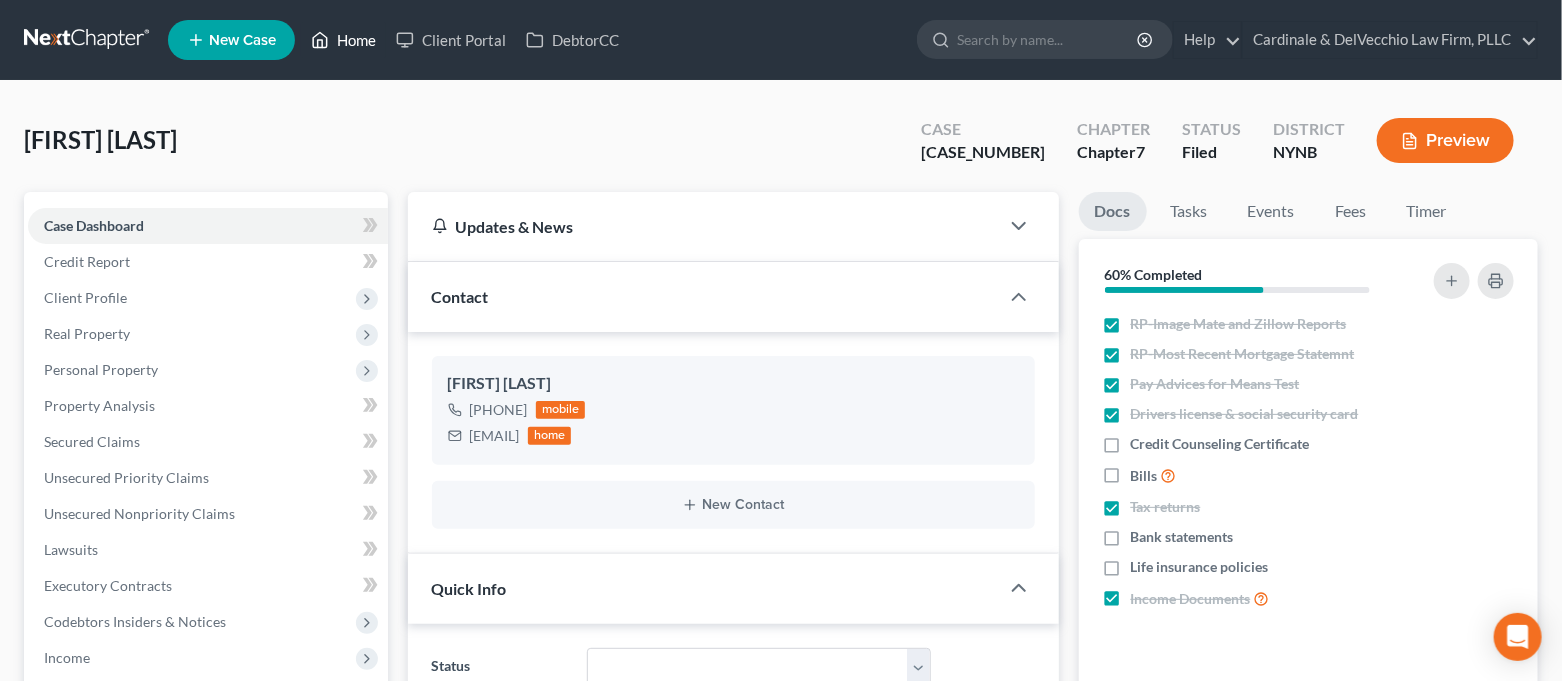 click on "Home" at bounding box center [343, 40] 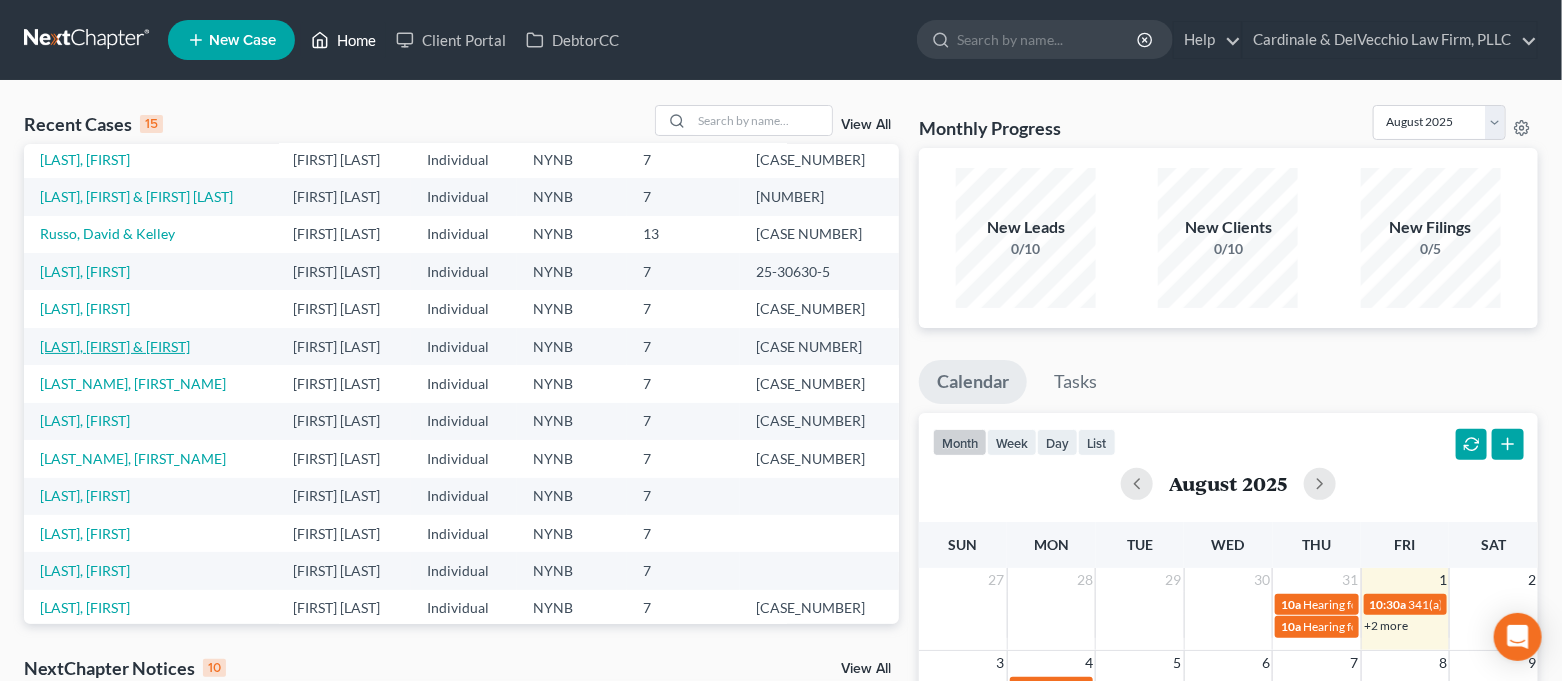 scroll, scrollTop: 137, scrollLeft: 0, axis: vertical 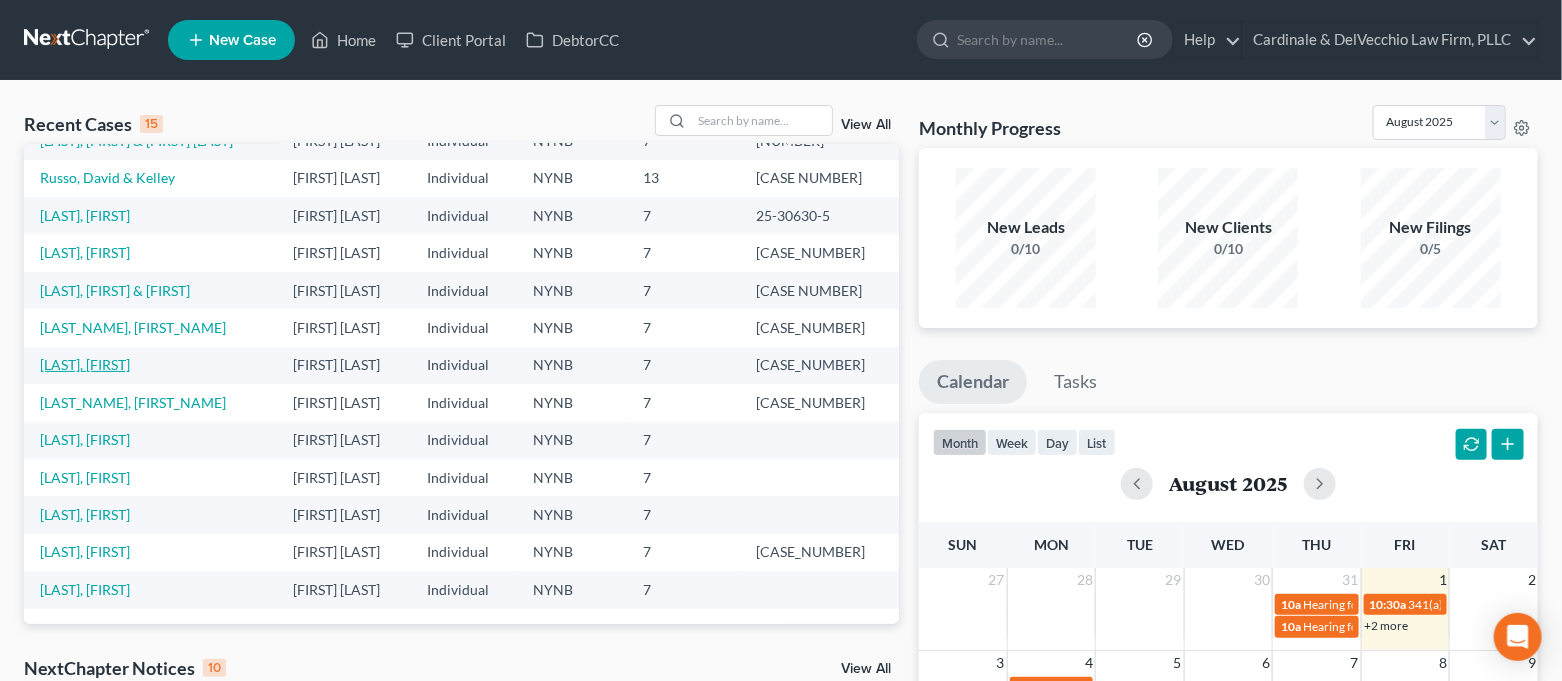 click on "[LAST], [FIRST]" at bounding box center (85, 364) 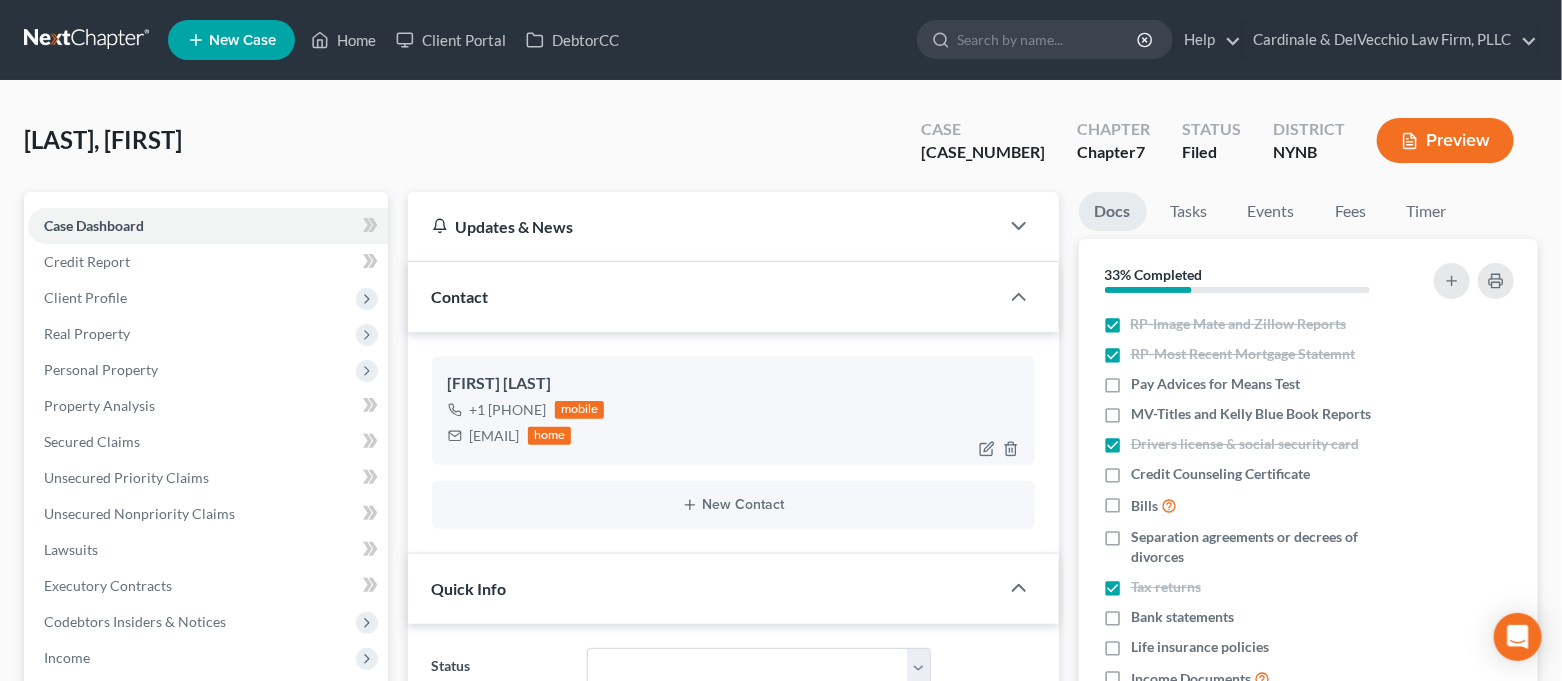 scroll, scrollTop: 3916, scrollLeft: 0, axis: vertical 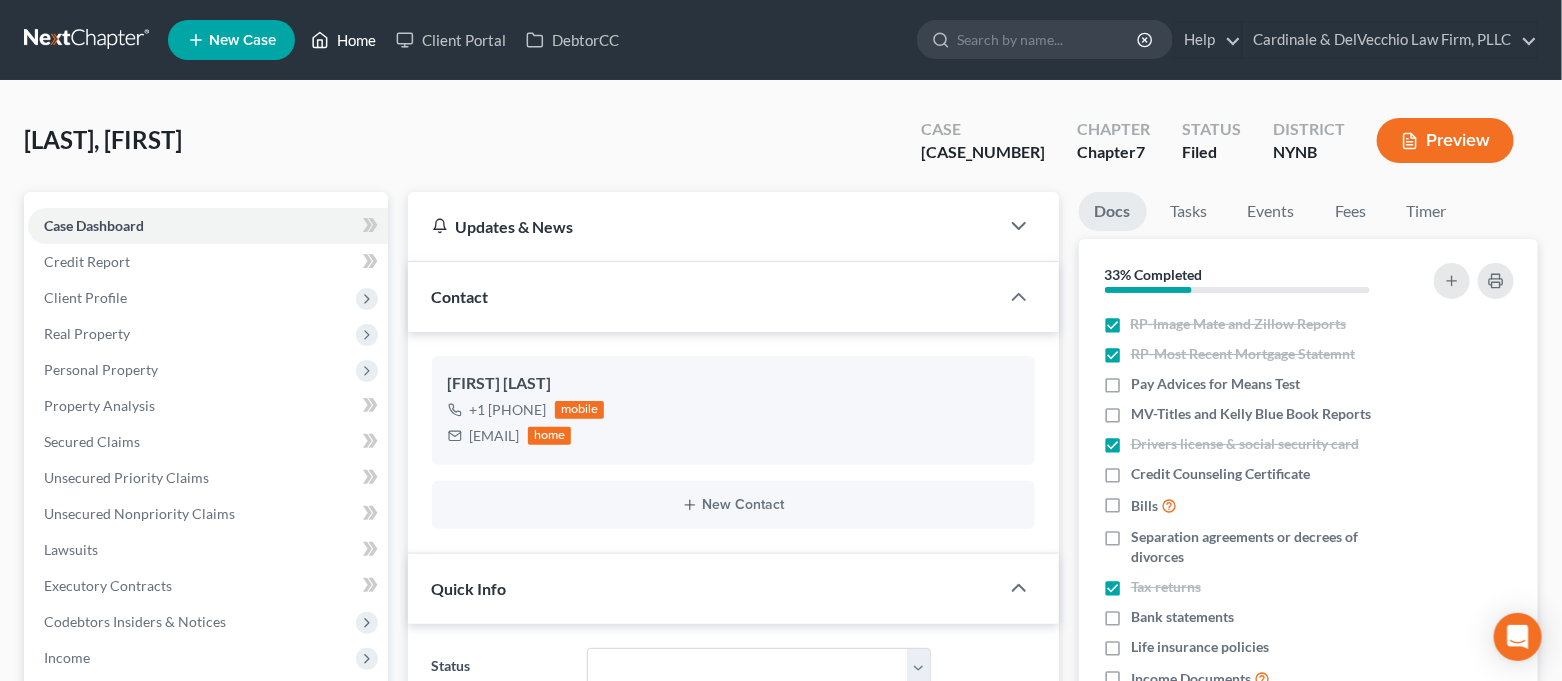 click on "Home" at bounding box center (343, 40) 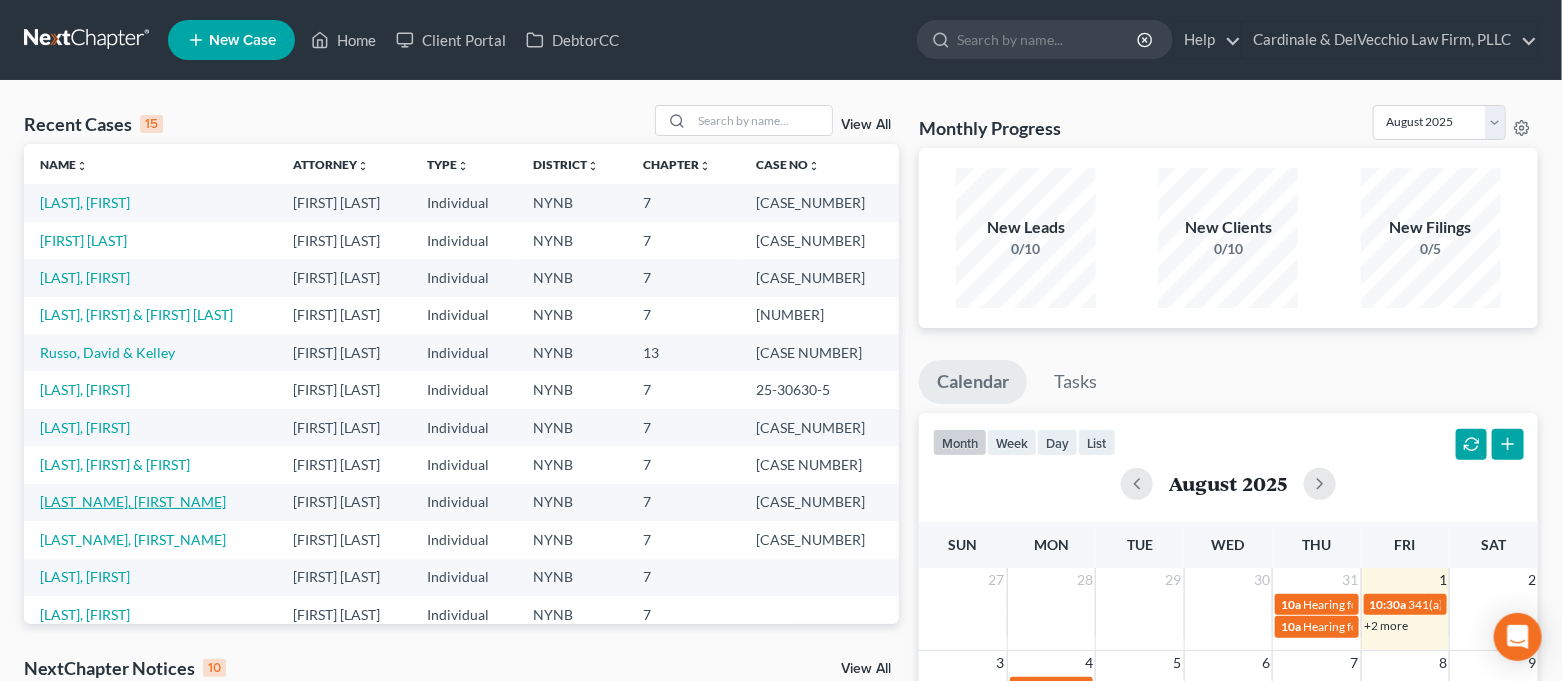 click on "[LAST_NAME], [FIRST_NAME]" at bounding box center [133, 501] 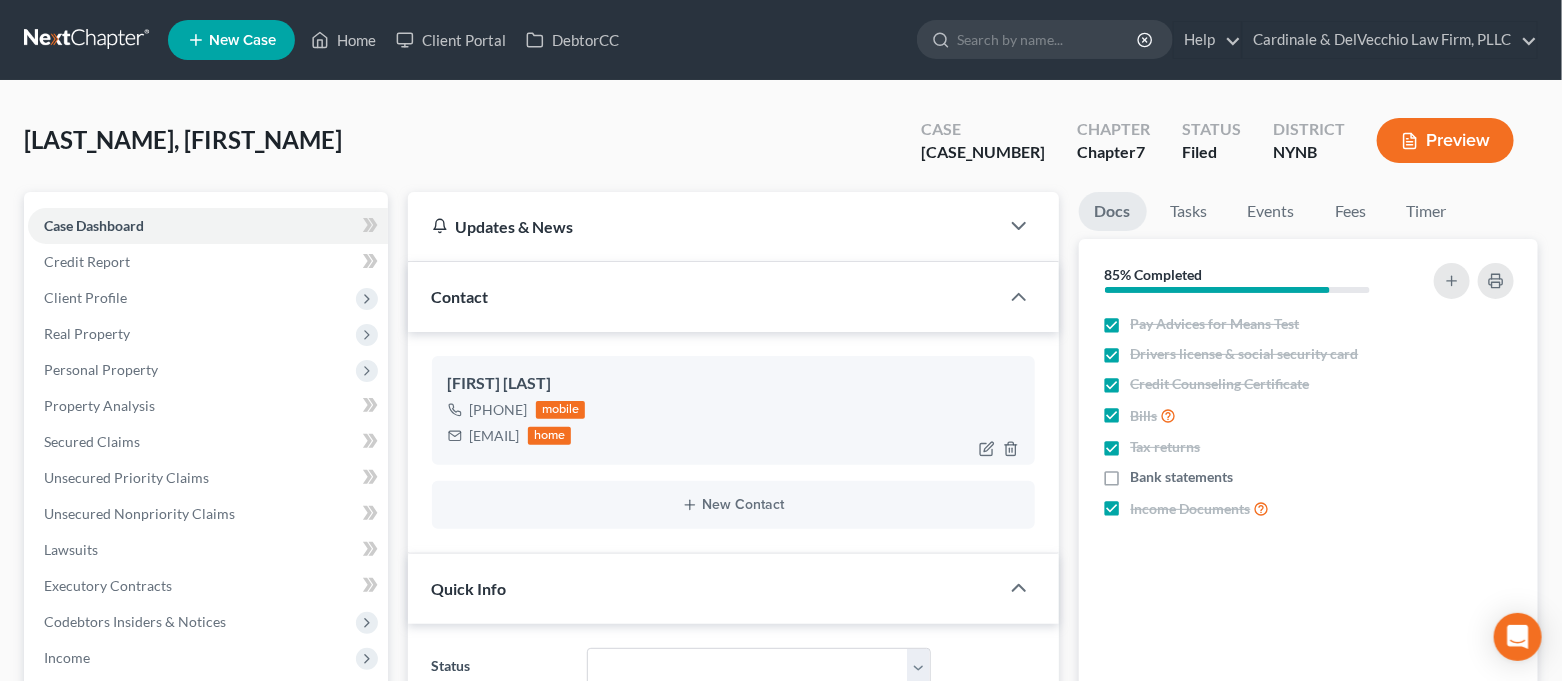 scroll, scrollTop: 1096, scrollLeft: 0, axis: vertical 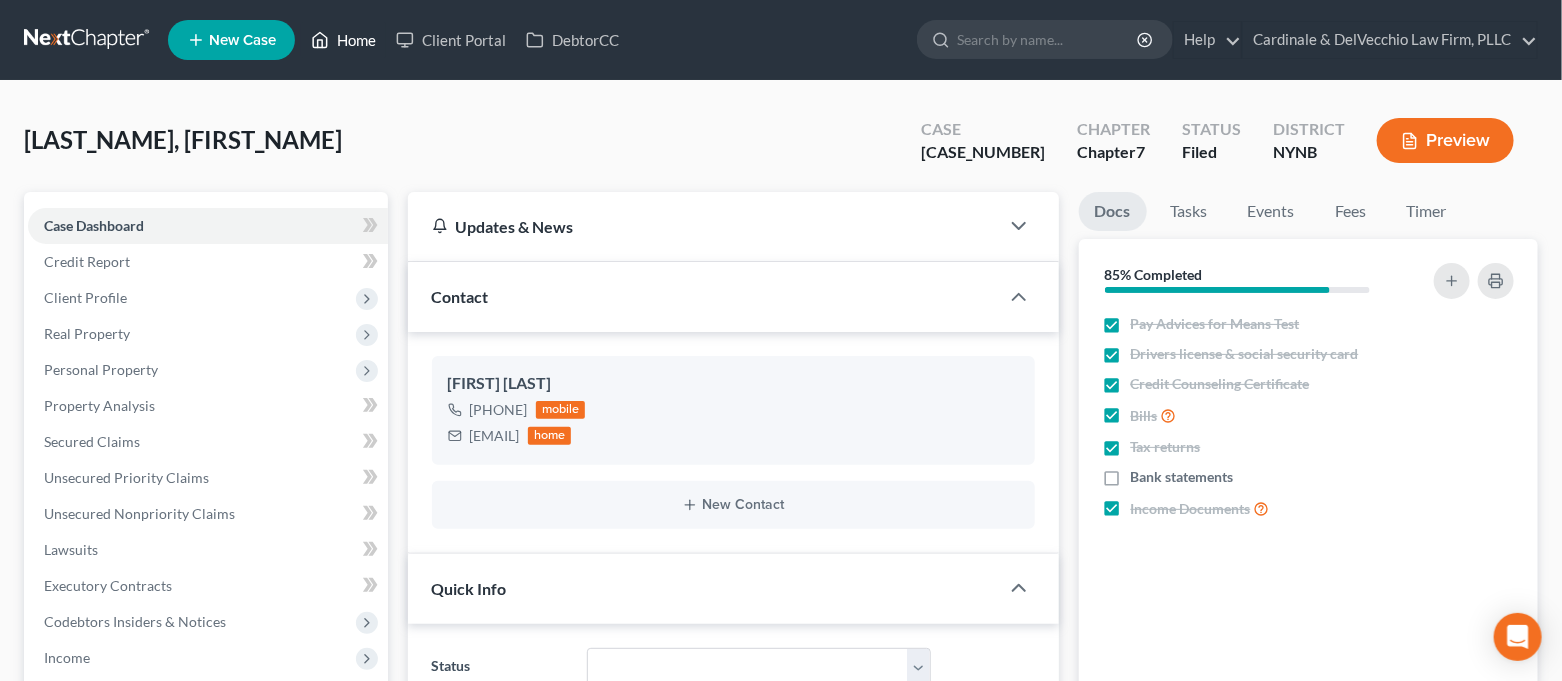 click on "Home" at bounding box center (343, 40) 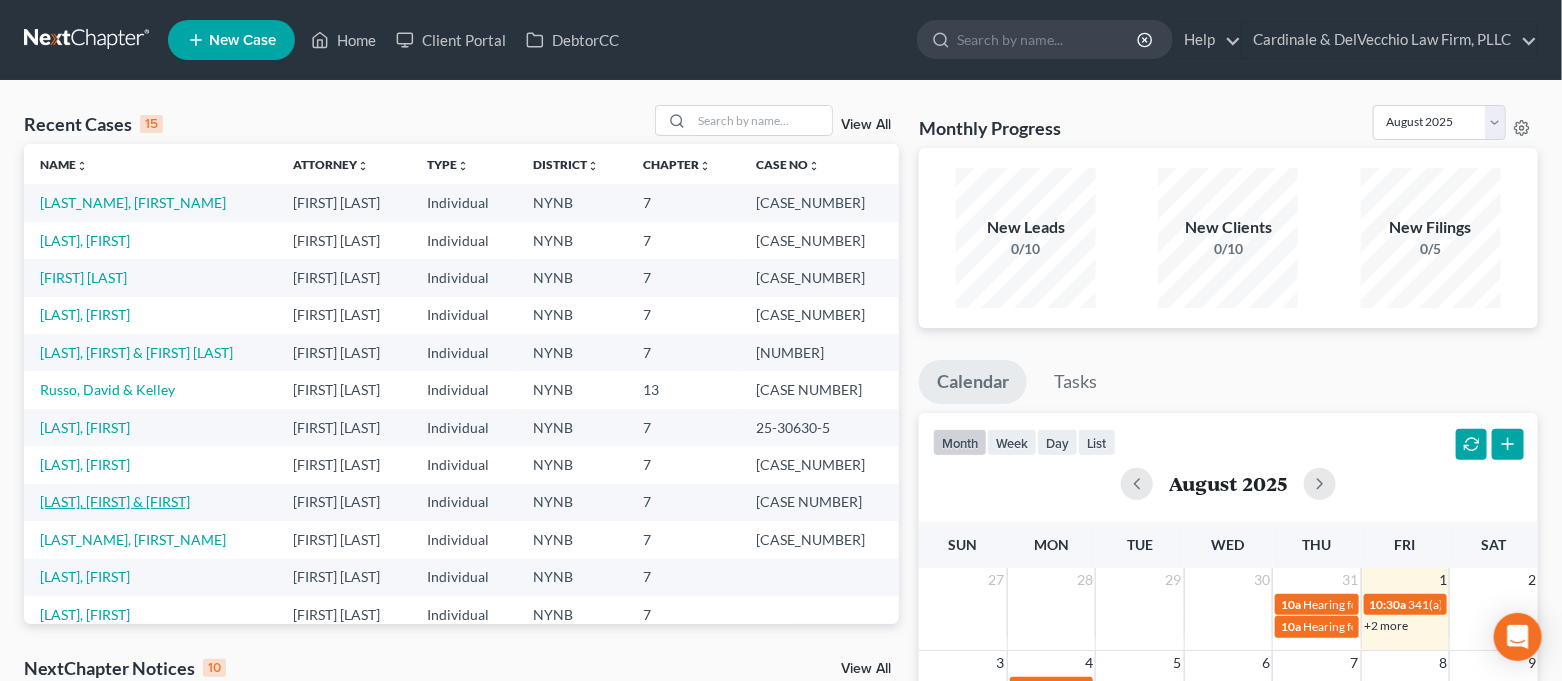 click on "[LAST], [FIRST] & [FIRST]" at bounding box center (115, 501) 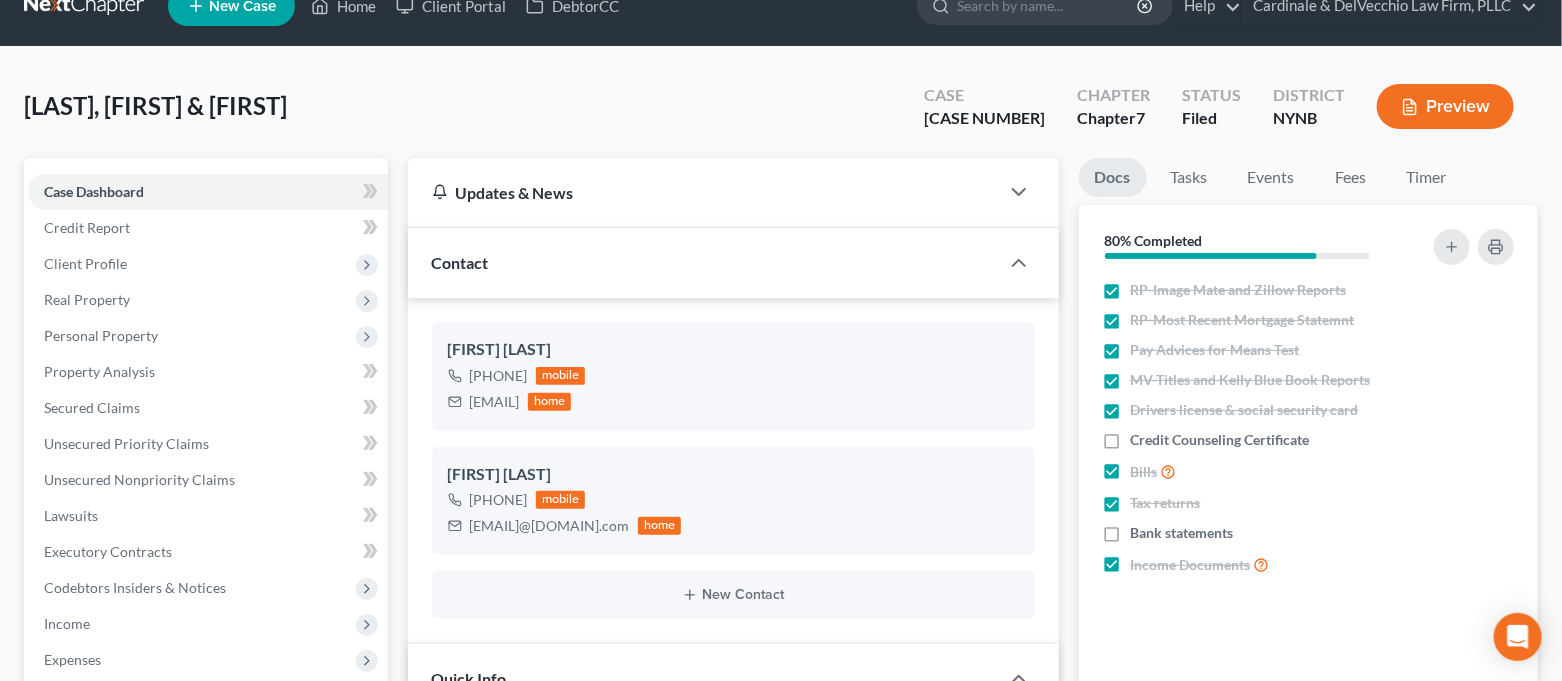 scroll, scrollTop: 0, scrollLeft: 0, axis: both 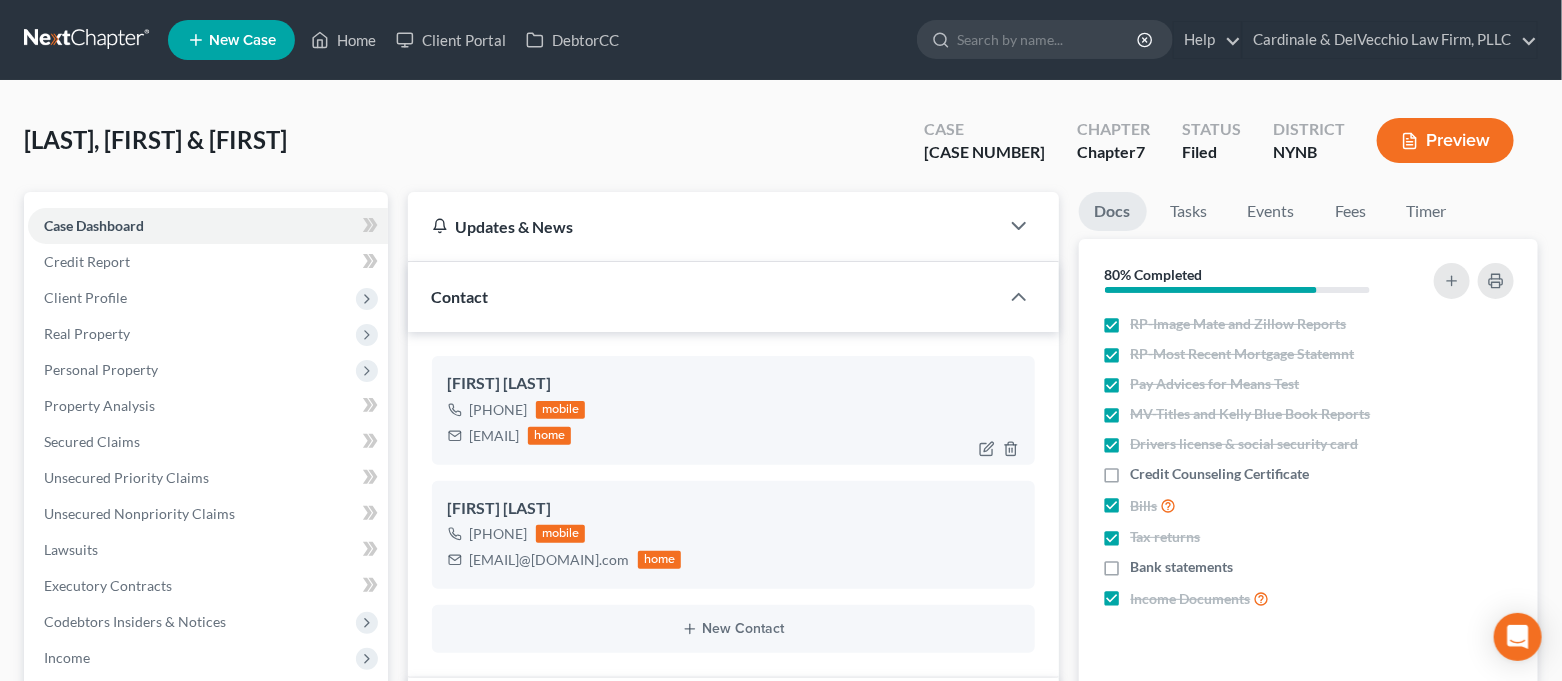 drag, startPoint x: 583, startPoint y: 407, endPoint x: 493, endPoint y: 408, distance: 90.005554 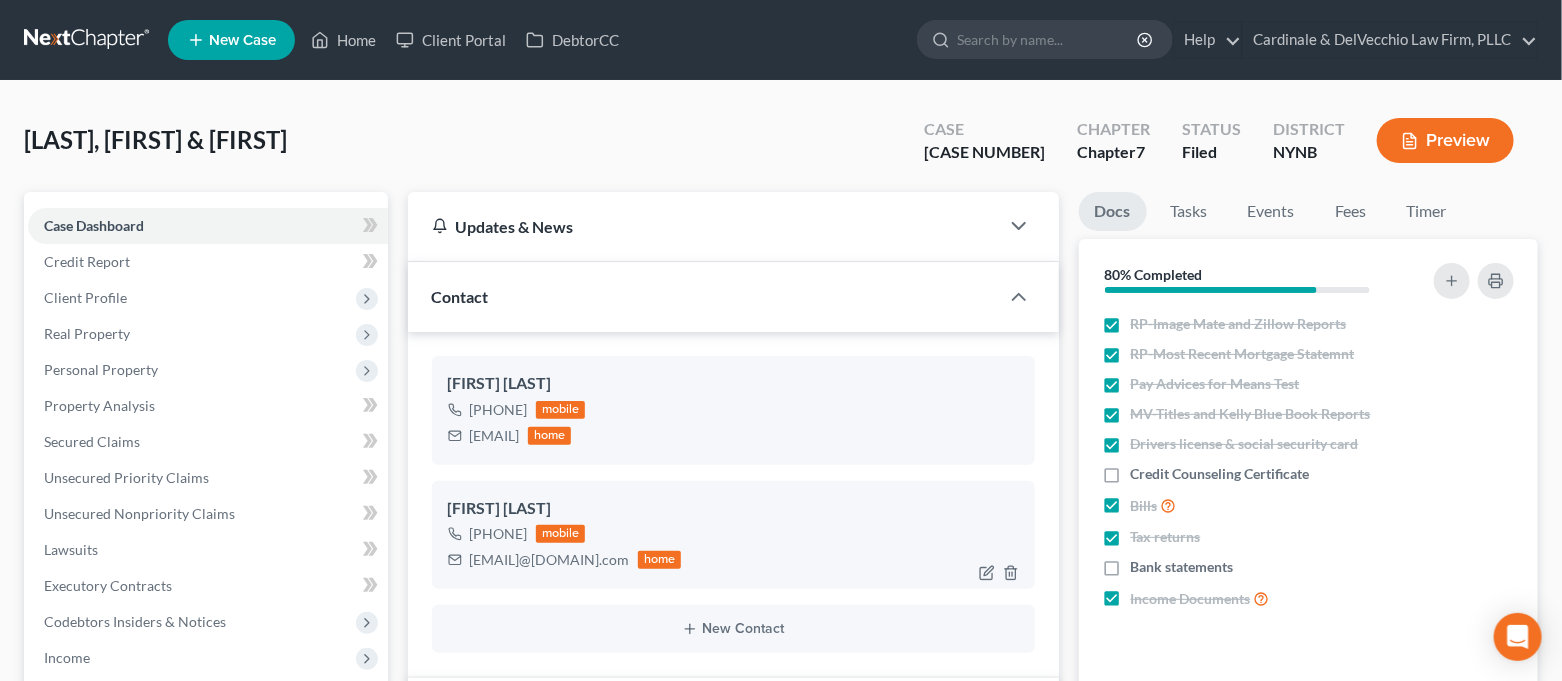 drag, startPoint x: 583, startPoint y: 532, endPoint x: 495, endPoint y: 530, distance: 88.02273 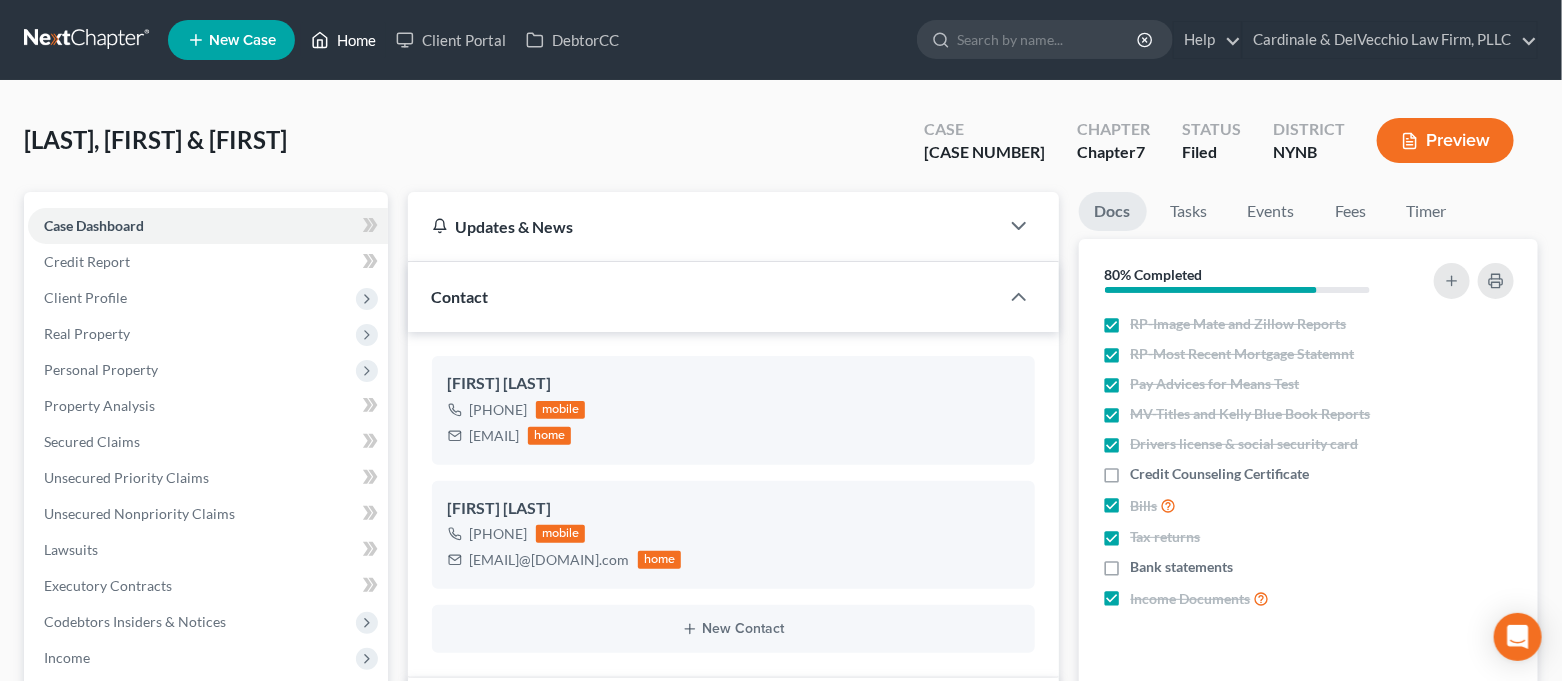 click on "Home" at bounding box center [343, 40] 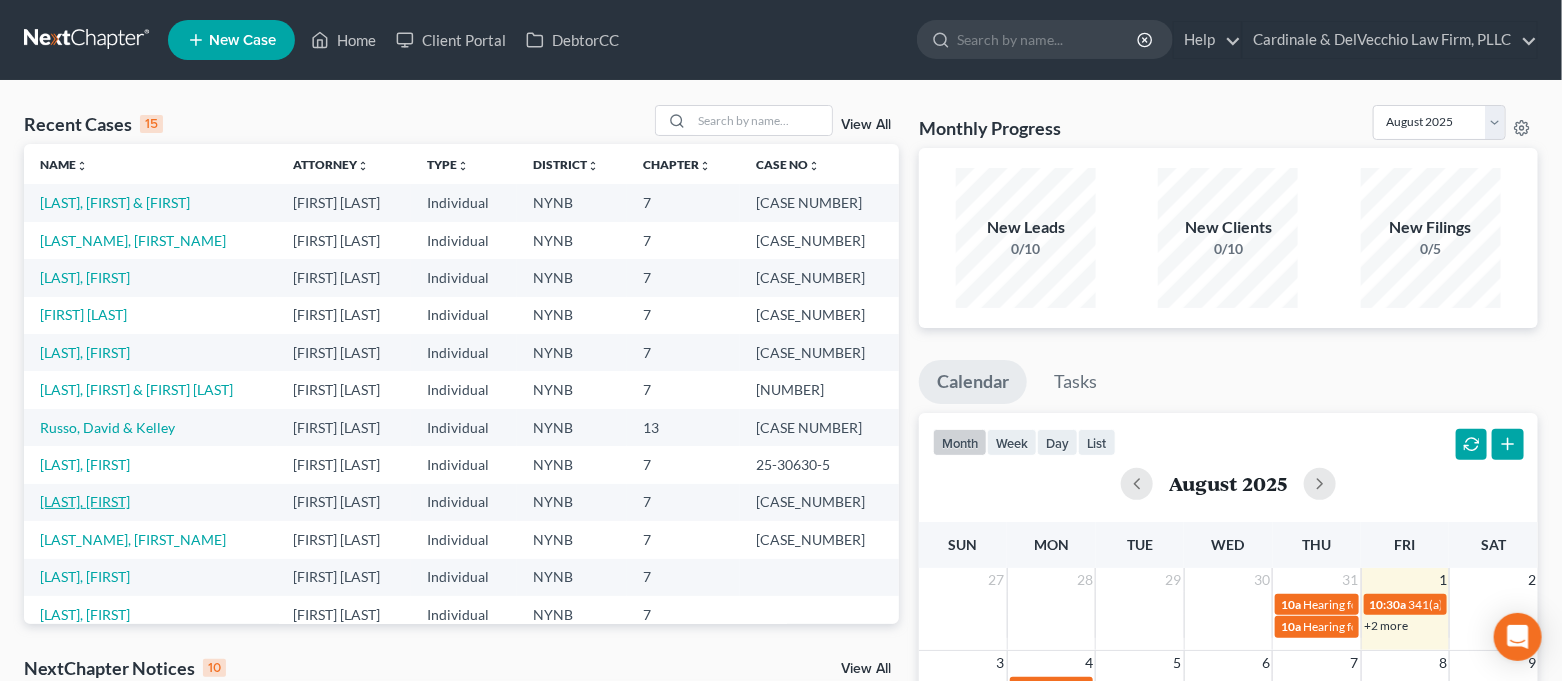 click on "[LAST], [FIRST]" at bounding box center [85, 501] 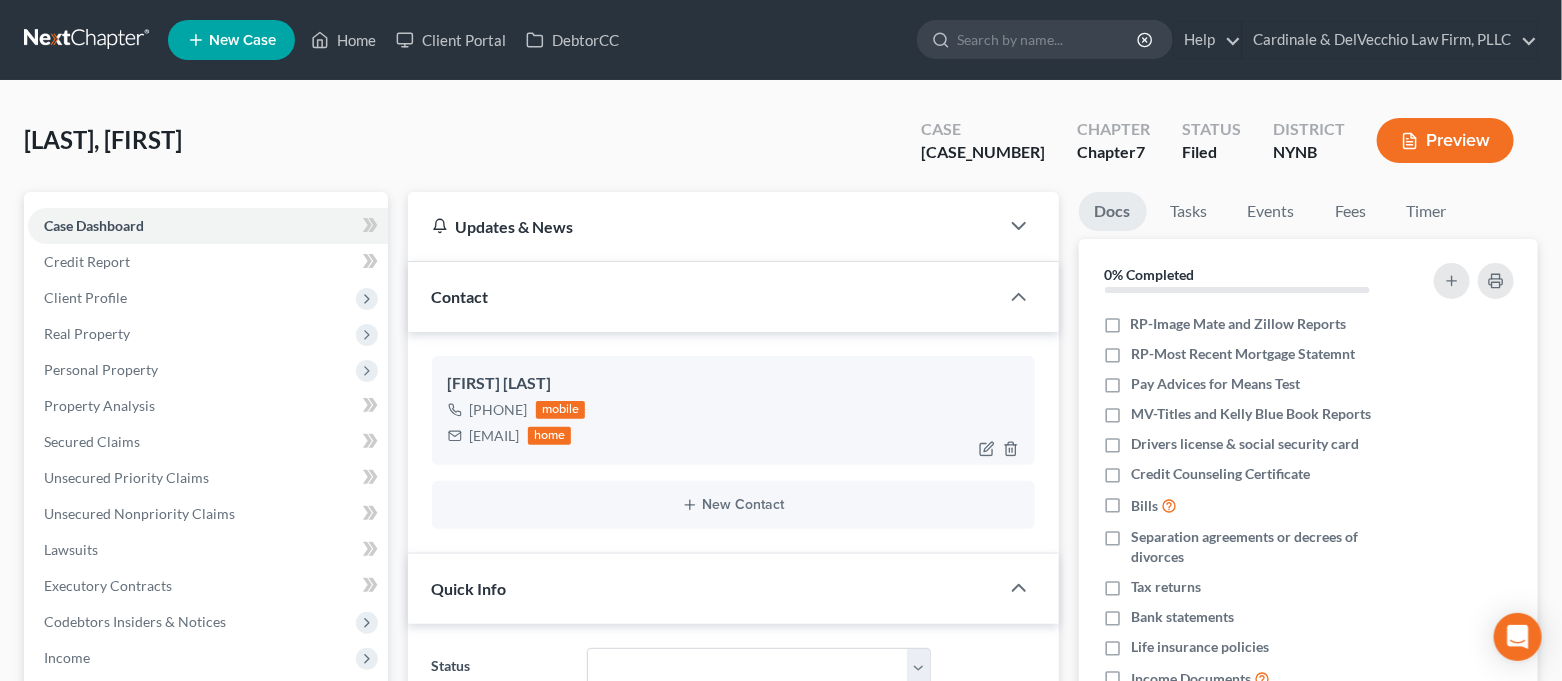 scroll, scrollTop: 4273, scrollLeft: 0, axis: vertical 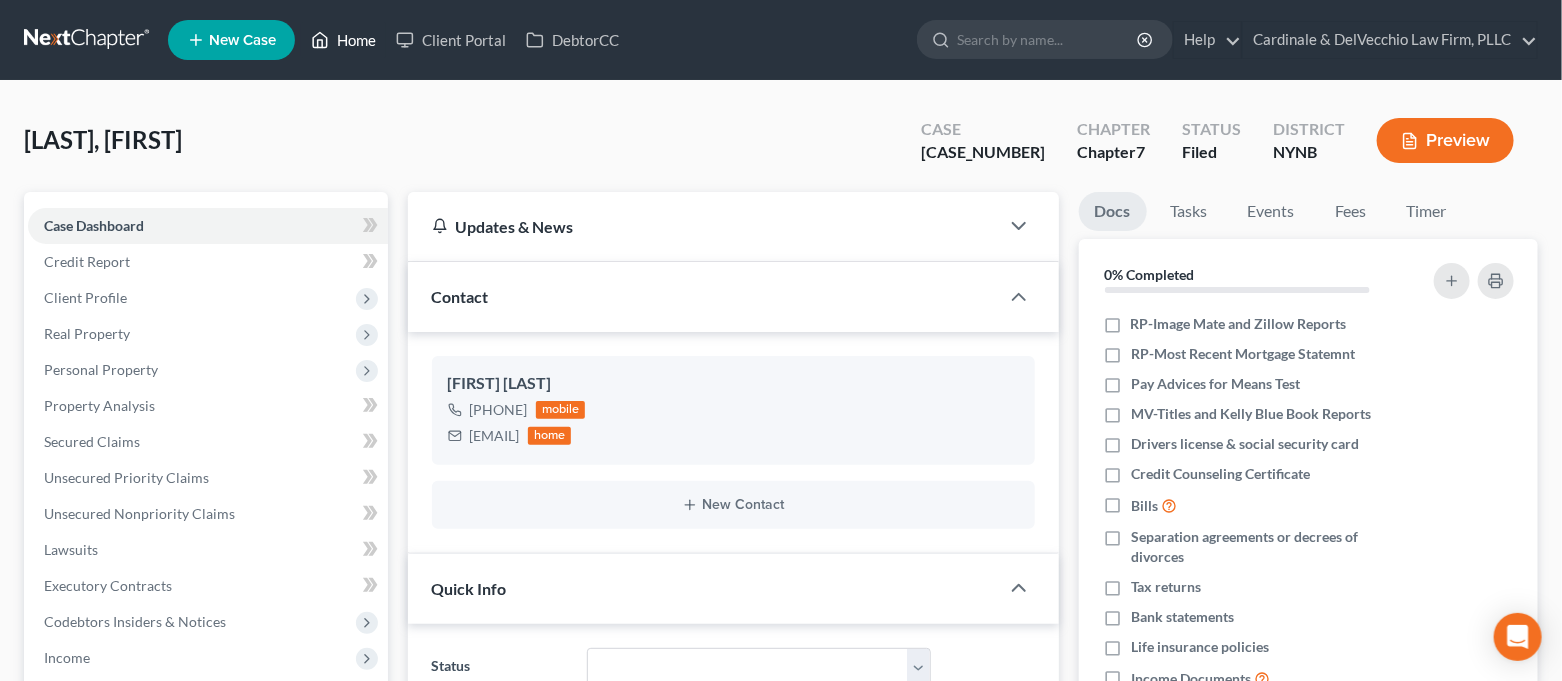 click on "Home" at bounding box center [343, 40] 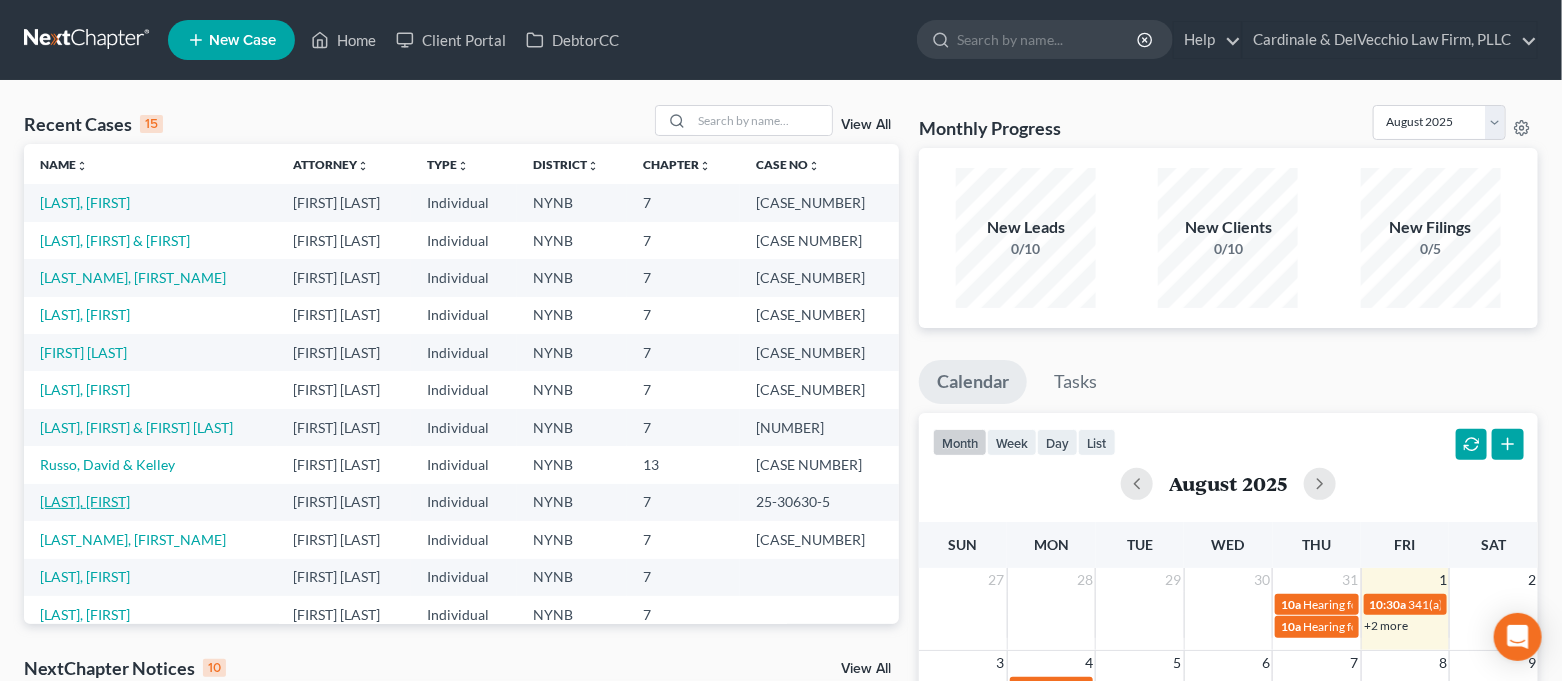 click on "[LAST], [FIRST]" at bounding box center [85, 501] 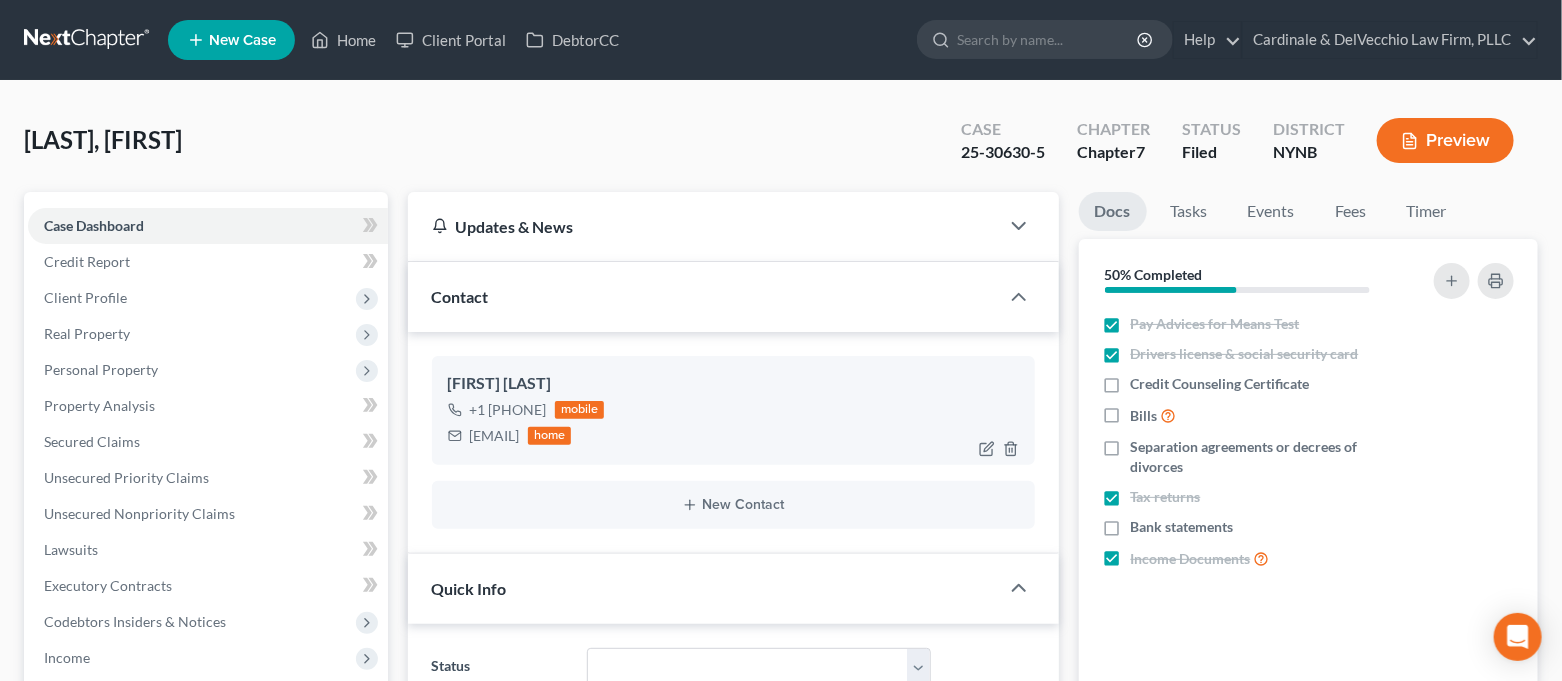 scroll, scrollTop: 14, scrollLeft: 0, axis: vertical 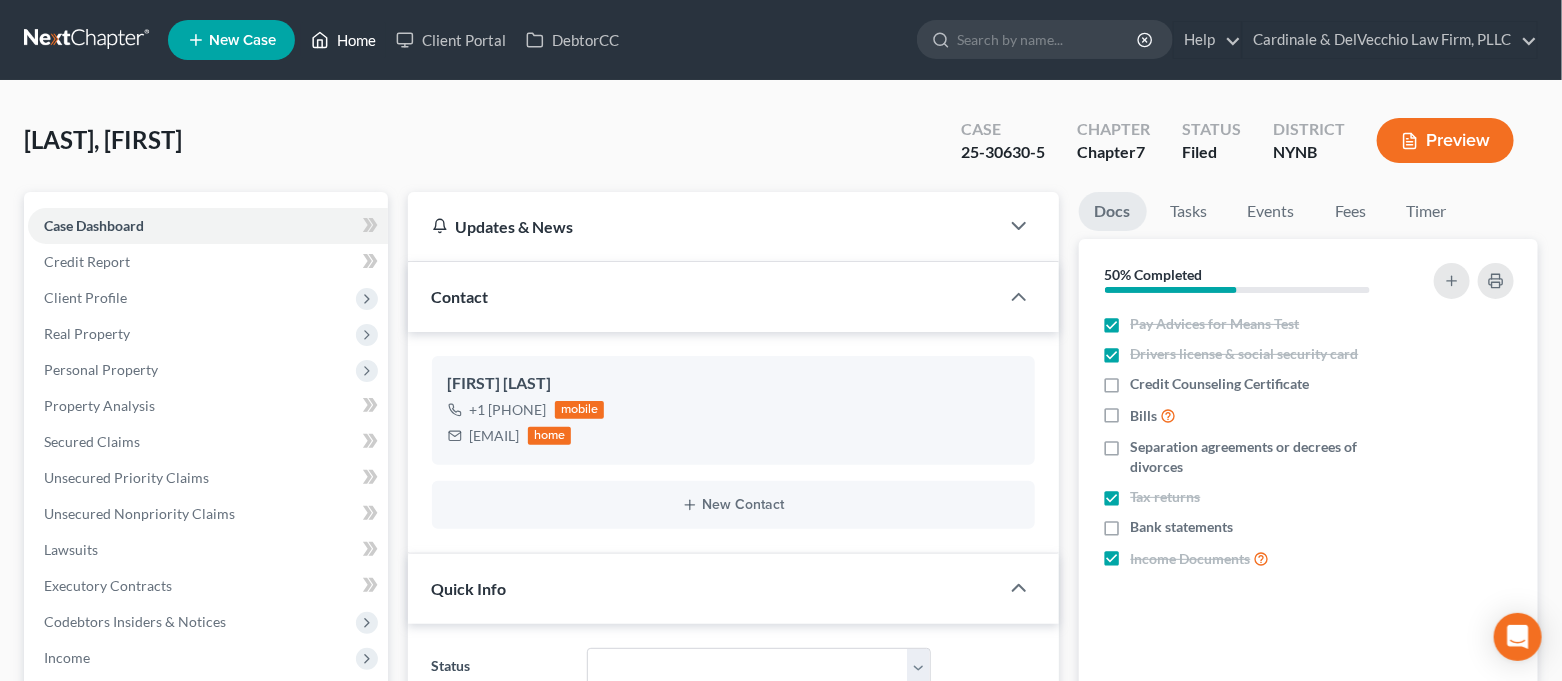 click 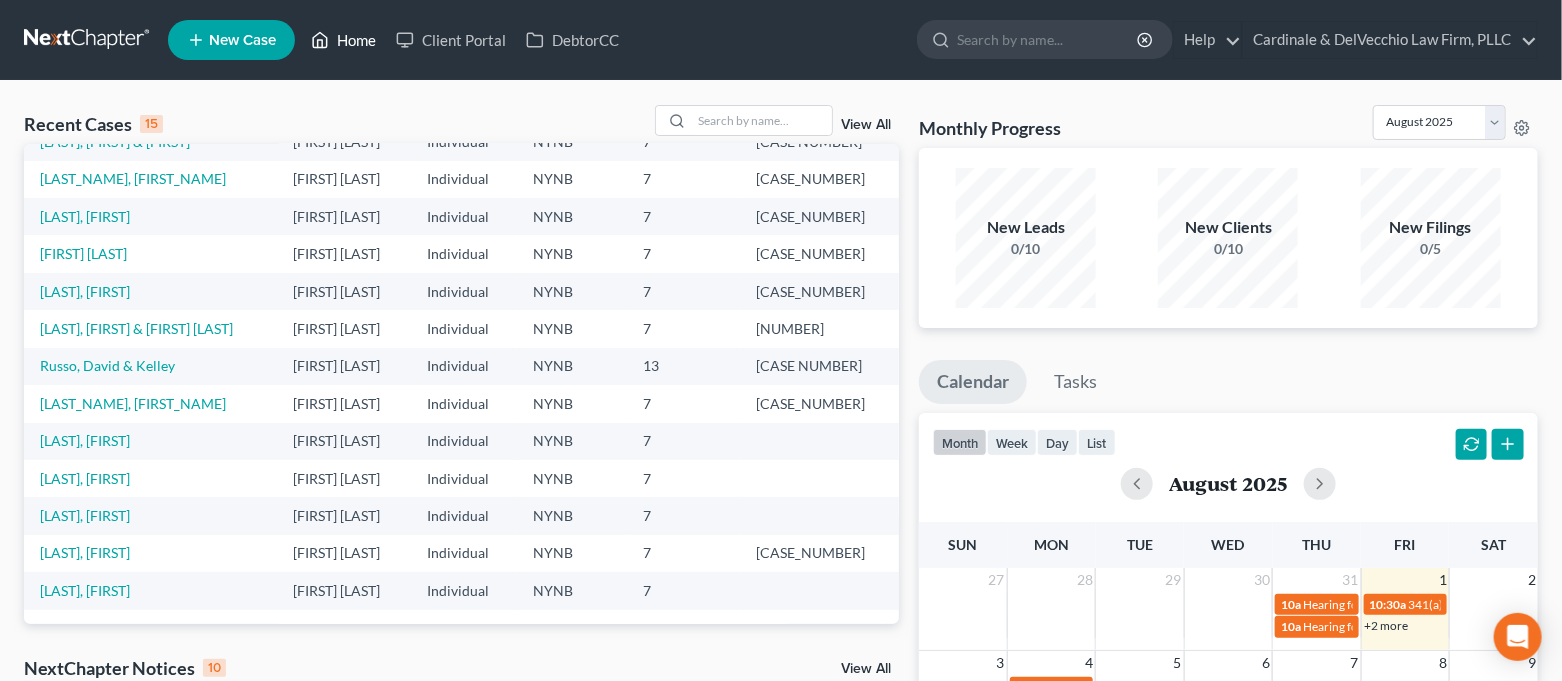 scroll, scrollTop: 137, scrollLeft: 0, axis: vertical 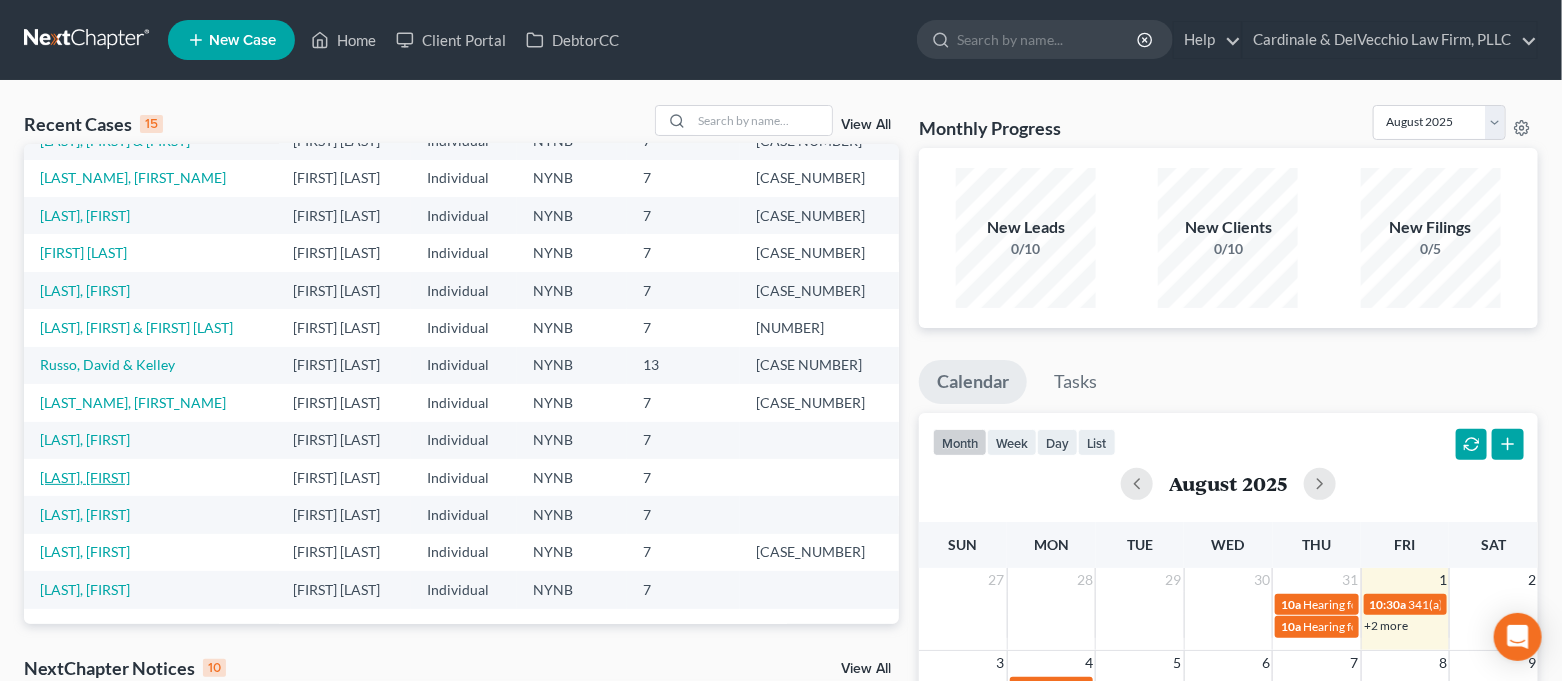 click on "[LAST], [FIRST]" at bounding box center (85, 477) 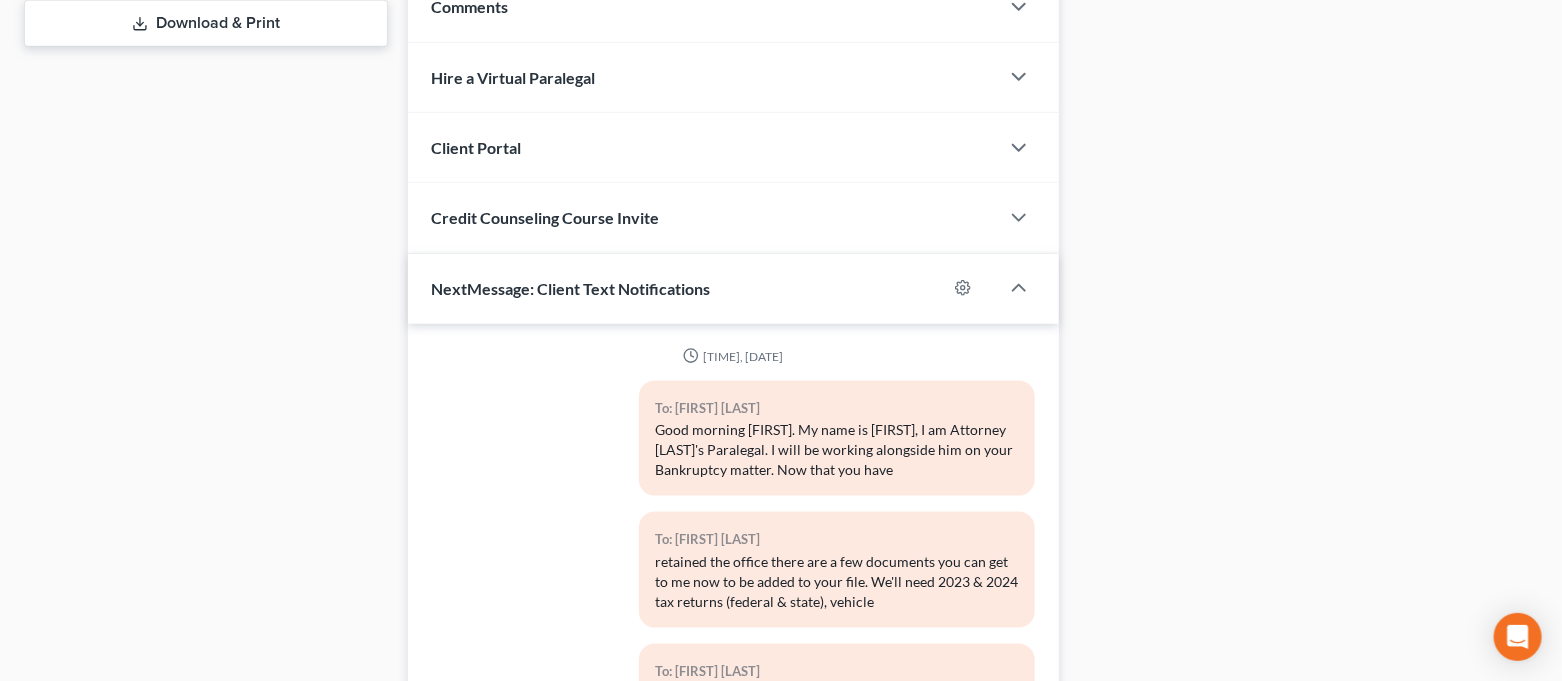 scroll, scrollTop: 1089, scrollLeft: 0, axis: vertical 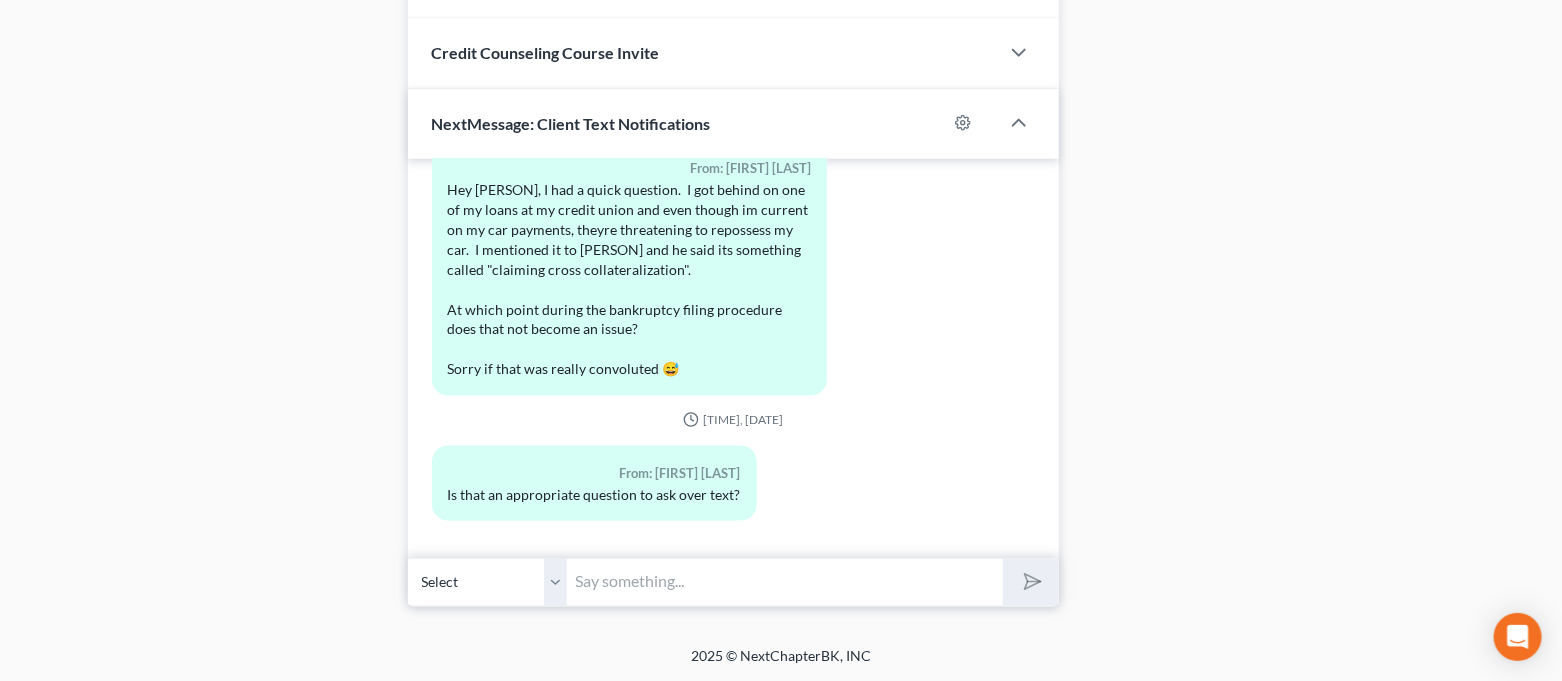 click at bounding box center (786, 582) 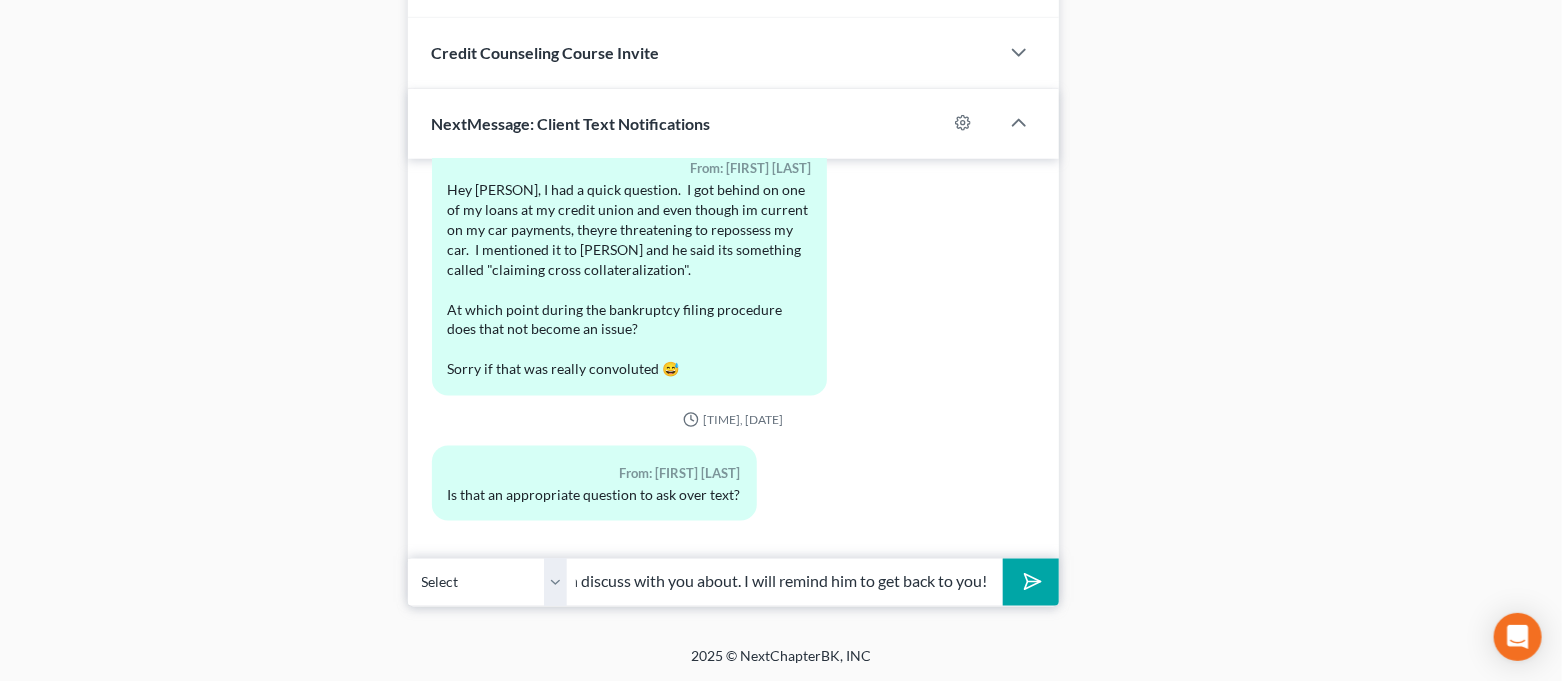 scroll, scrollTop: 0, scrollLeft: 614, axis: horizontal 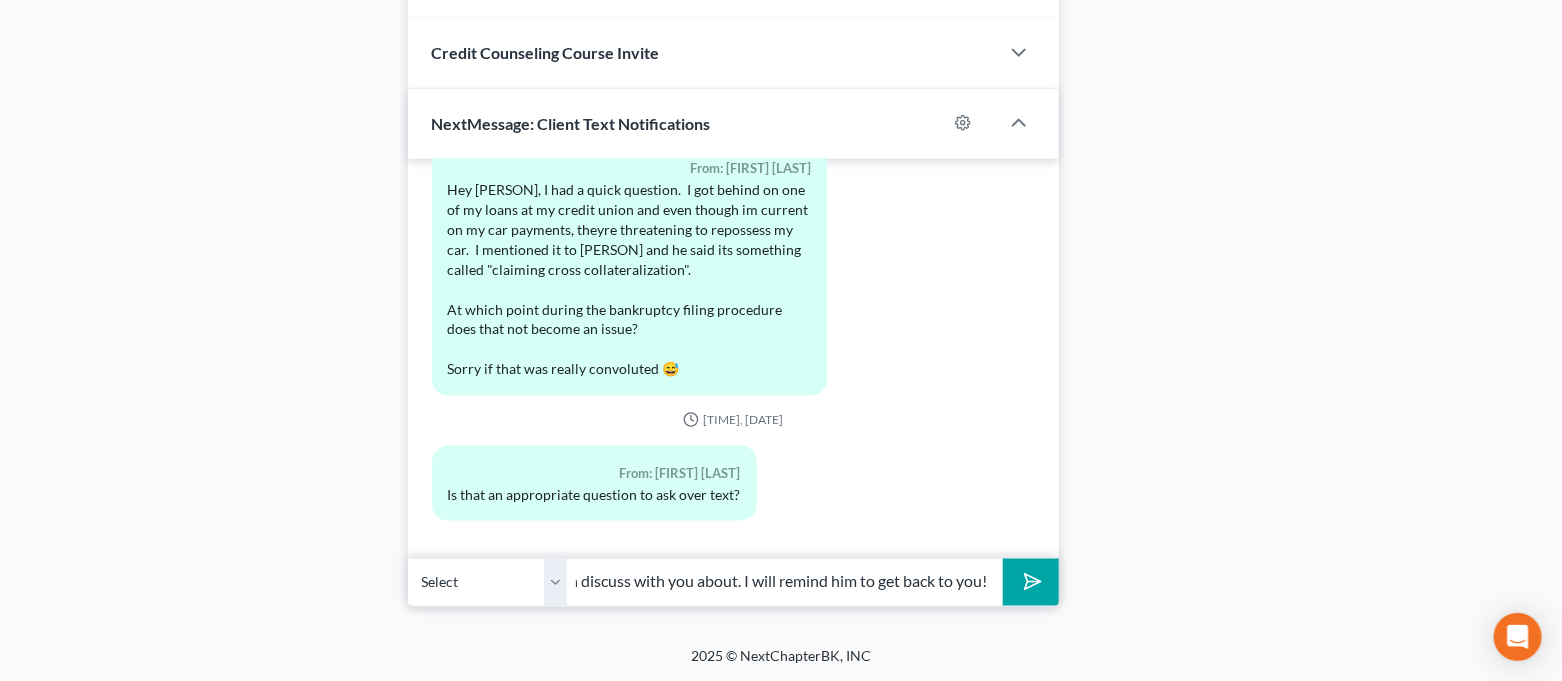 click at bounding box center [1030, 582] 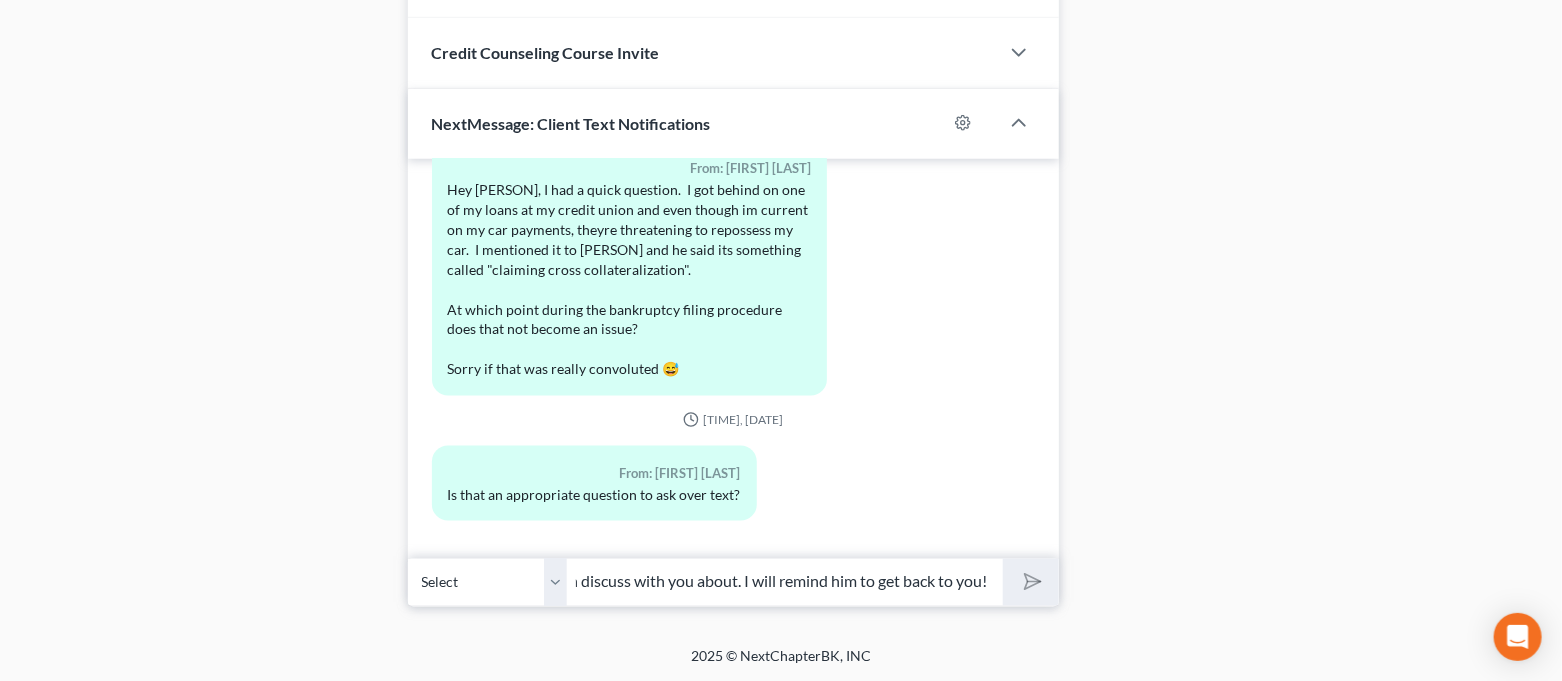 scroll, scrollTop: 0, scrollLeft: 0, axis: both 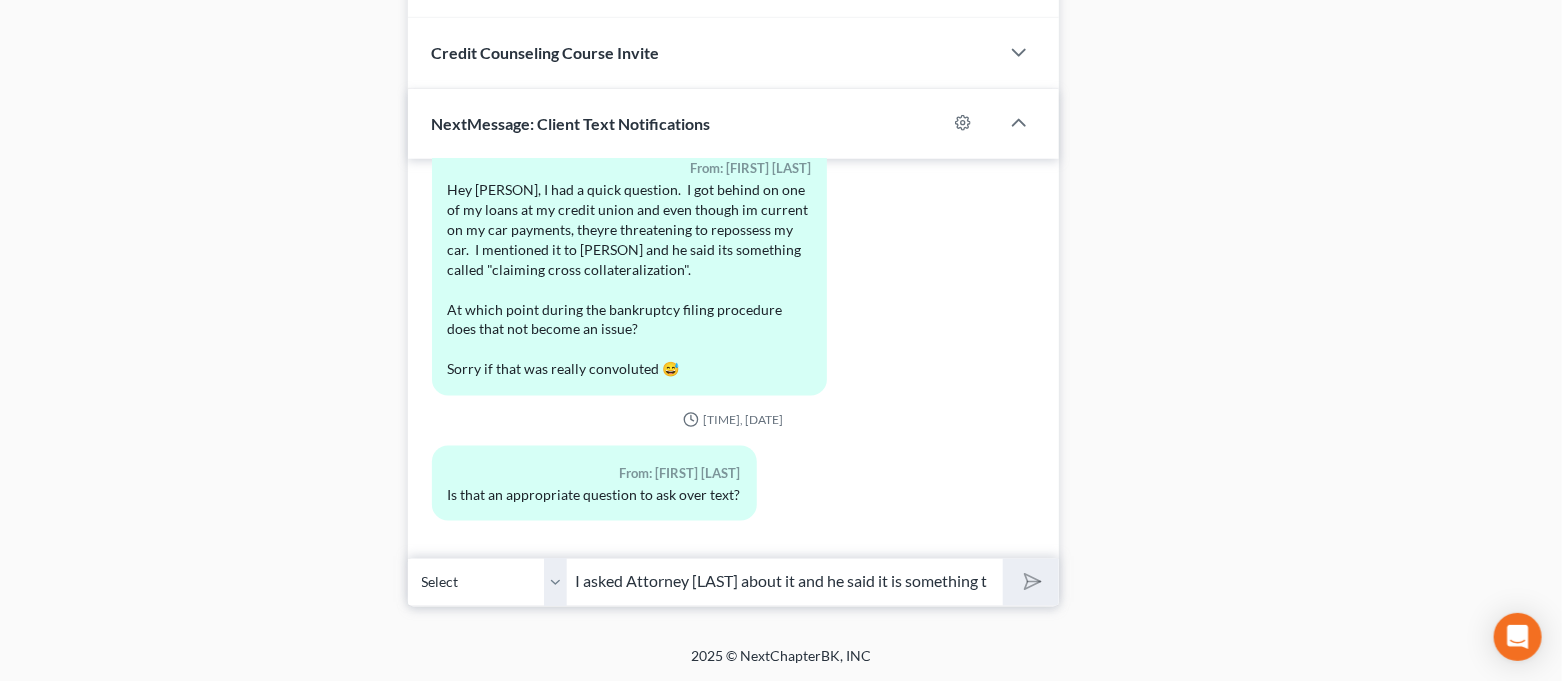 type 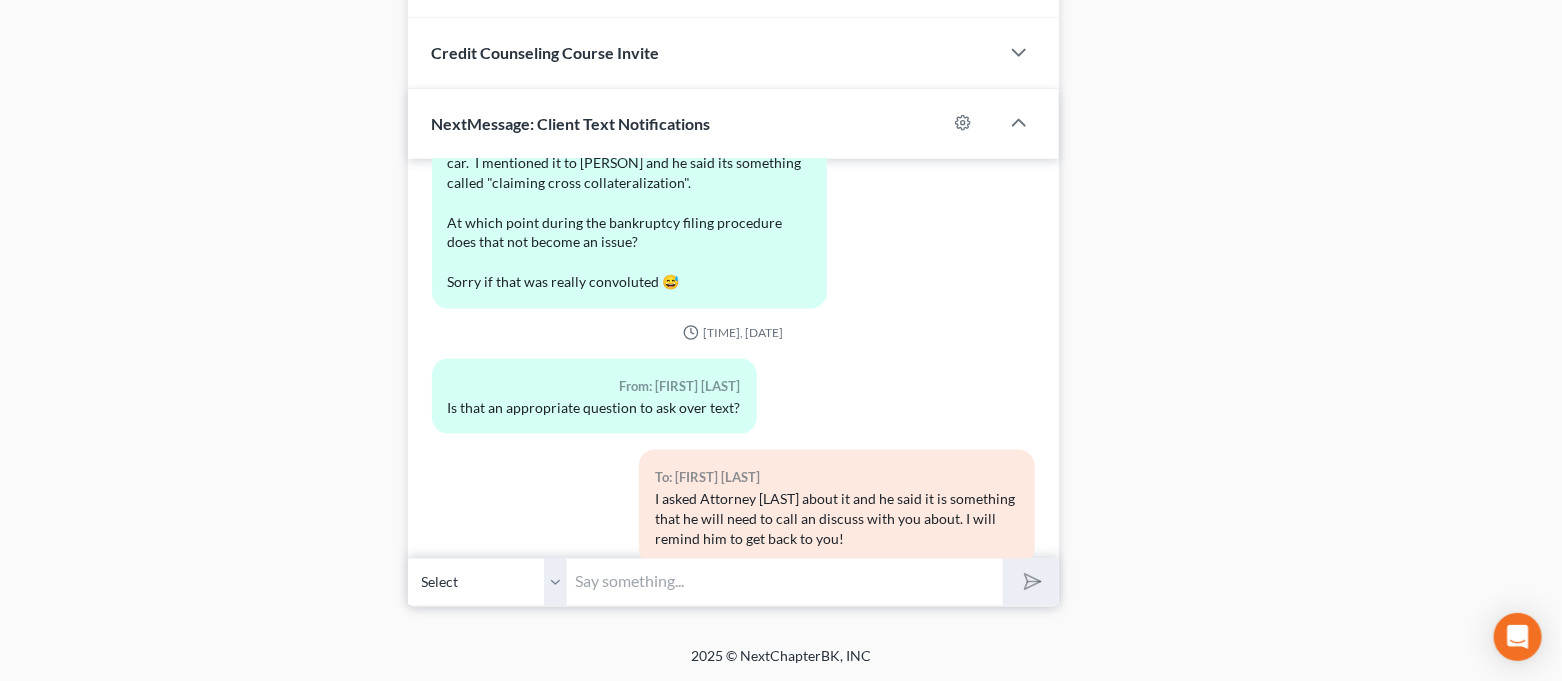 scroll, scrollTop: 1637, scrollLeft: 0, axis: vertical 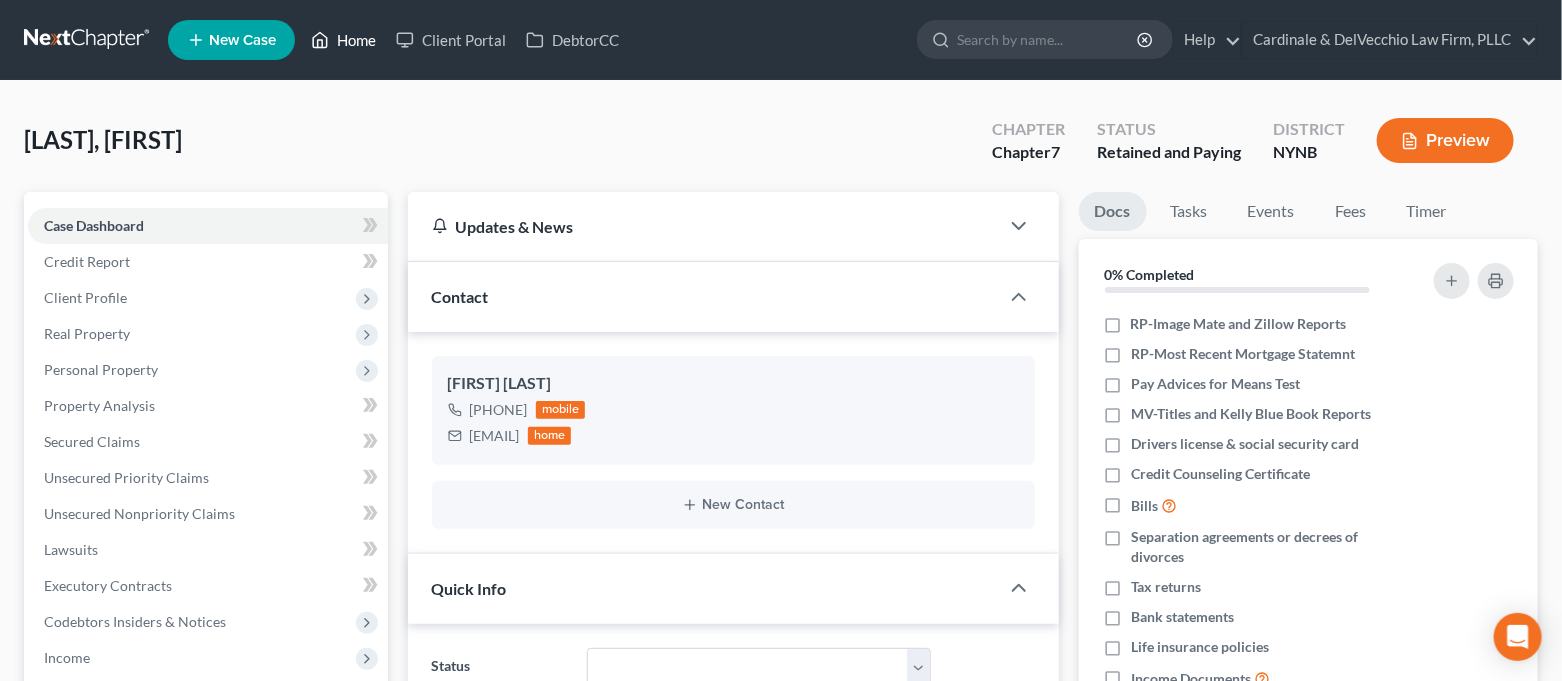 click on "Home" at bounding box center [343, 40] 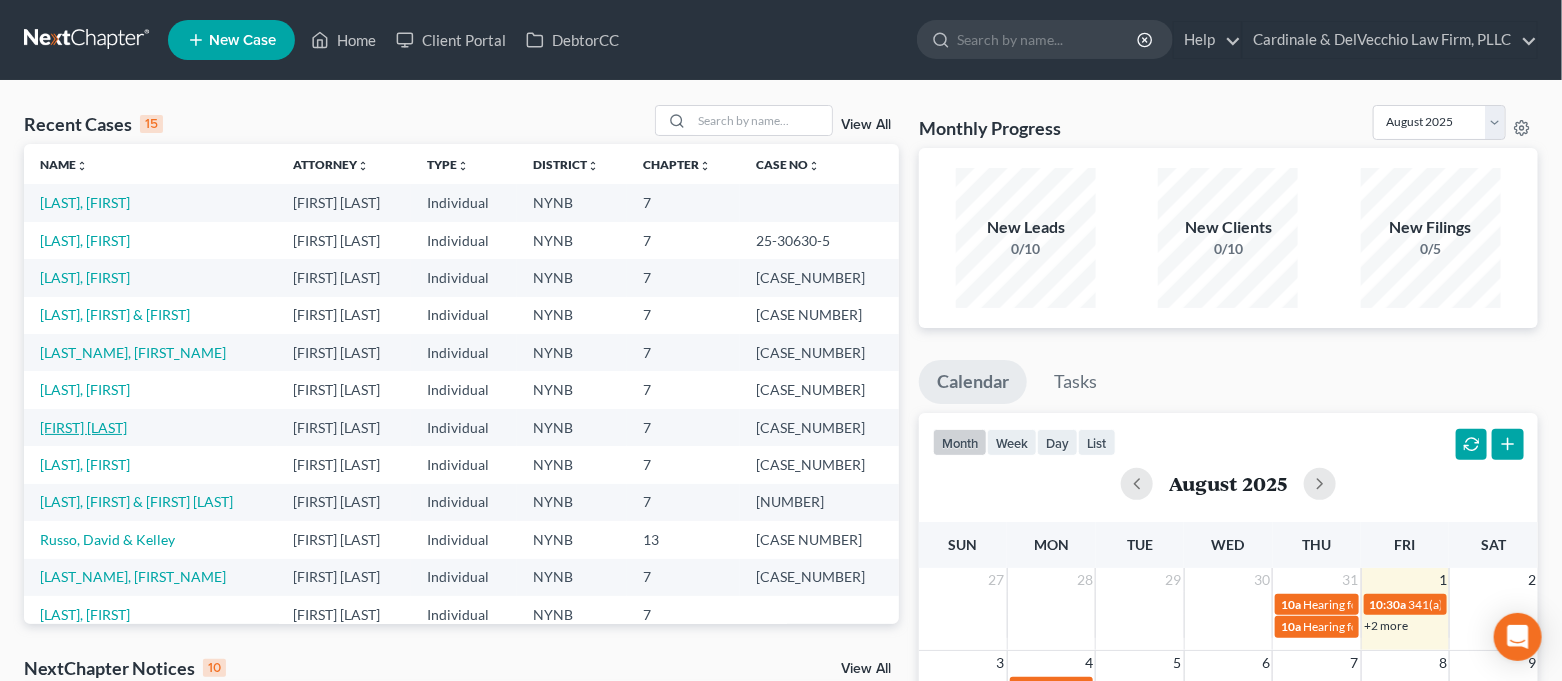 click on "[FIRST] [LAST]" at bounding box center (83, 427) 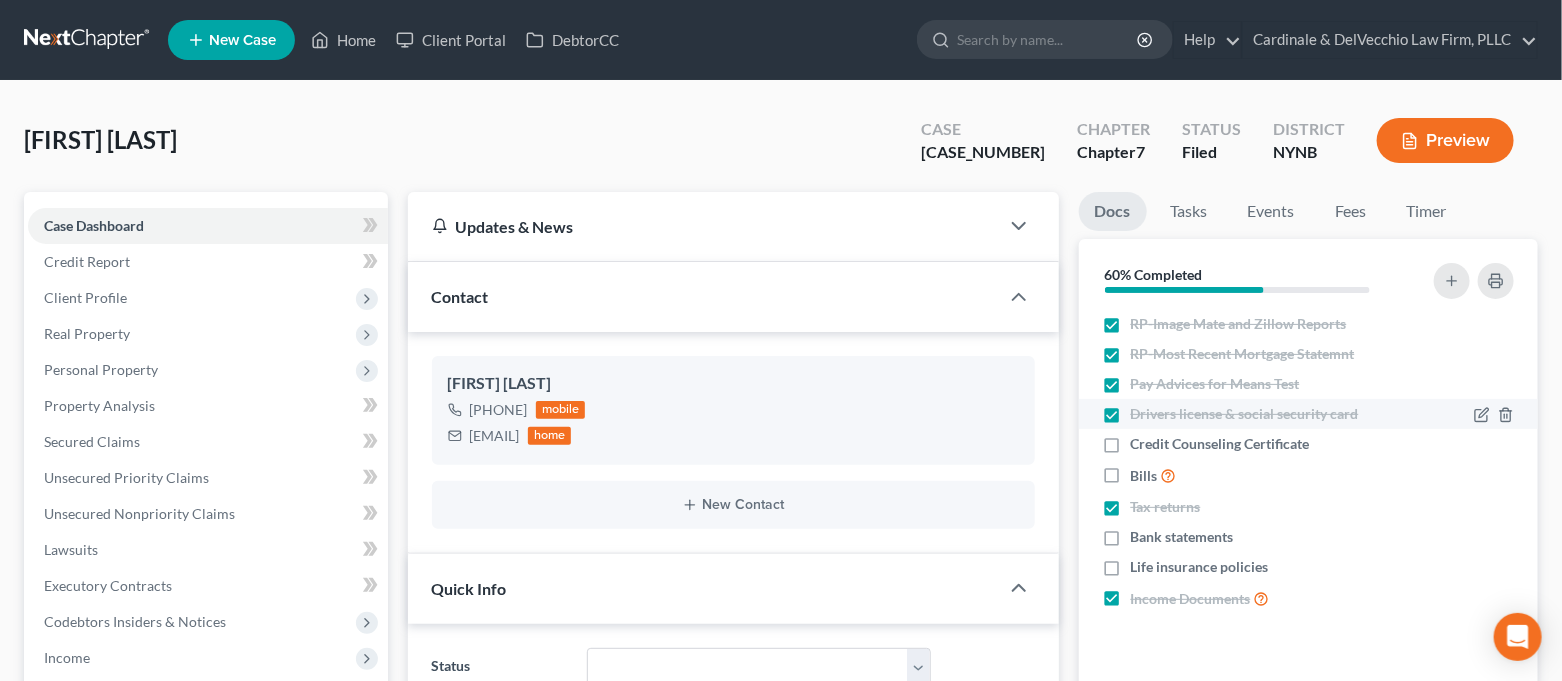 scroll, scrollTop: 9242, scrollLeft: 0, axis: vertical 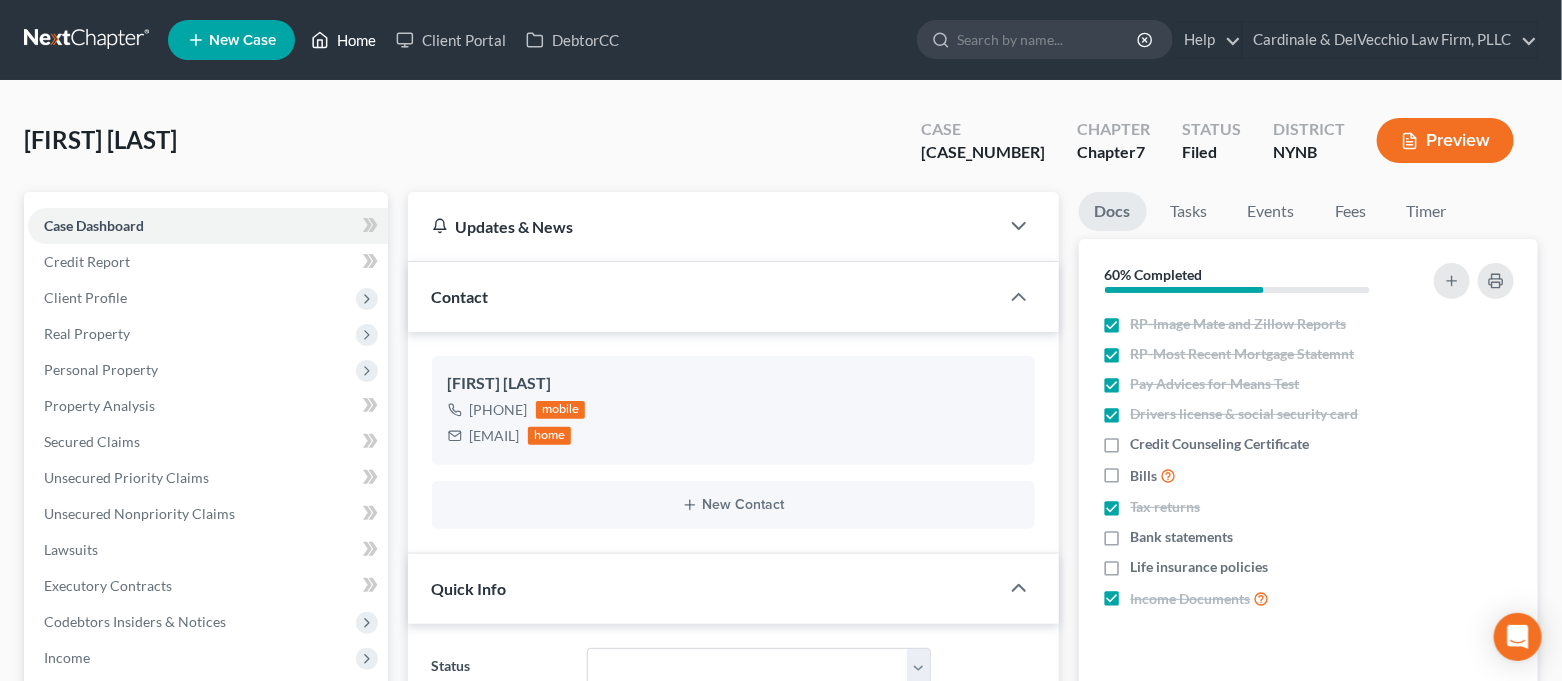 click on "Home" at bounding box center [343, 40] 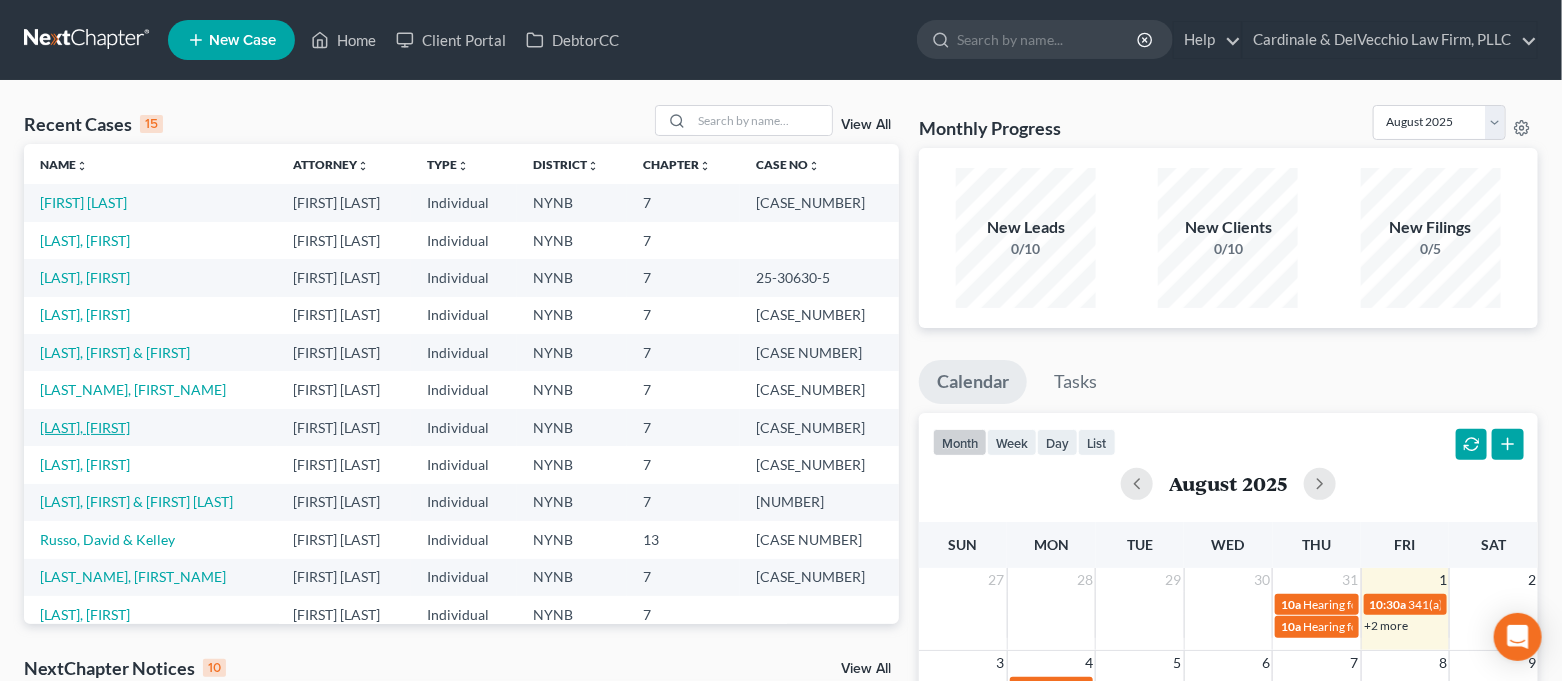 click on "[LAST], [FIRST]" at bounding box center [85, 427] 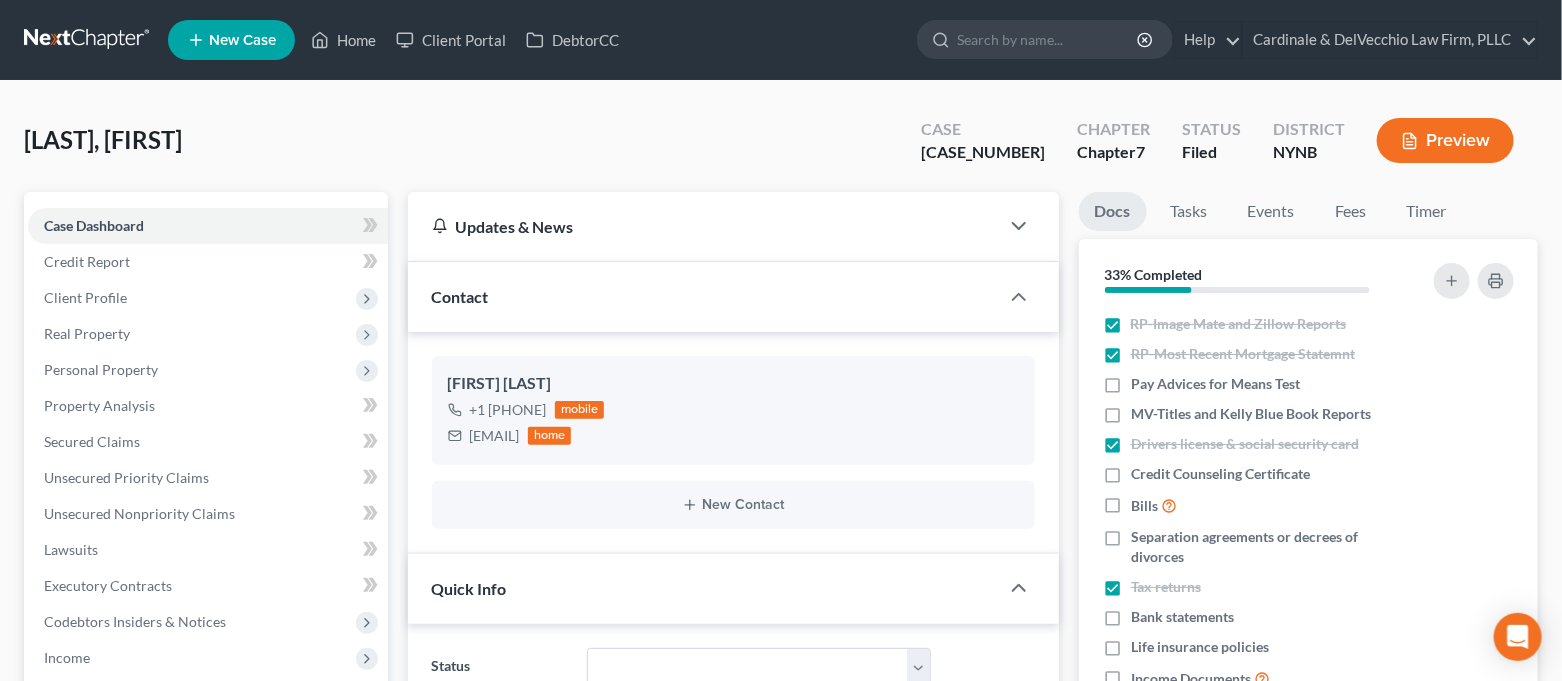scroll, scrollTop: 3916, scrollLeft: 0, axis: vertical 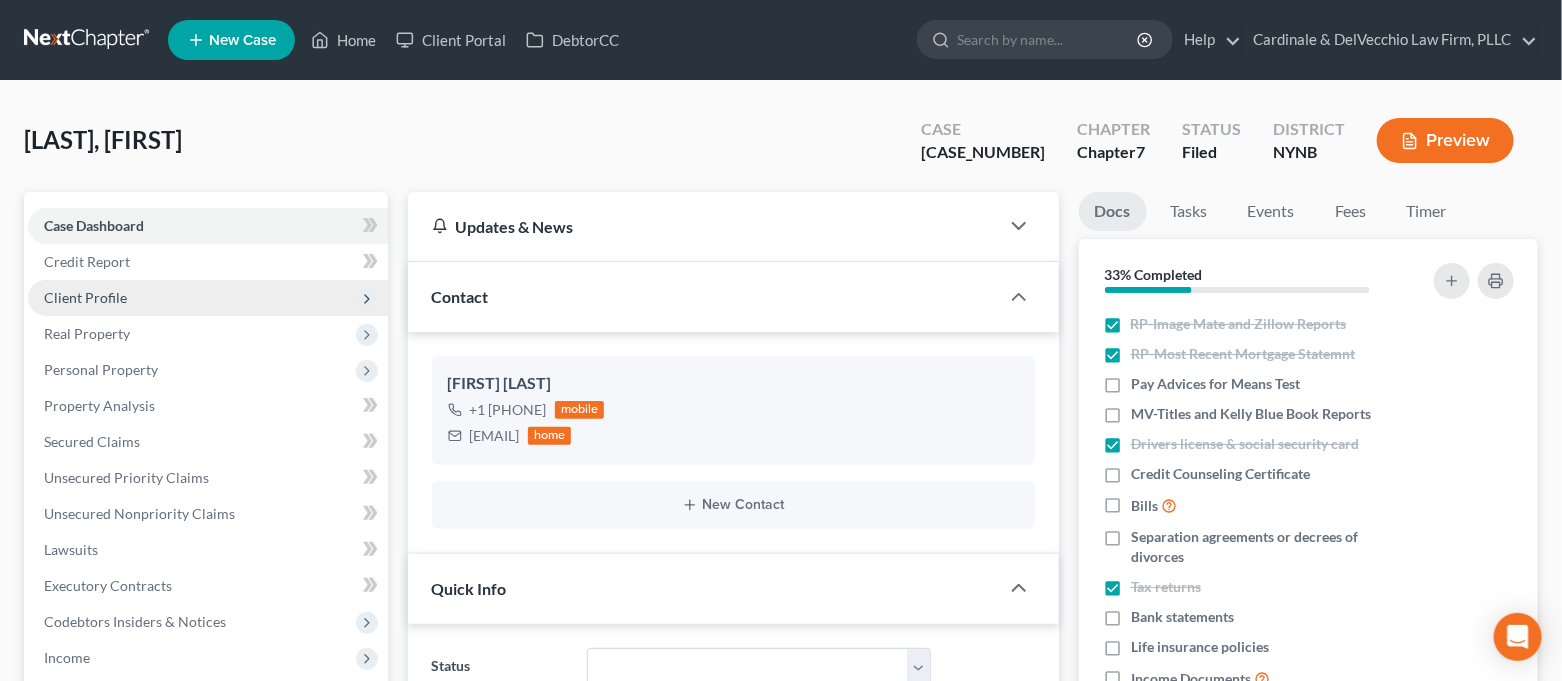 click on "Client Profile" at bounding box center (208, 298) 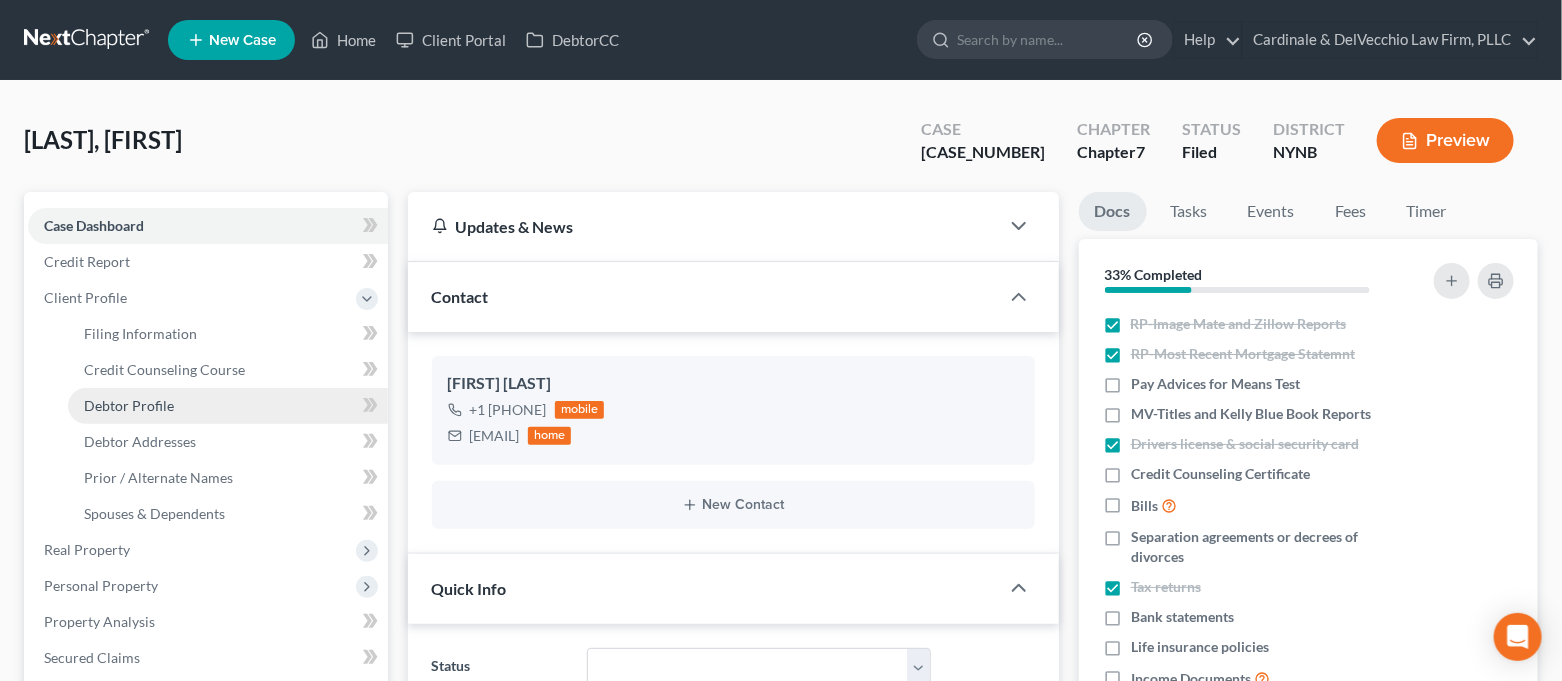 click on "Debtor Profile" at bounding box center (129, 405) 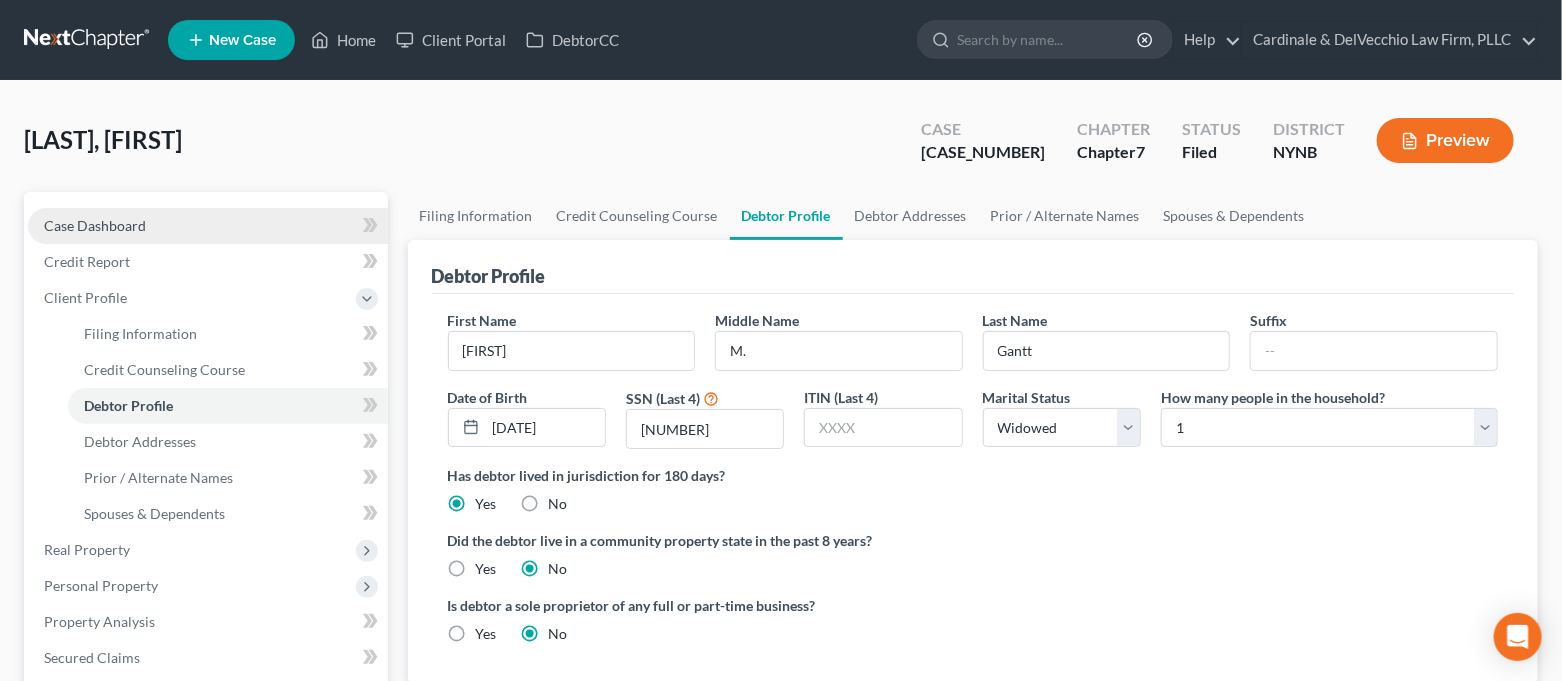 click on "Case Dashboard" at bounding box center [208, 226] 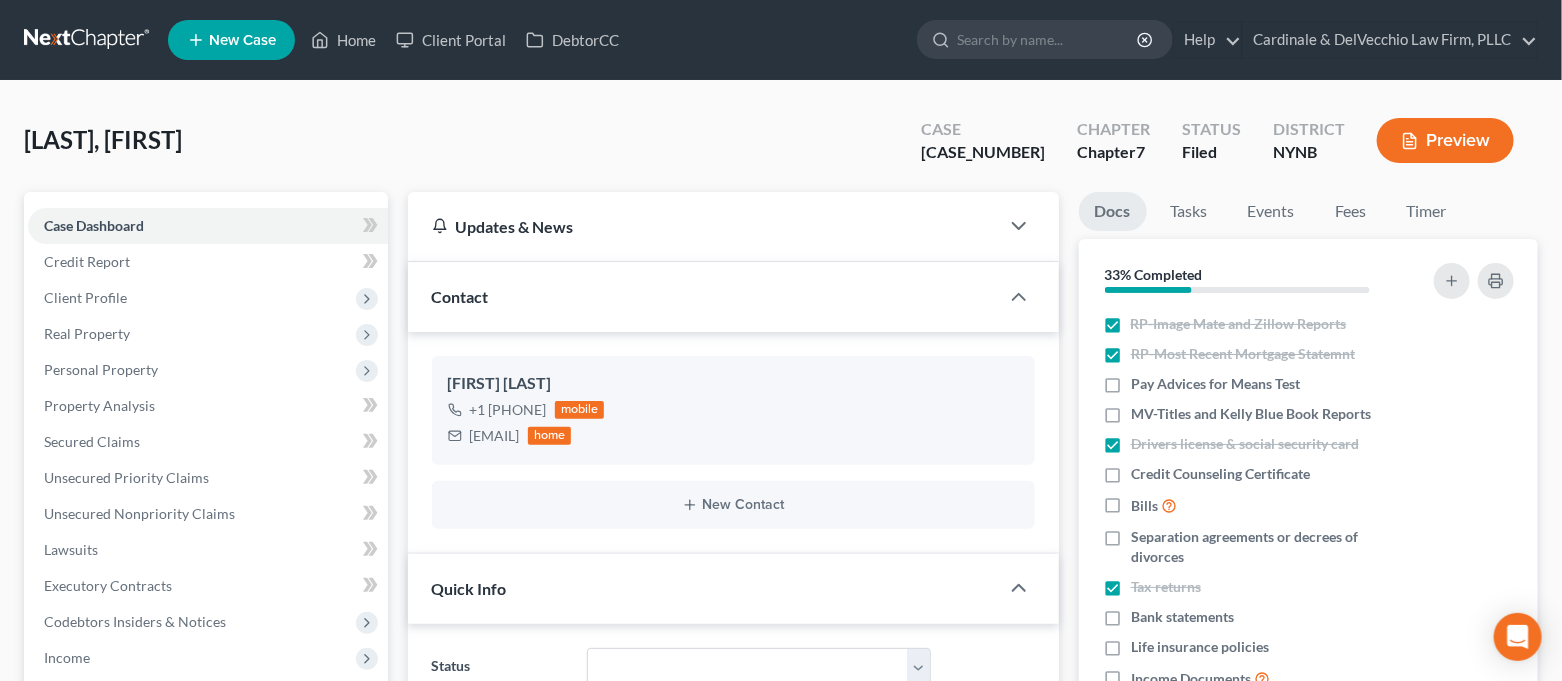 scroll, scrollTop: 3916, scrollLeft: 0, axis: vertical 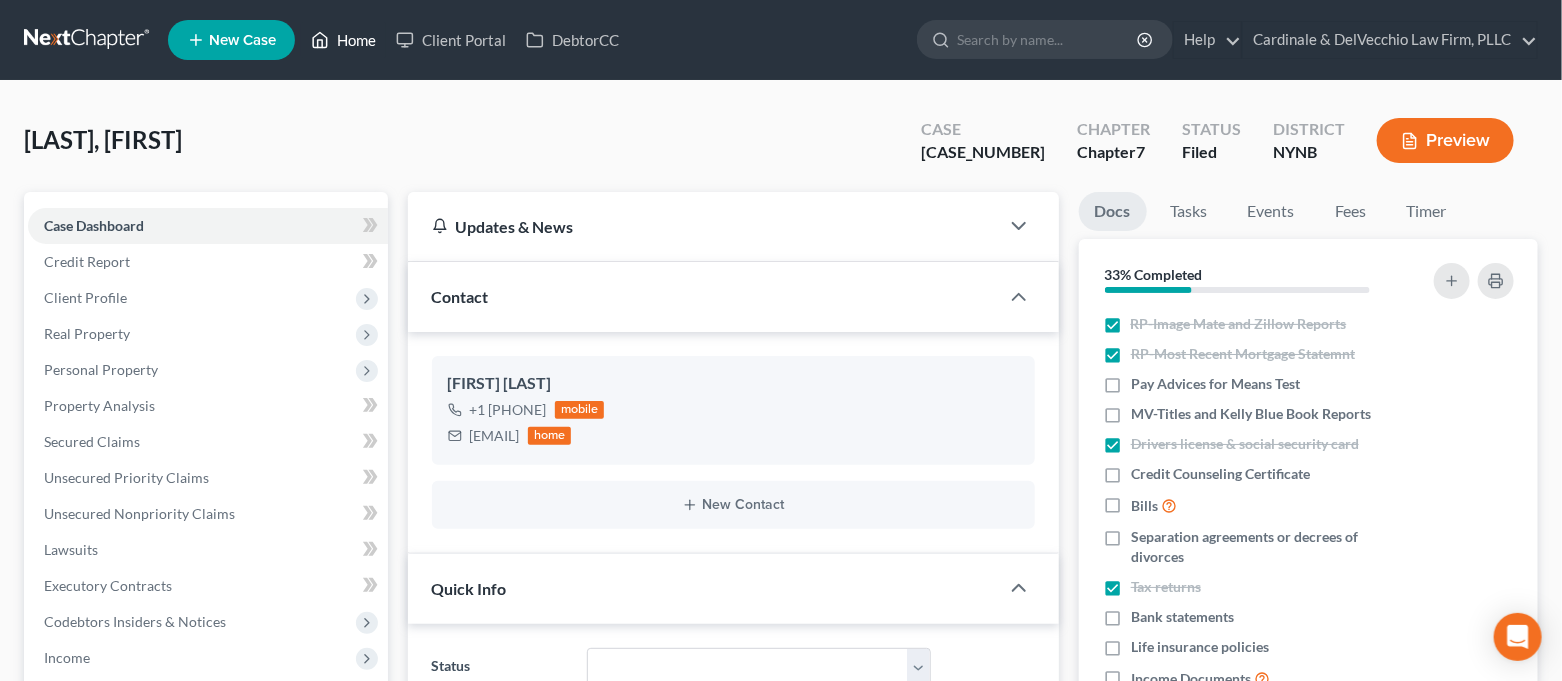 click on "Home" at bounding box center (343, 40) 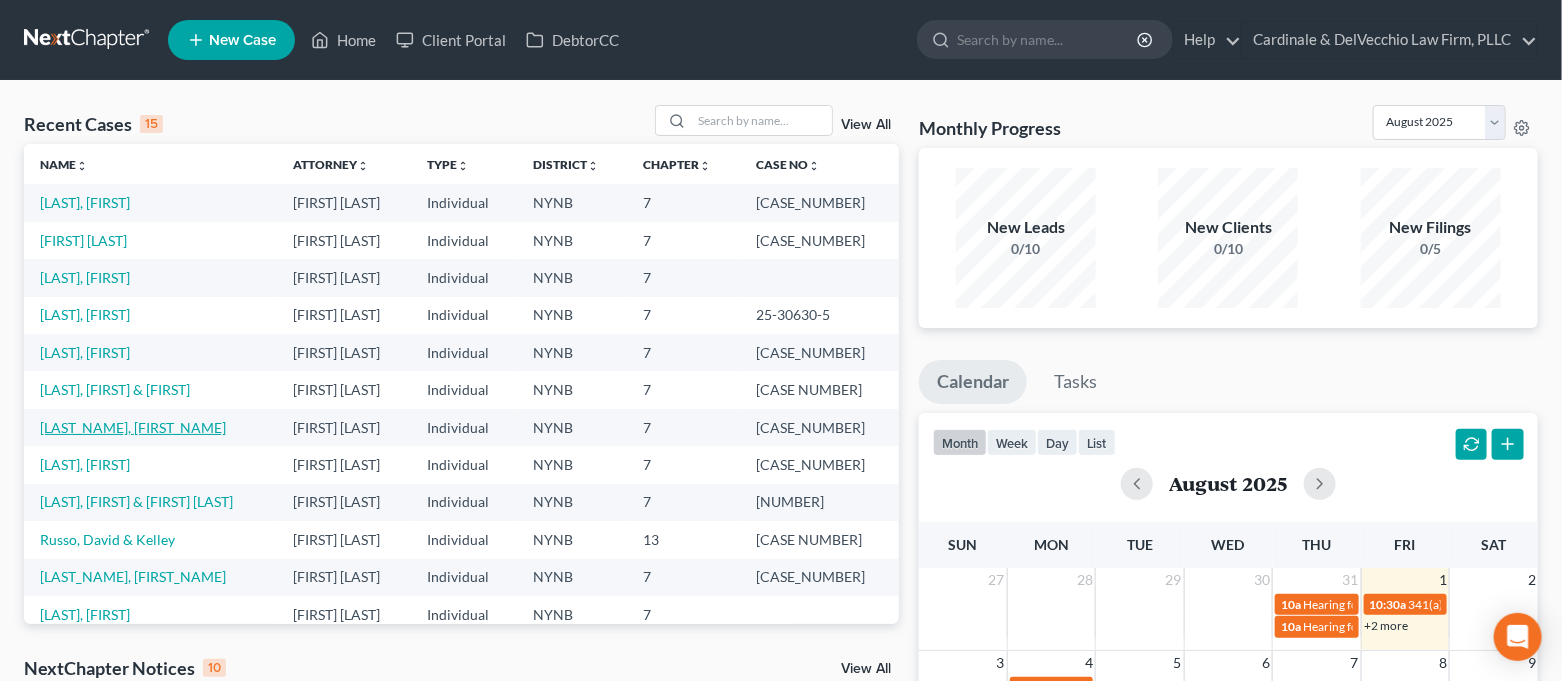 click on "[LAST_NAME], [FIRST_NAME]" at bounding box center (133, 427) 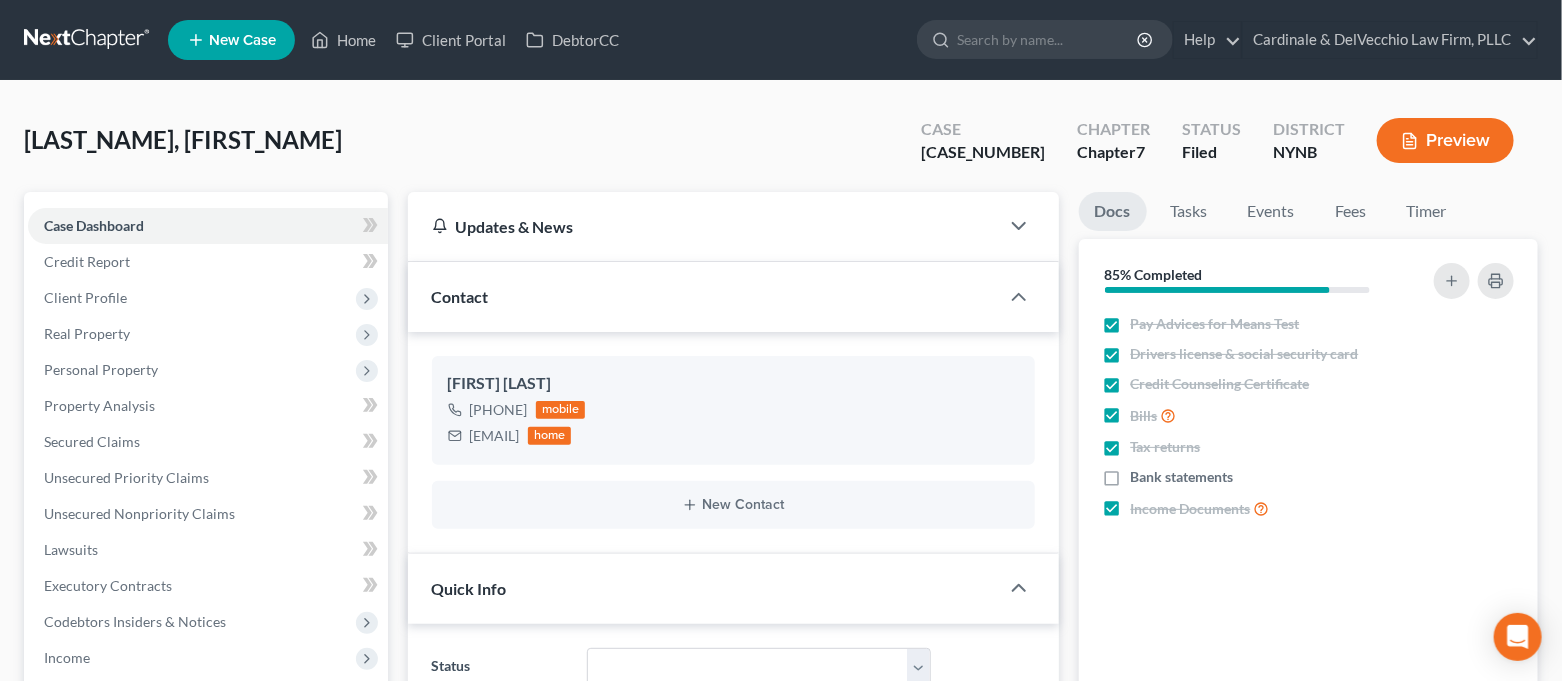 scroll, scrollTop: 1096, scrollLeft: 0, axis: vertical 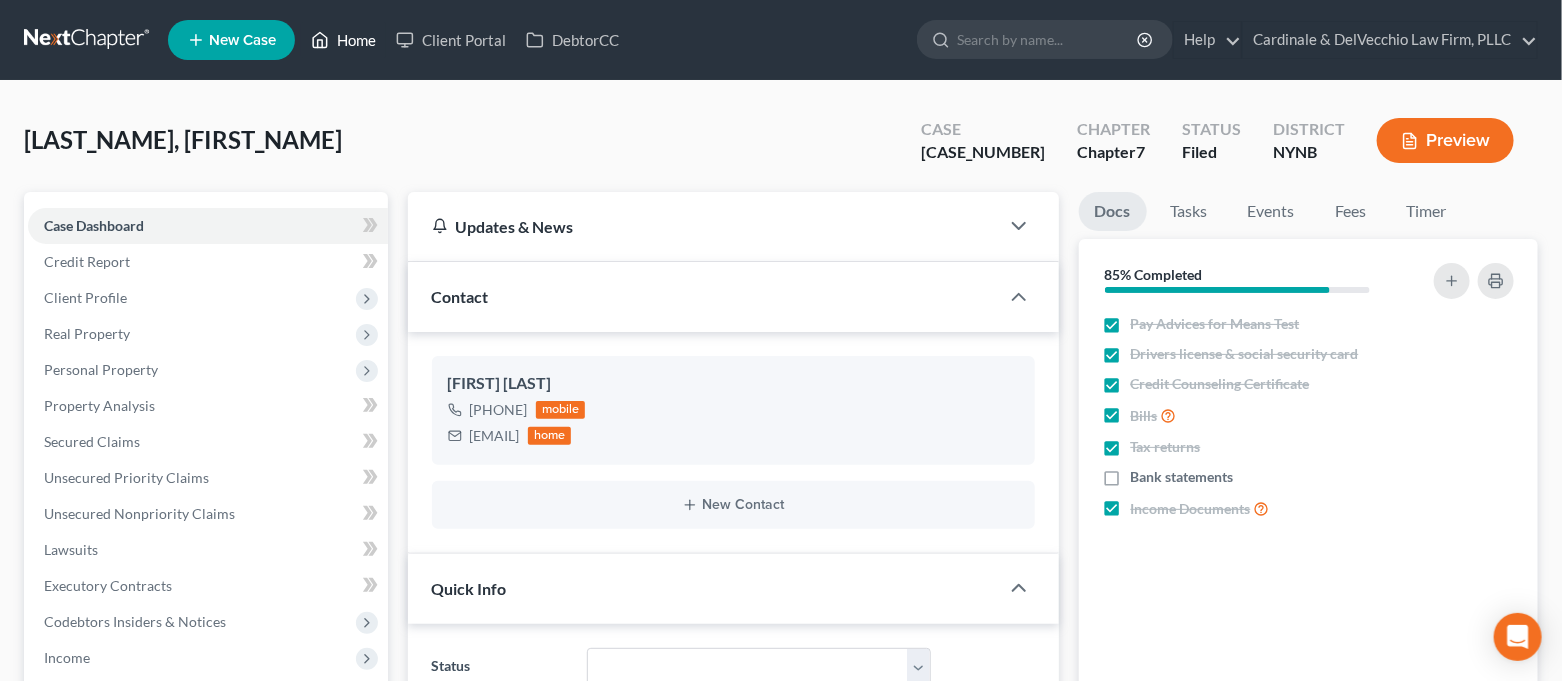 click on "Home" at bounding box center [343, 40] 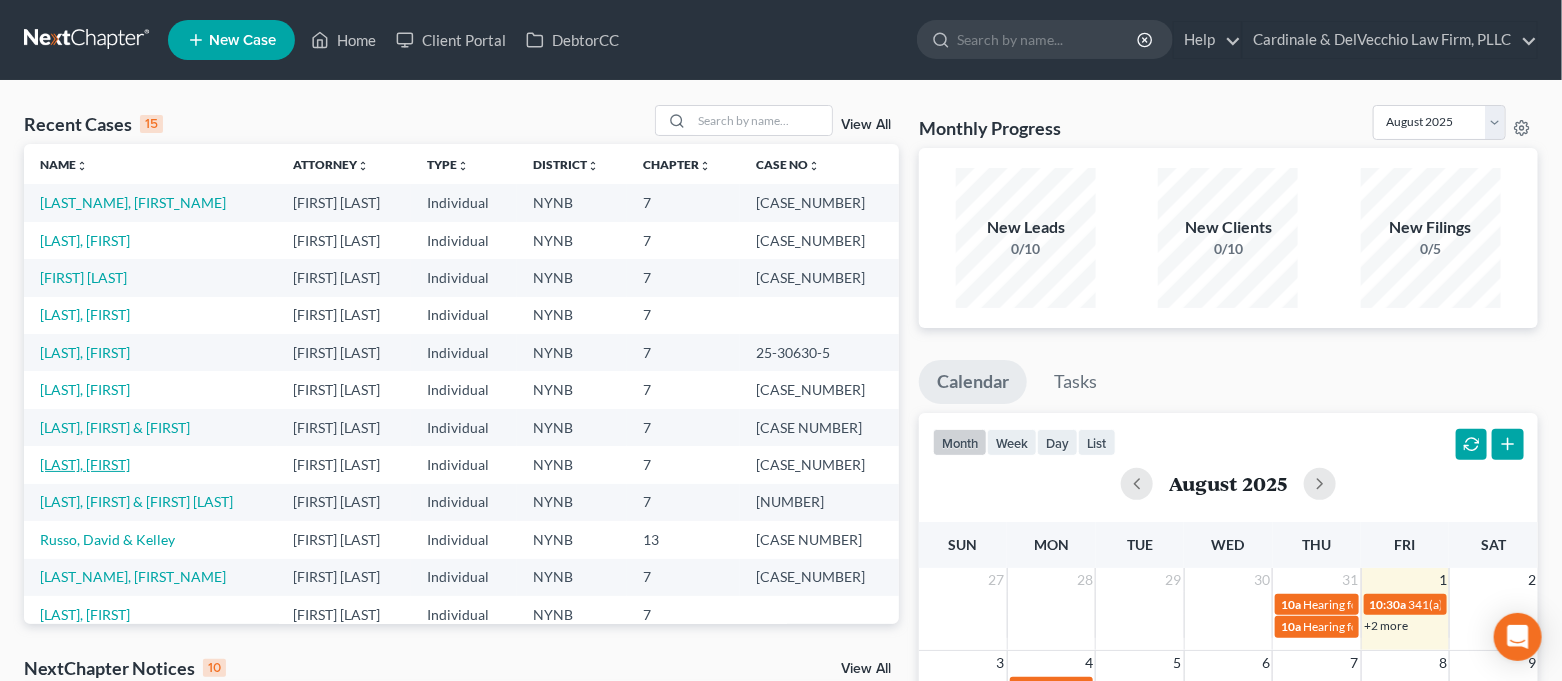 click on "[LAST], [FIRST]" at bounding box center (85, 464) 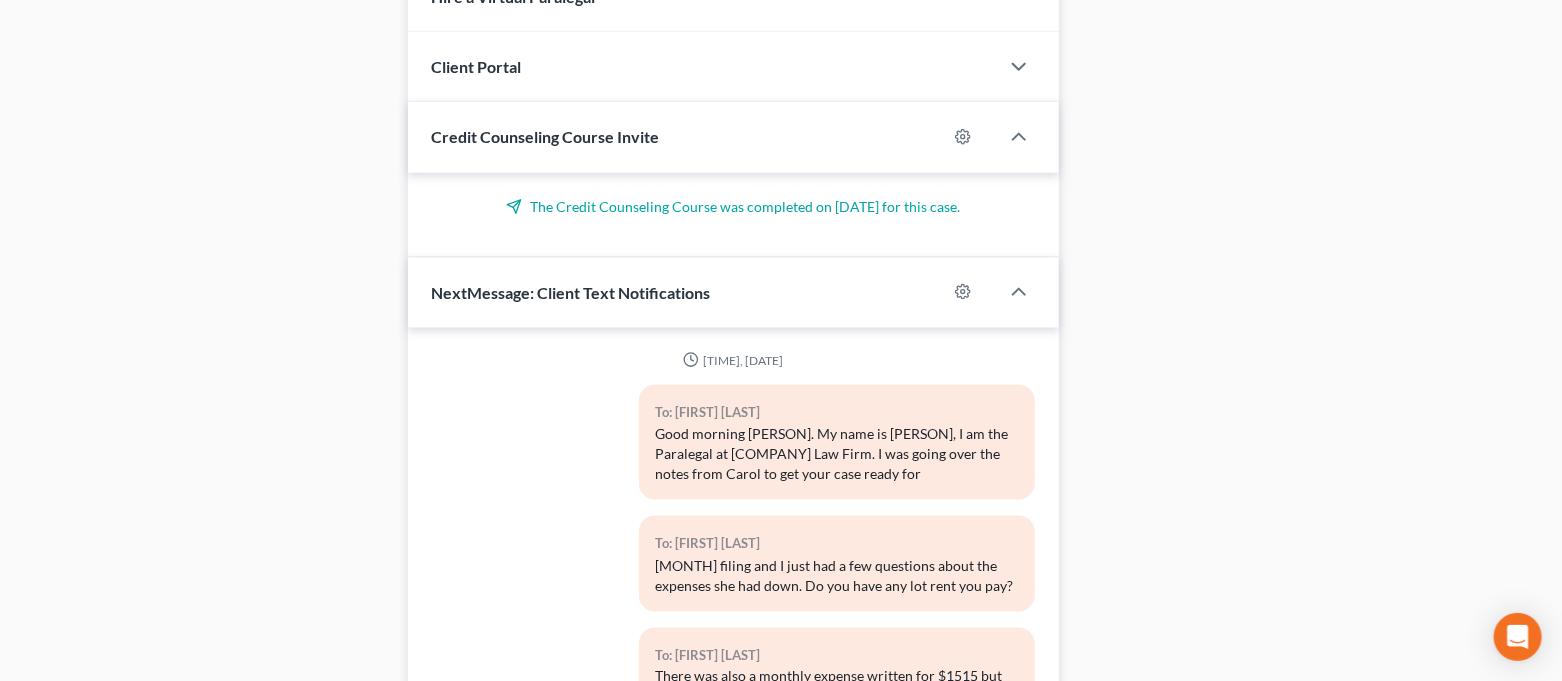 scroll, scrollTop: 1174, scrollLeft: 0, axis: vertical 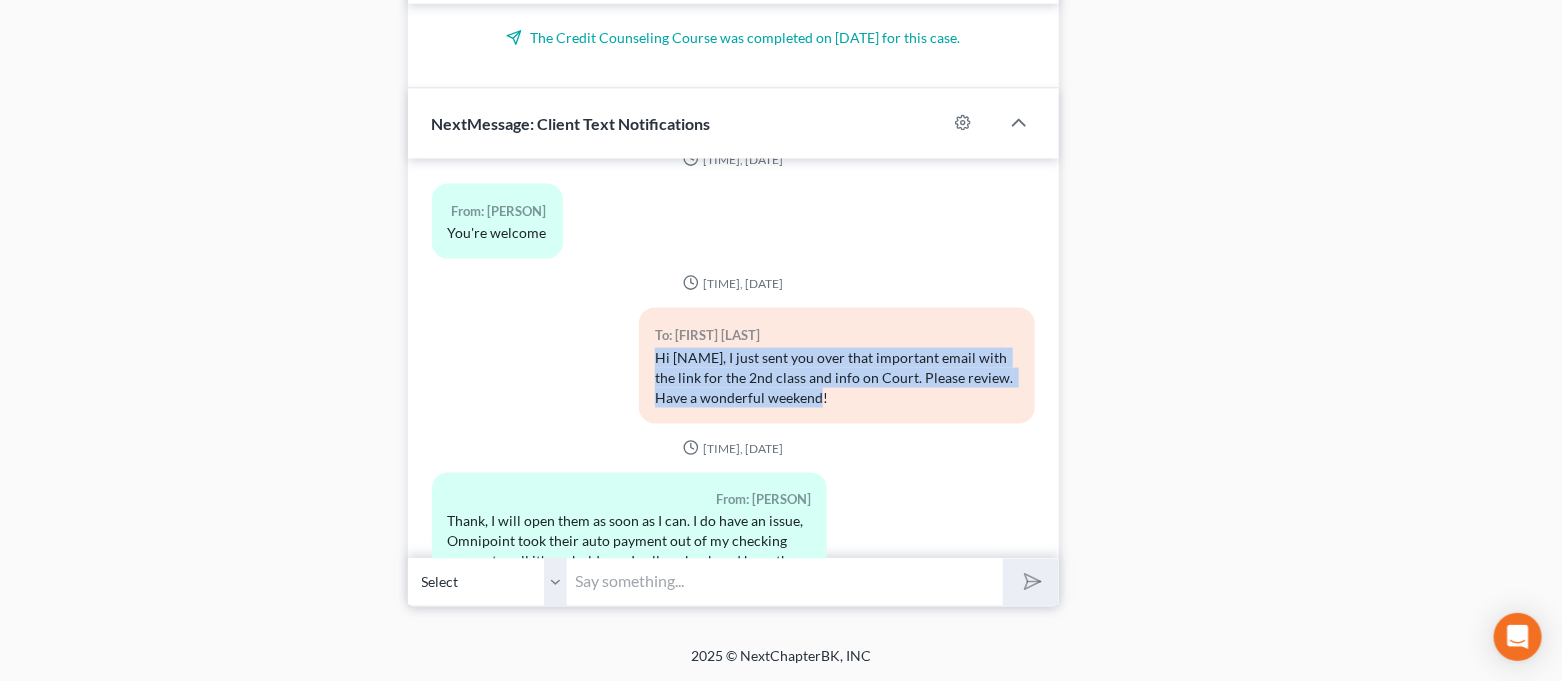 drag, startPoint x: 650, startPoint y: 371, endPoint x: 825, endPoint y: 425, distance: 183.14203 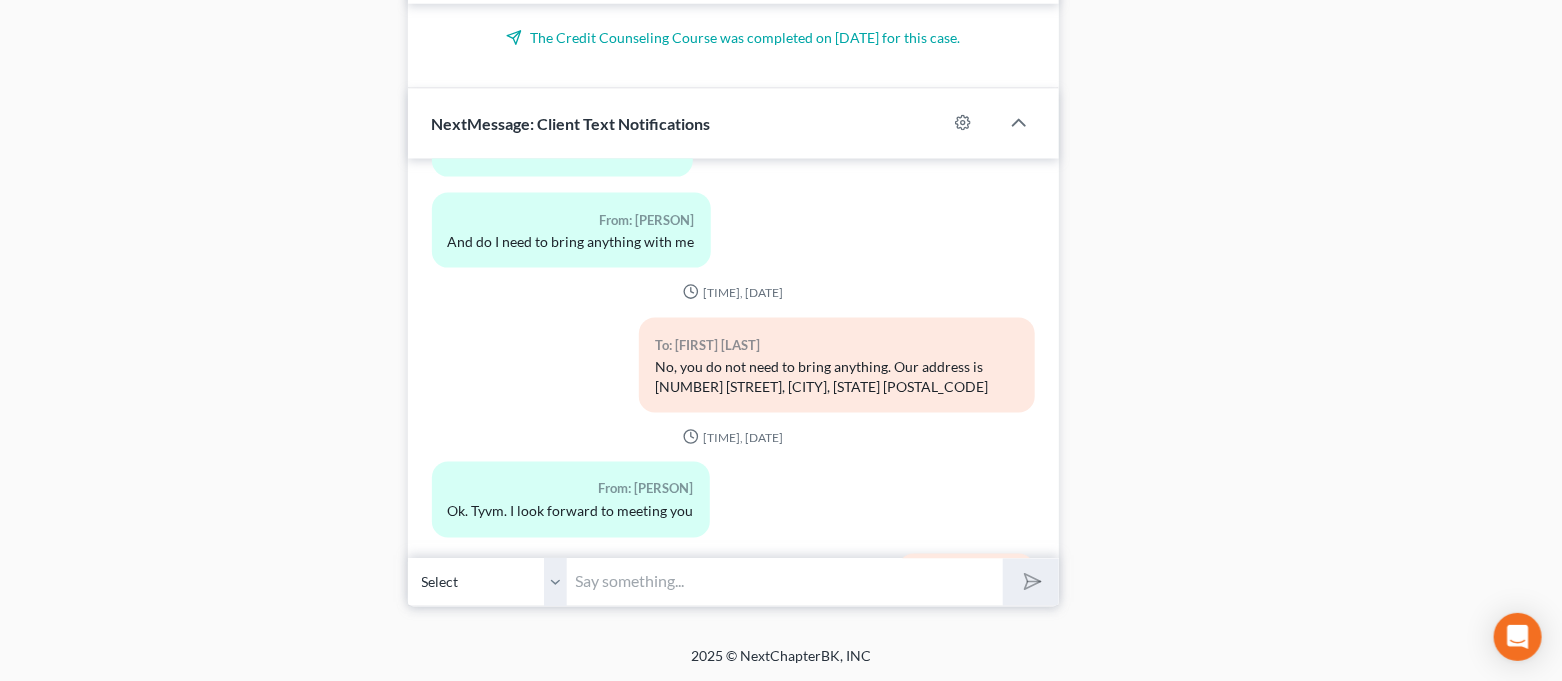 scroll, scrollTop: 1908, scrollLeft: 0, axis: vertical 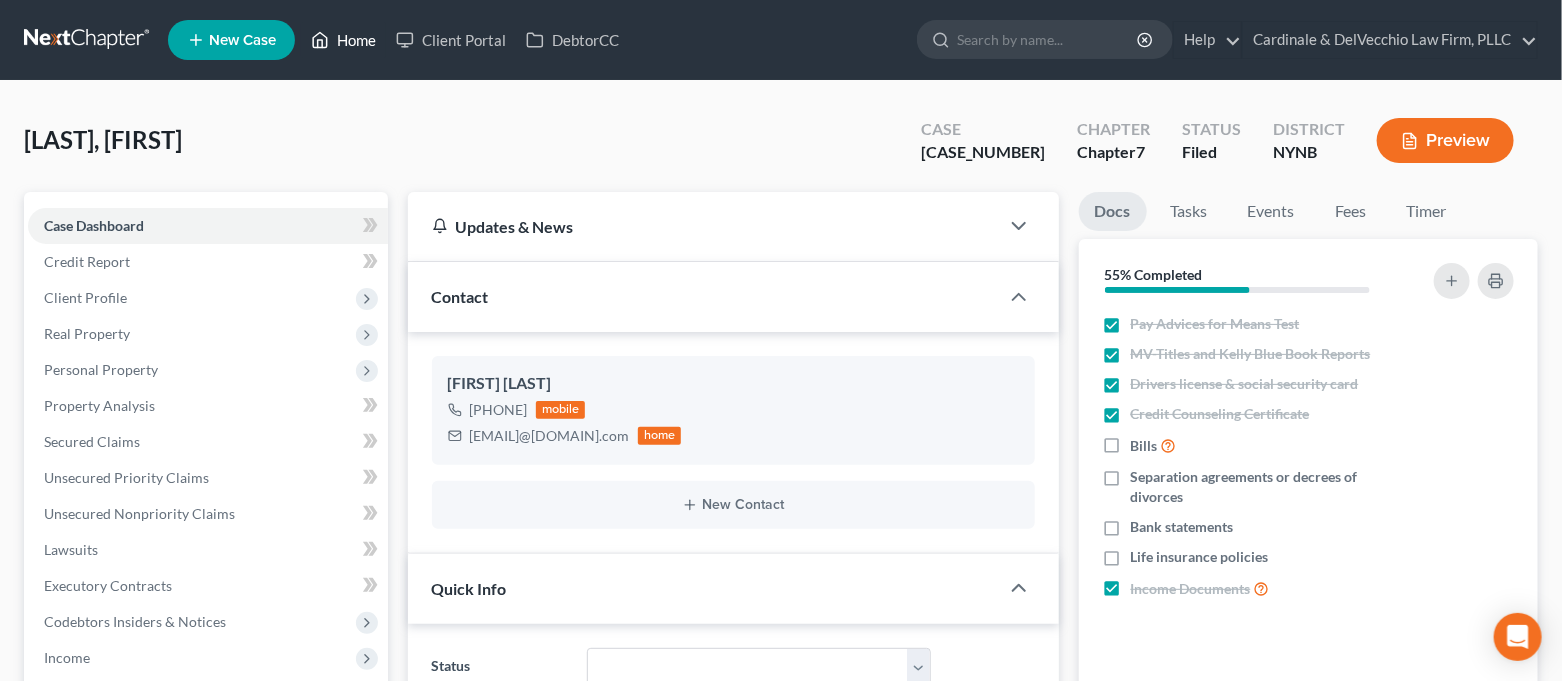 click on "Home" at bounding box center [343, 40] 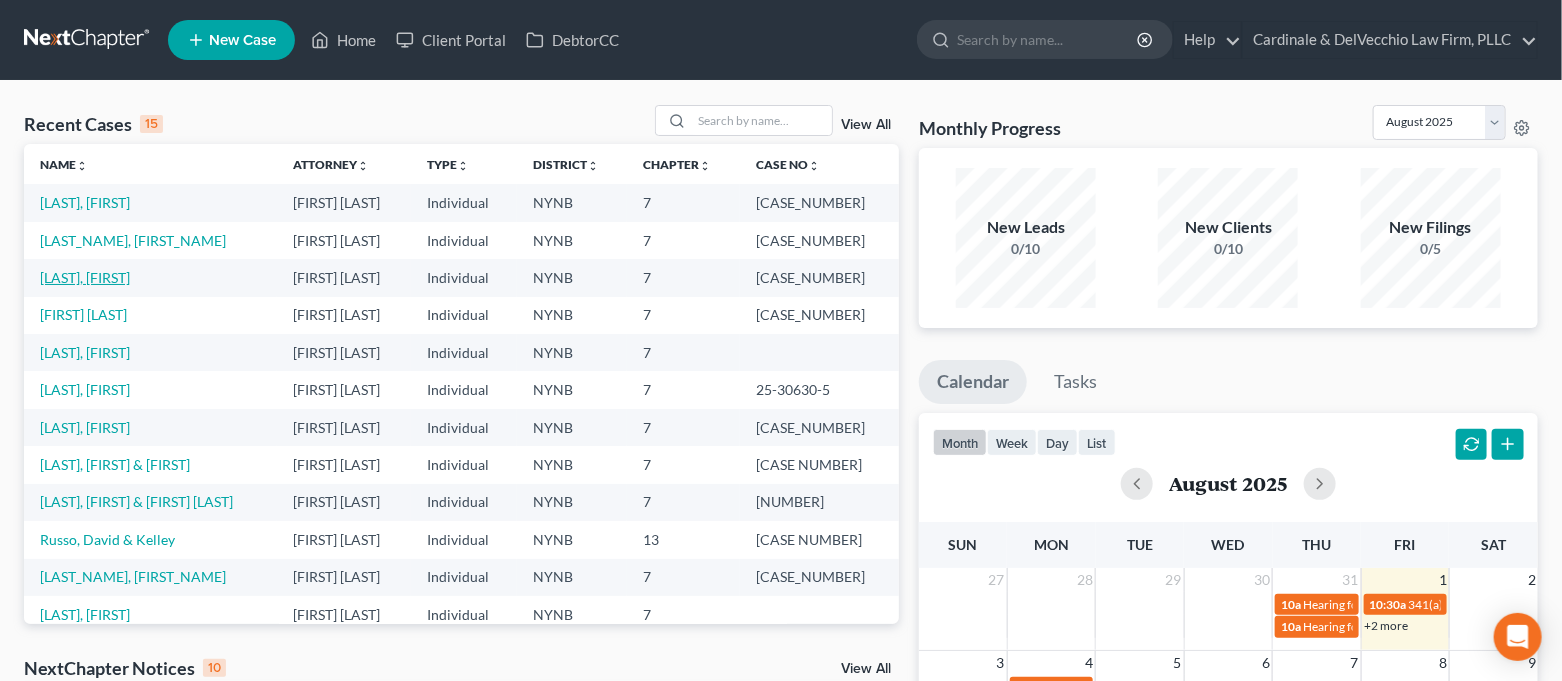 click on "[LAST], [FIRST]" at bounding box center [85, 277] 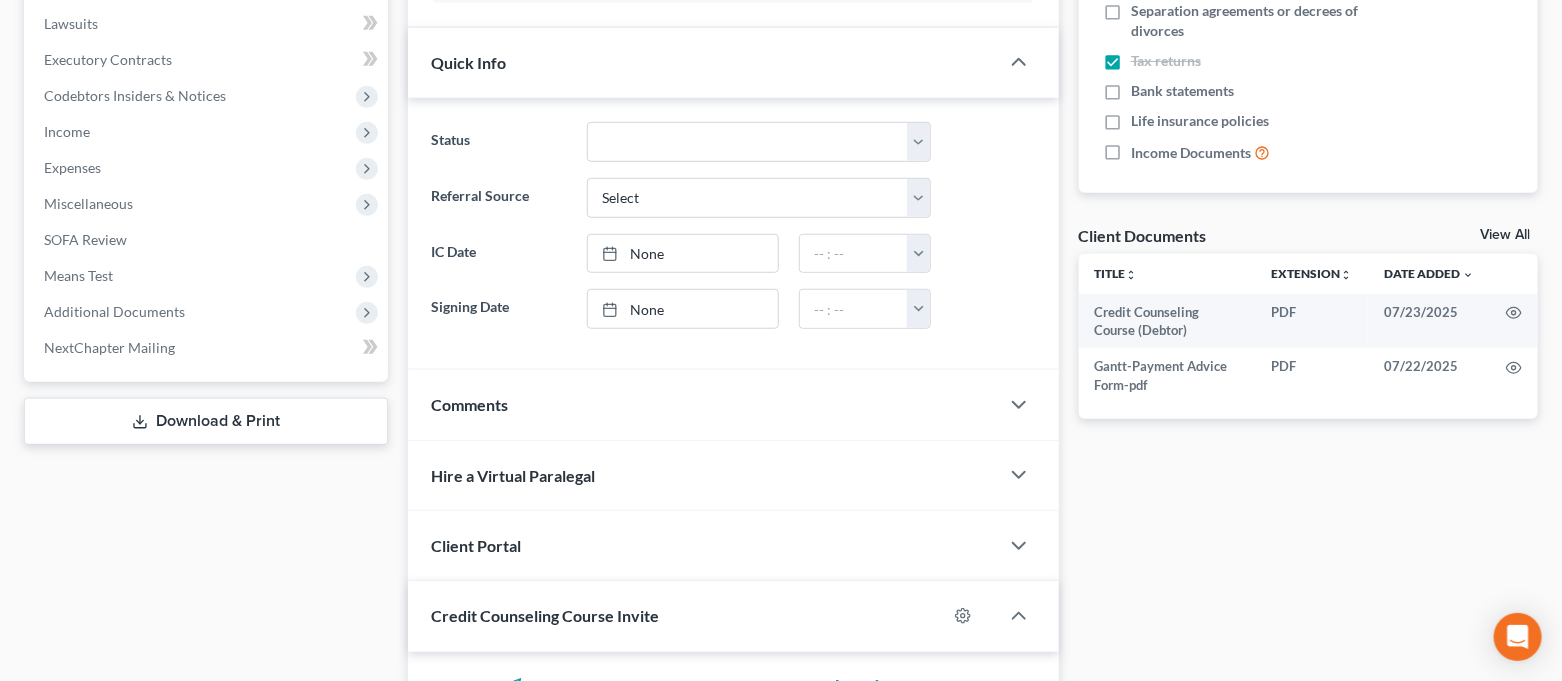 scroll, scrollTop: 533, scrollLeft: 0, axis: vertical 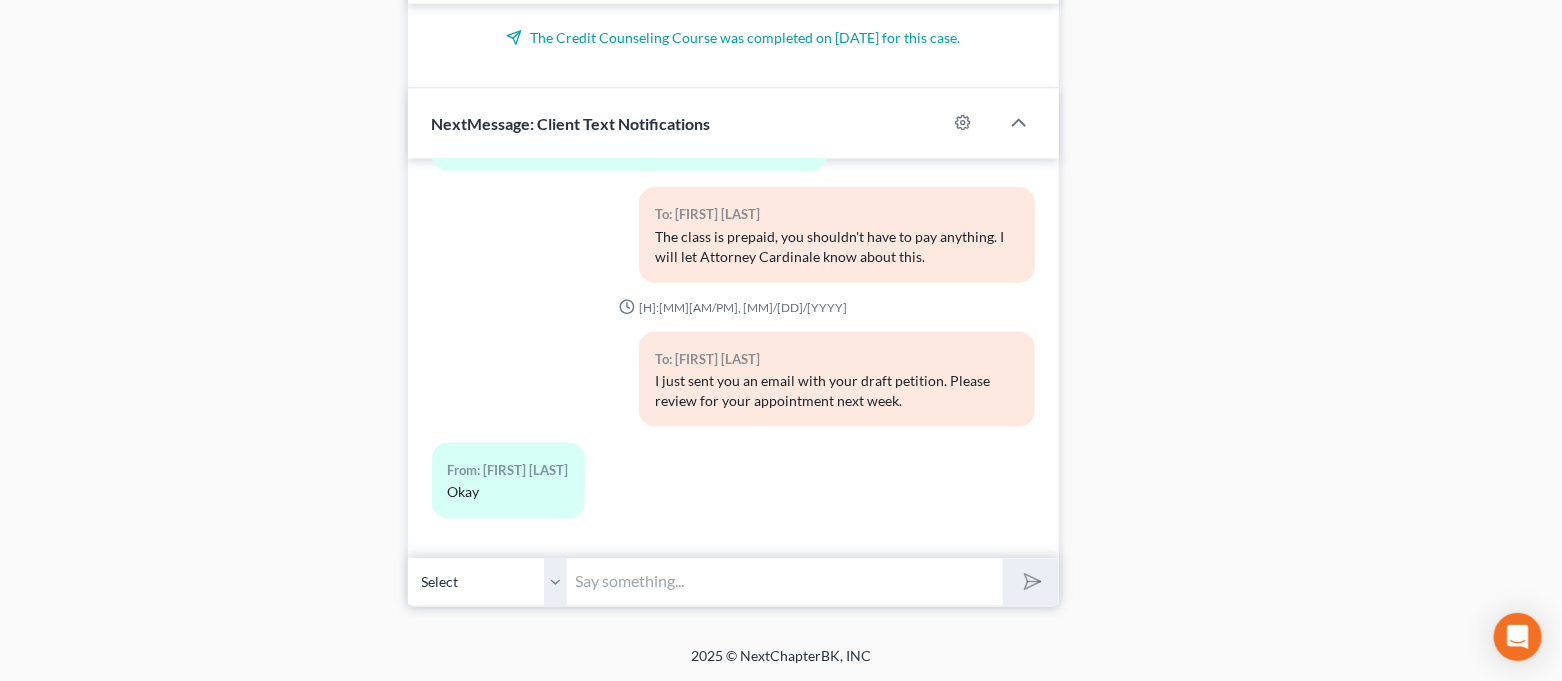 paste on "Hi [NAME], I just sent you over that important email with the link for the 2nd class and info on Court. Please review. Have a wonderful weekend!" 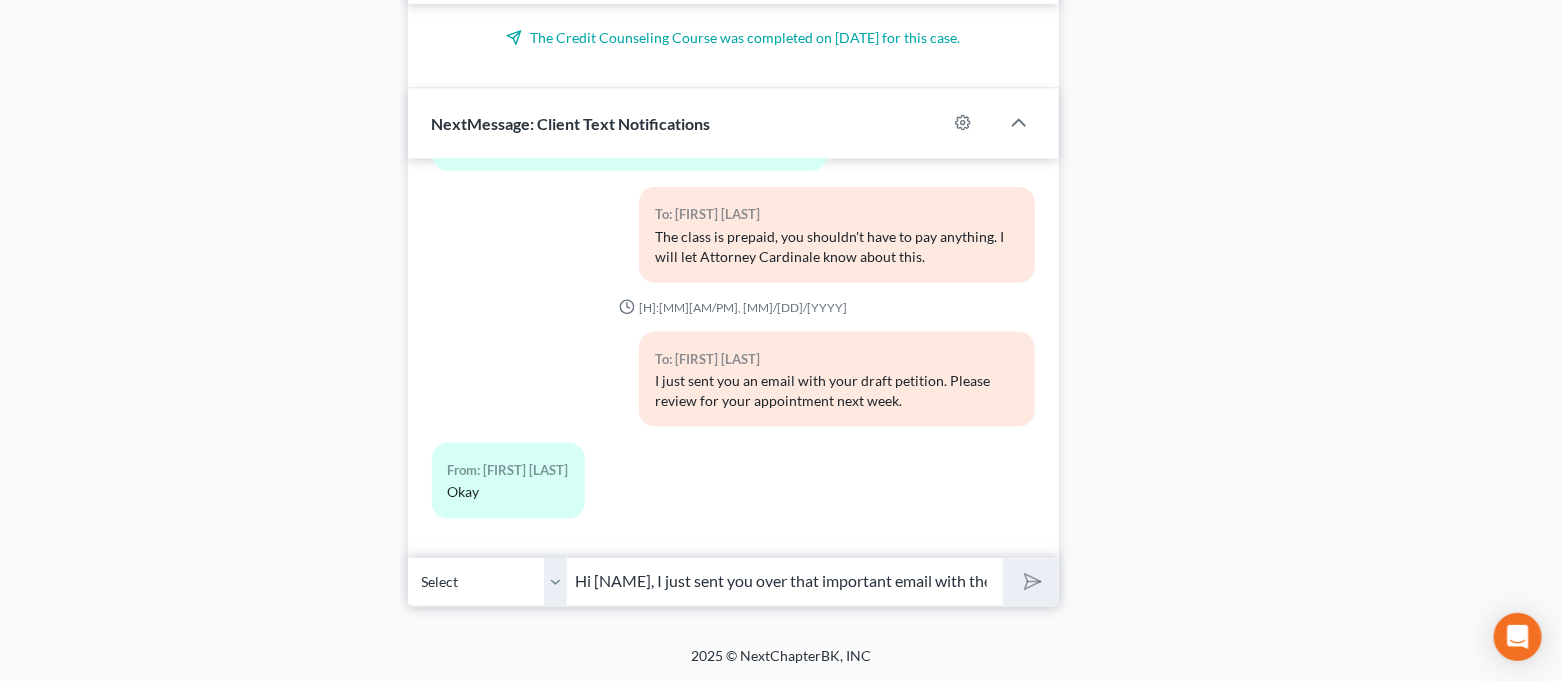 scroll, scrollTop: 0, scrollLeft: 561, axis: horizontal 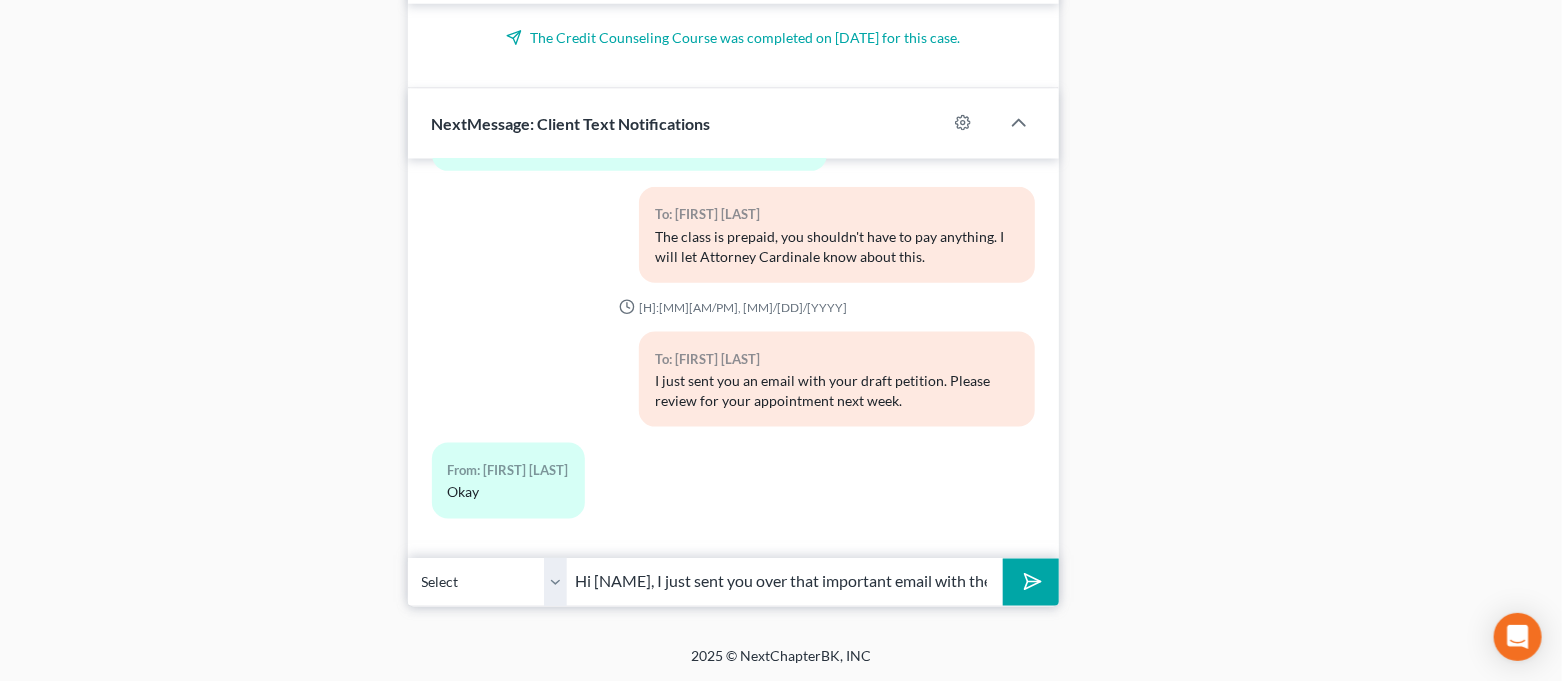 drag, startPoint x: 603, startPoint y: 585, endPoint x: 479, endPoint y: 602, distance: 125.1599 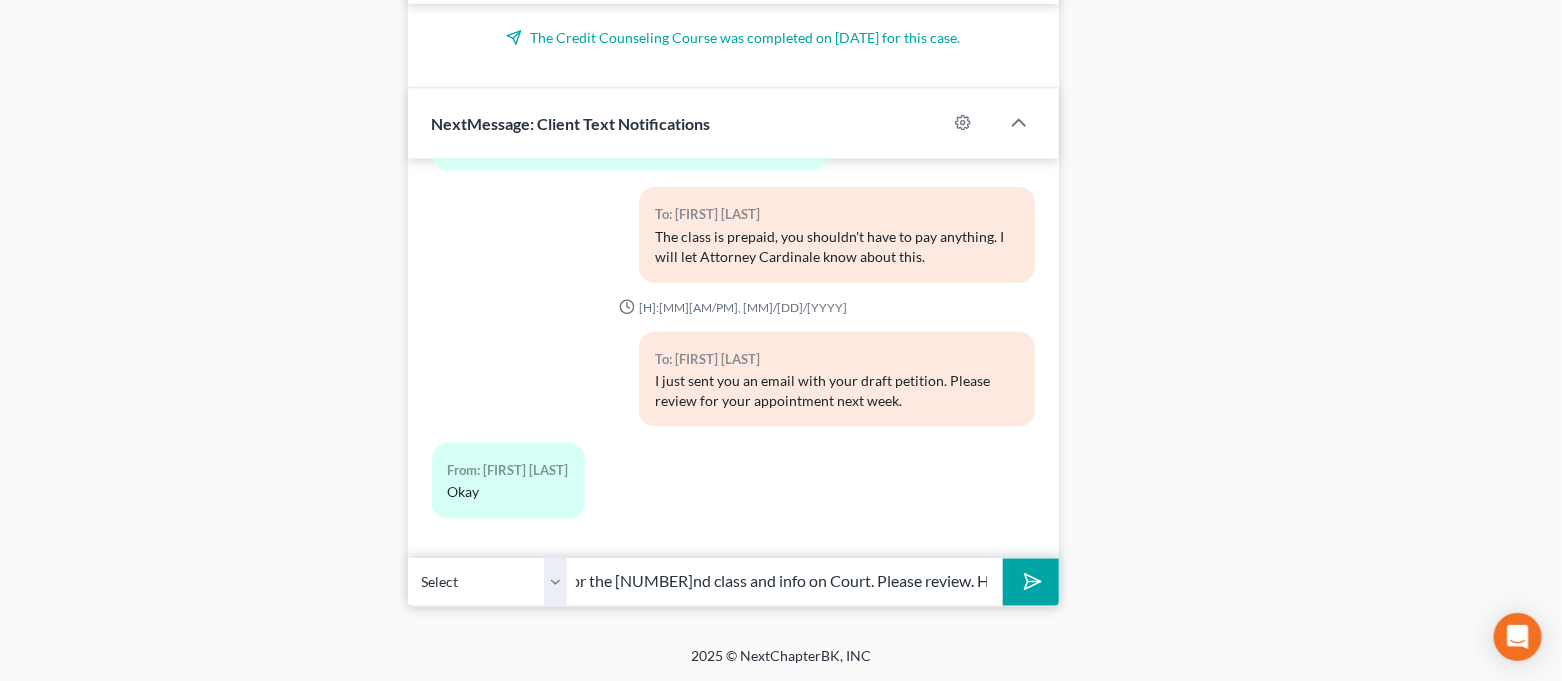 scroll, scrollTop: 0, scrollLeft: 617, axis: horizontal 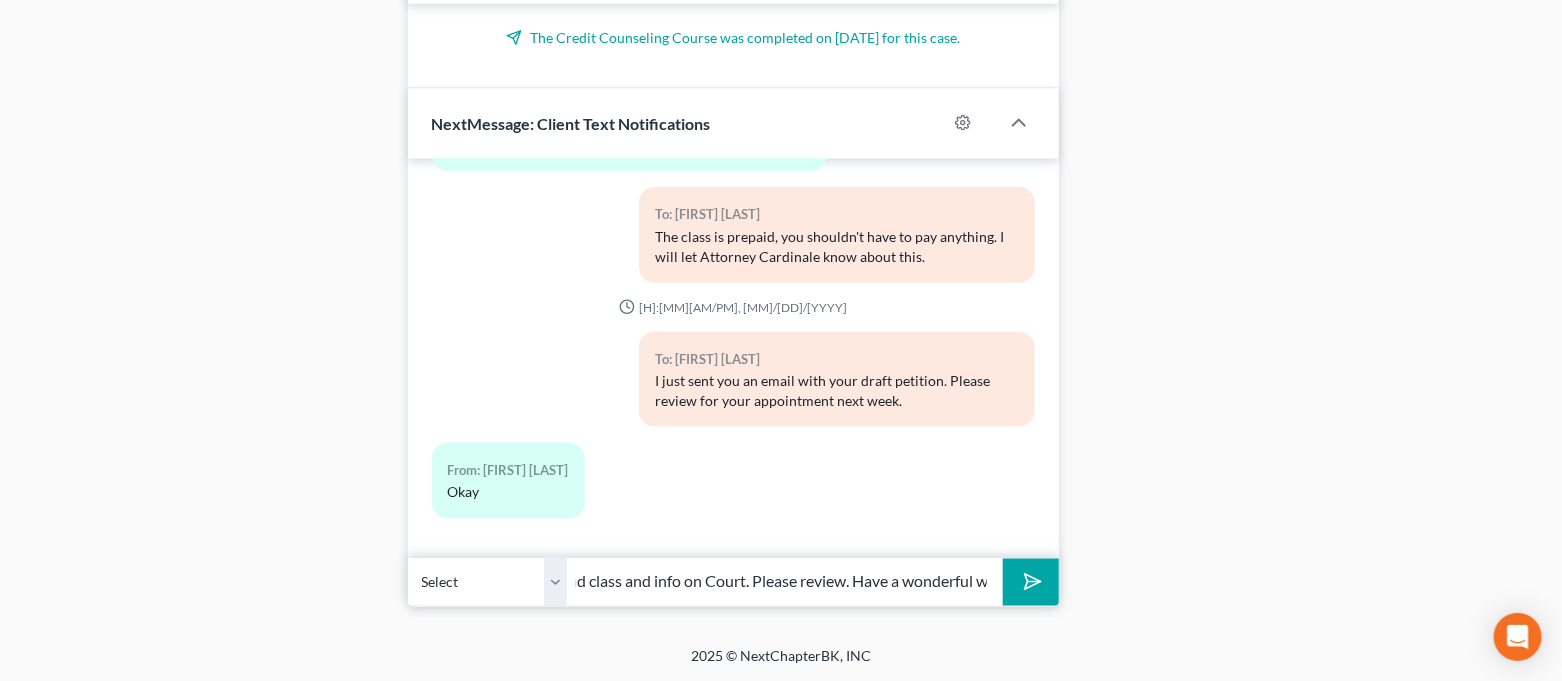 drag, startPoint x: 737, startPoint y: 584, endPoint x: 1040, endPoint y: 585, distance: 303.00165 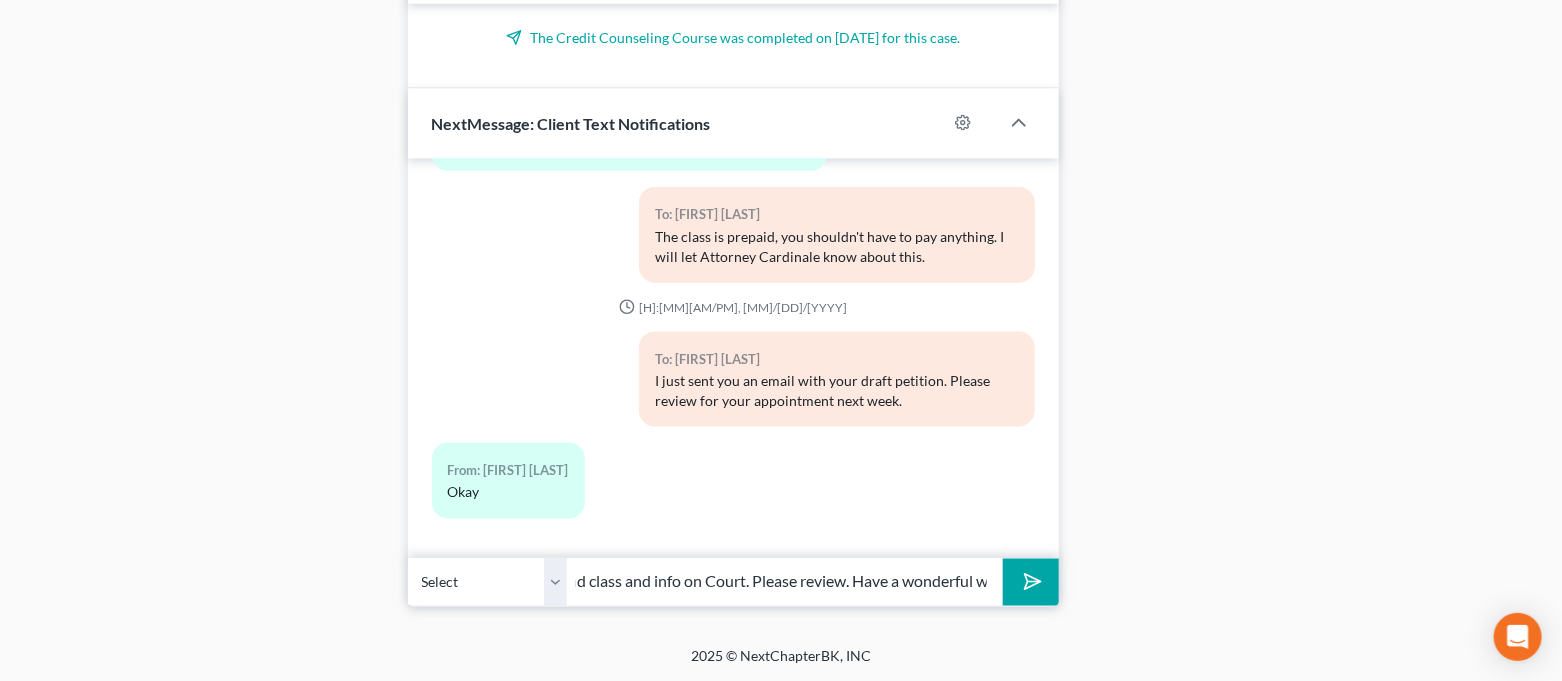 click at bounding box center [1030, 582] 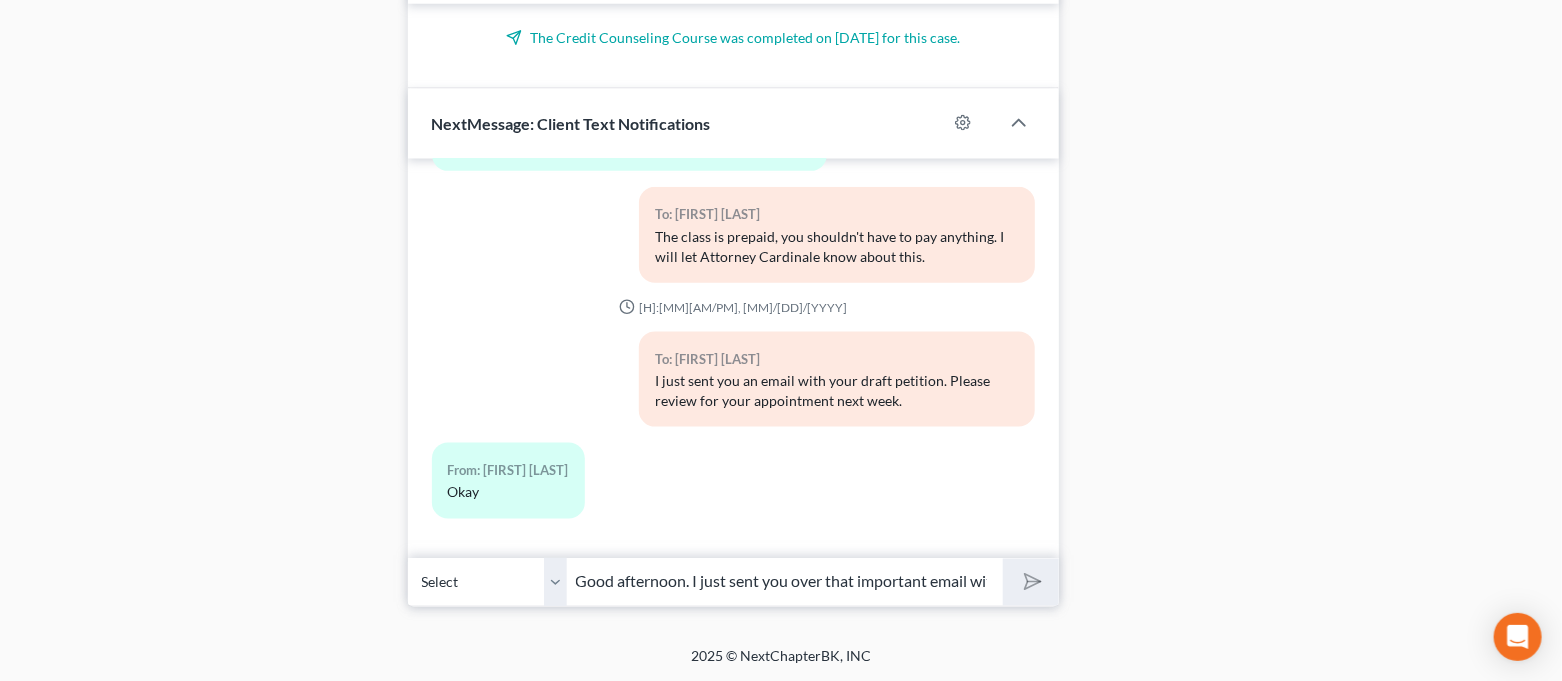 type 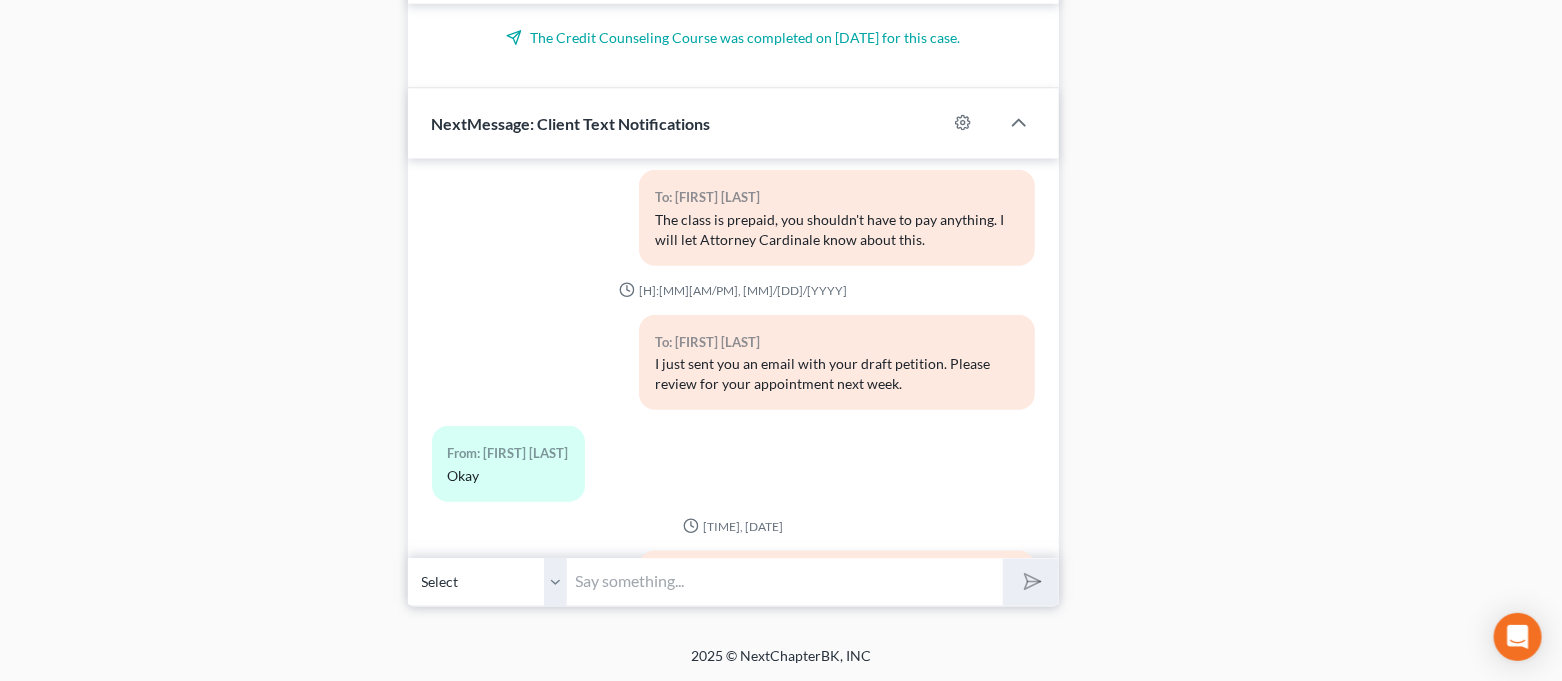 scroll, scrollTop: 4079, scrollLeft: 0, axis: vertical 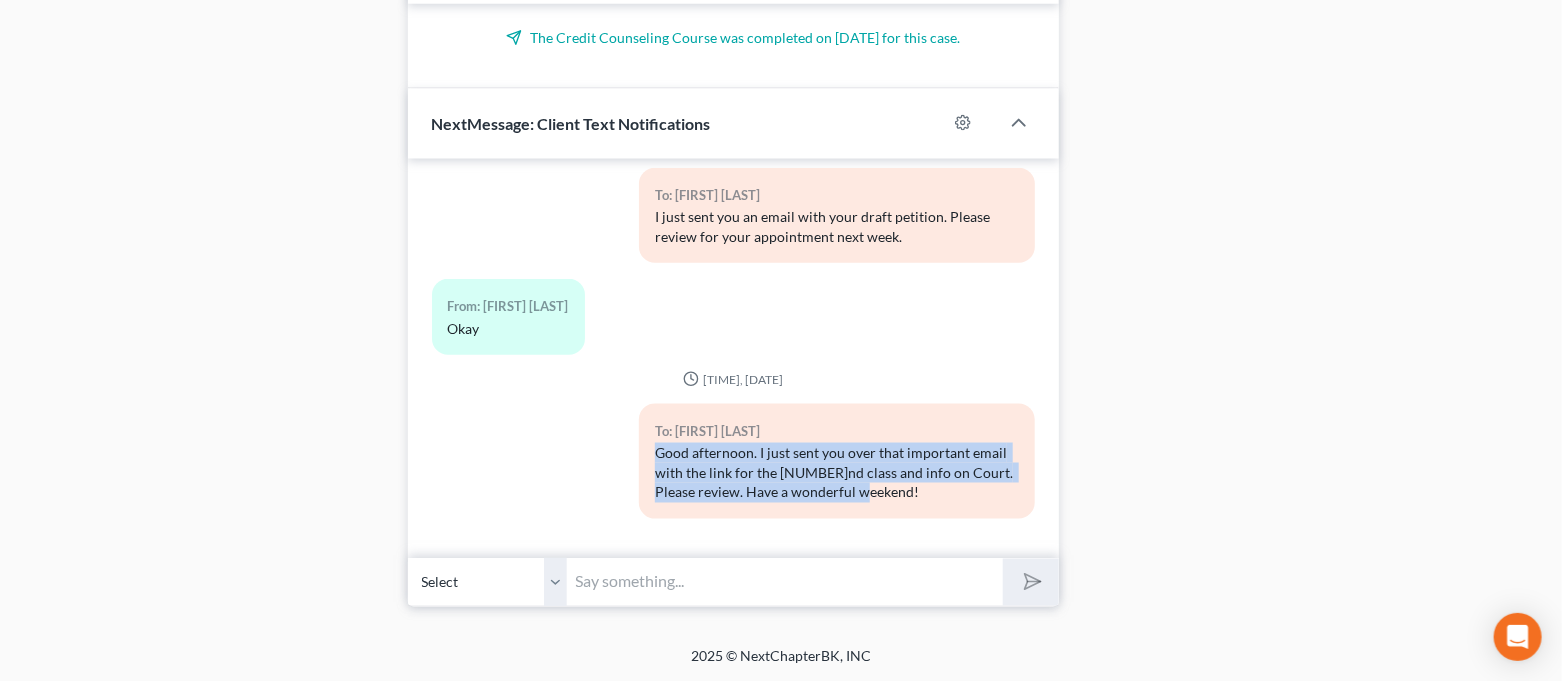 drag, startPoint x: 648, startPoint y: 453, endPoint x: 879, endPoint y: 497, distance: 235.15314 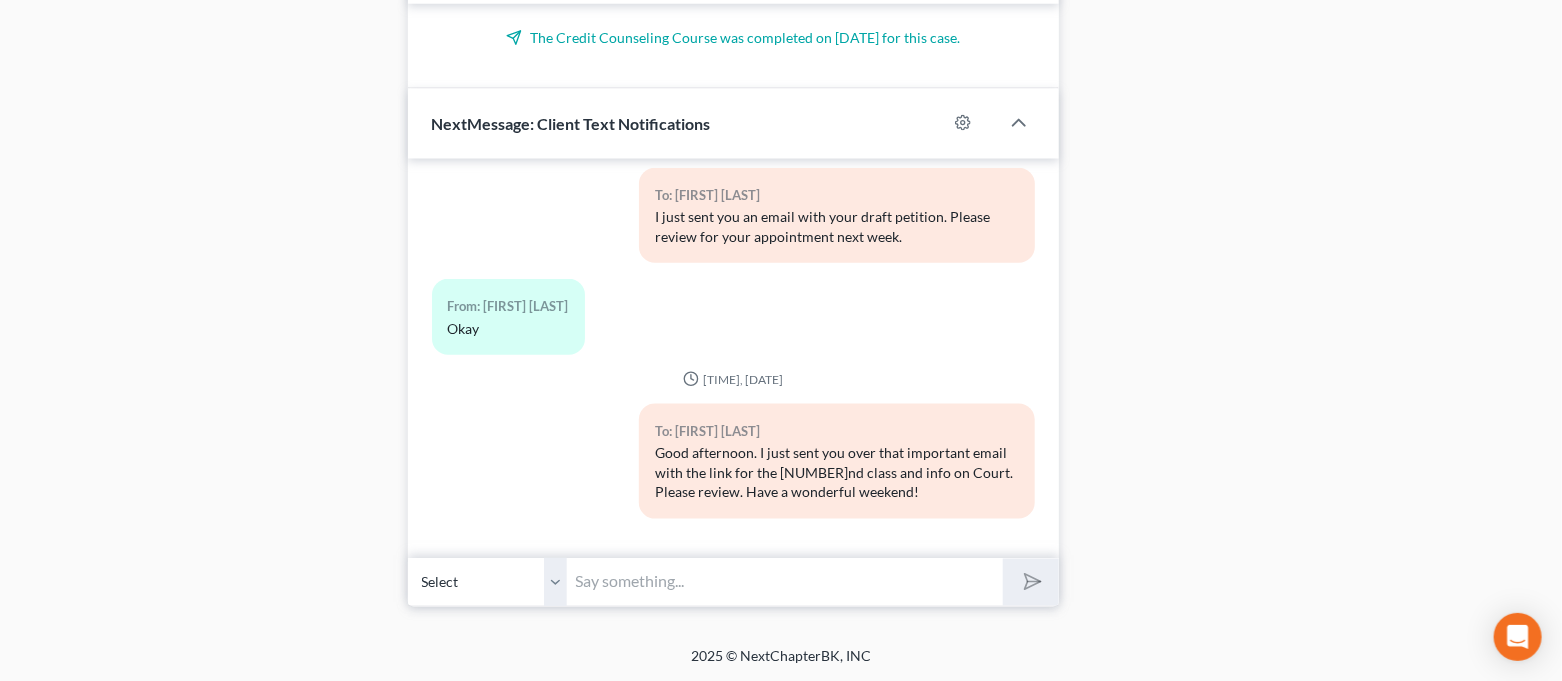 click on "Docs
Tasks
Events
Fees
Timer
33% Completed
Nothing here yet! RP-Image Mate and Zillow Reports   RP-Most Recent Mortgage Statemnt   Pay Advices for Means Test   MV-Titles and [PERSON] Blue Book Reports   Drivers license & social security card   Credit Counseling Certificate   Bills   Separation agreements or decrees of divorces   Tax returns   Bank statements   Life insurance policies   Income Documents
Hide Completed Tasks
Initial consultation Receive documents Follow up appointment Review petition Signing appointment File petition Email pay stubs to trustee Calendar 341 Hearing and send notice to debtor(s) Send notice of Bankruptcy to parties File post petition counseling course (Form 23) File reaffirmation agreements Send Notice of Discharge to debtor(s) Close file
Hide Past Events
Nothing here yet! 341(a) meeting for [PERSON] [DATE] [TIME]
6h 8m Total Time Tracked Filter All stop [PERSON]" at bounding box center [1308, -188] 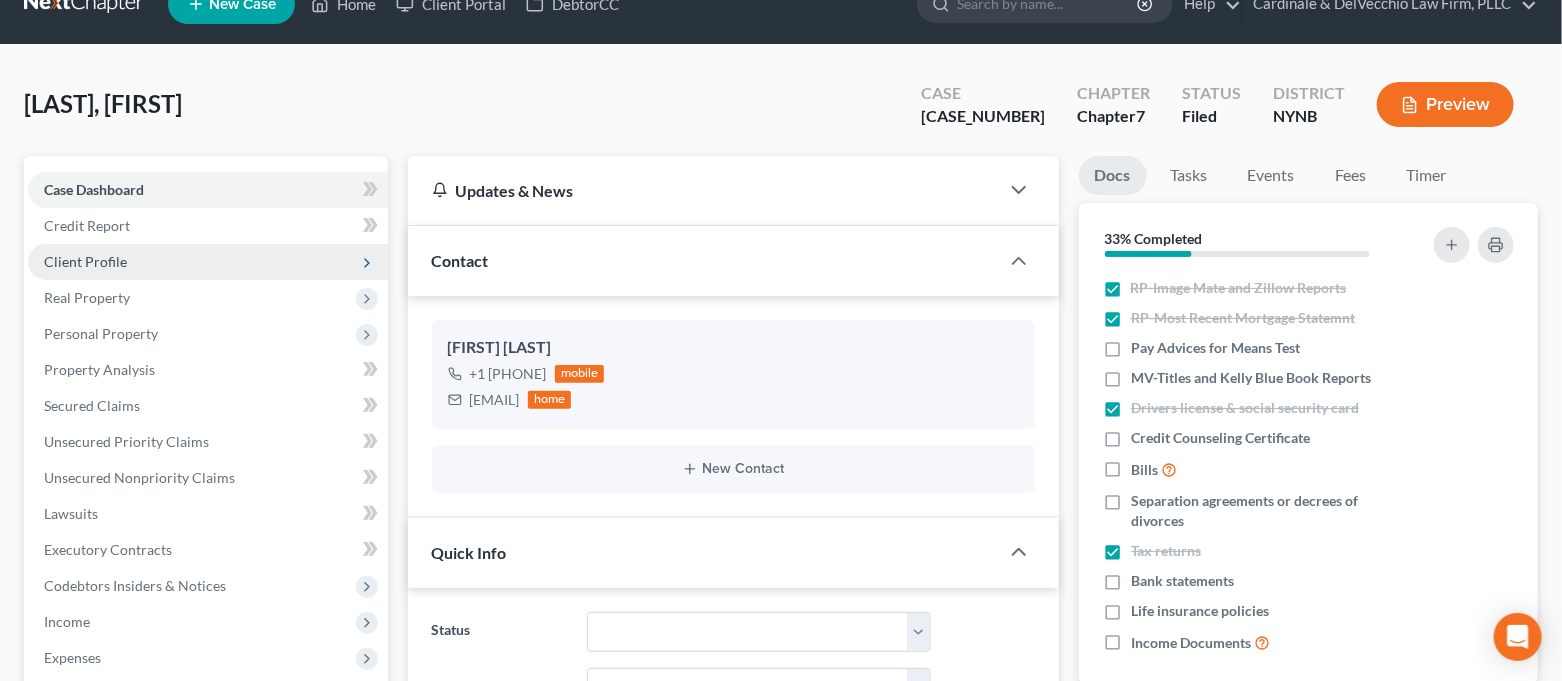 scroll, scrollTop: 0, scrollLeft: 0, axis: both 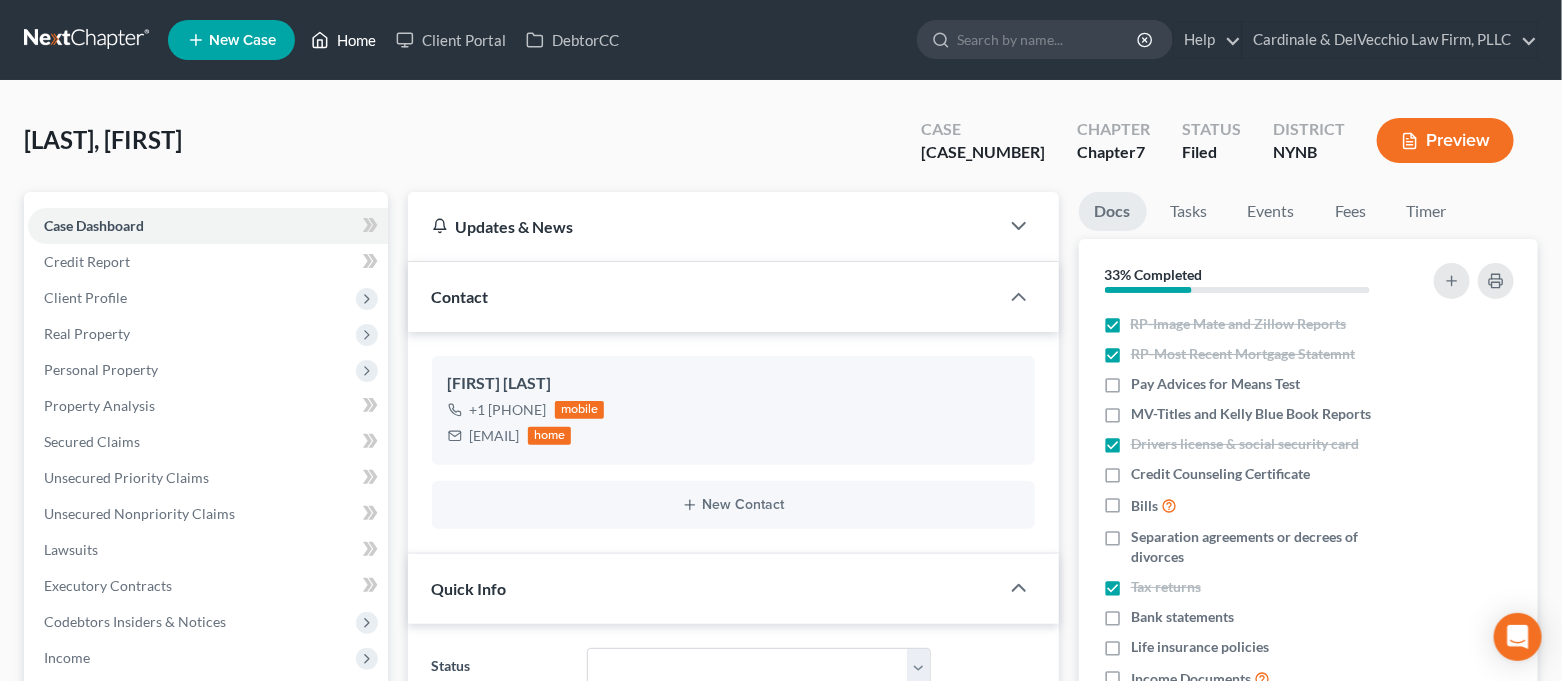 click on "Home" at bounding box center (343, 40) 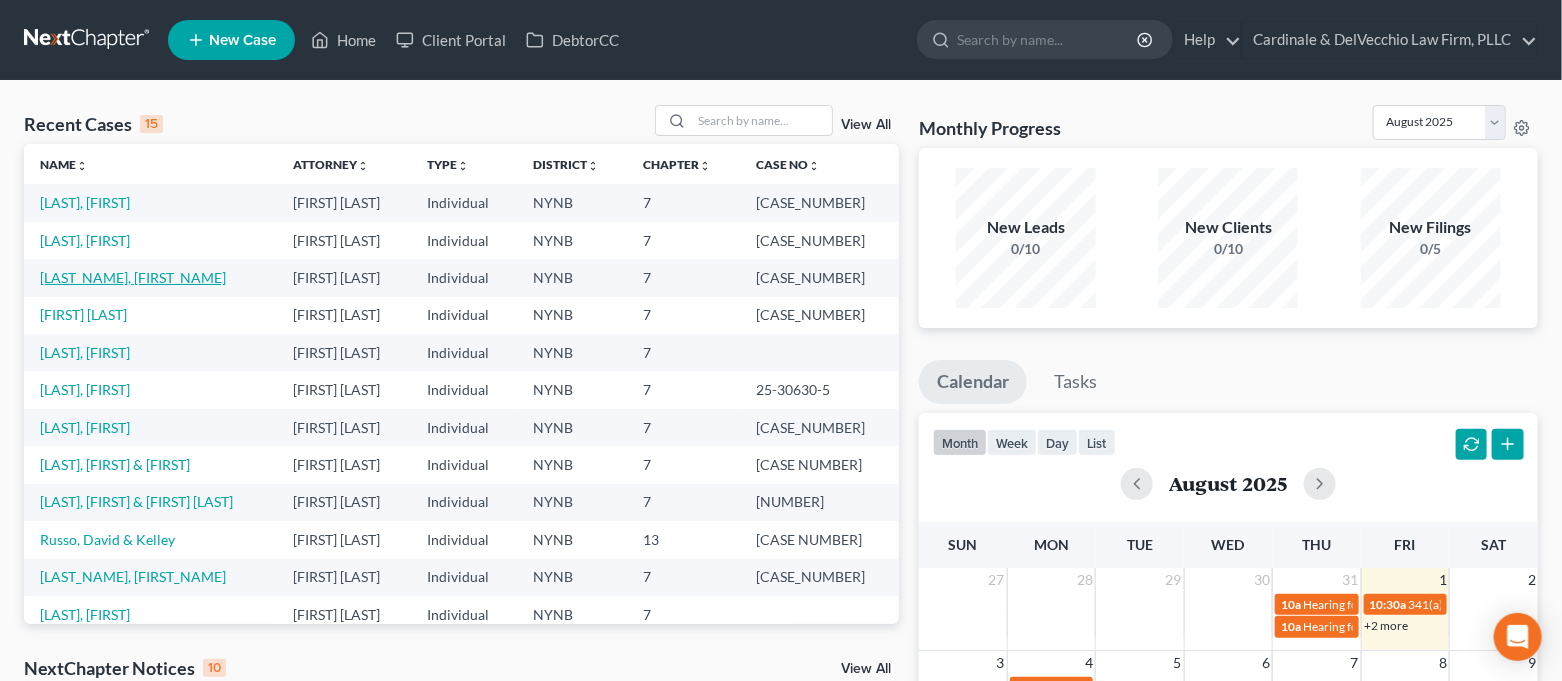 click on "[LAST_NAME], [FIRST_NAME]" at bounding box center (133, 277) 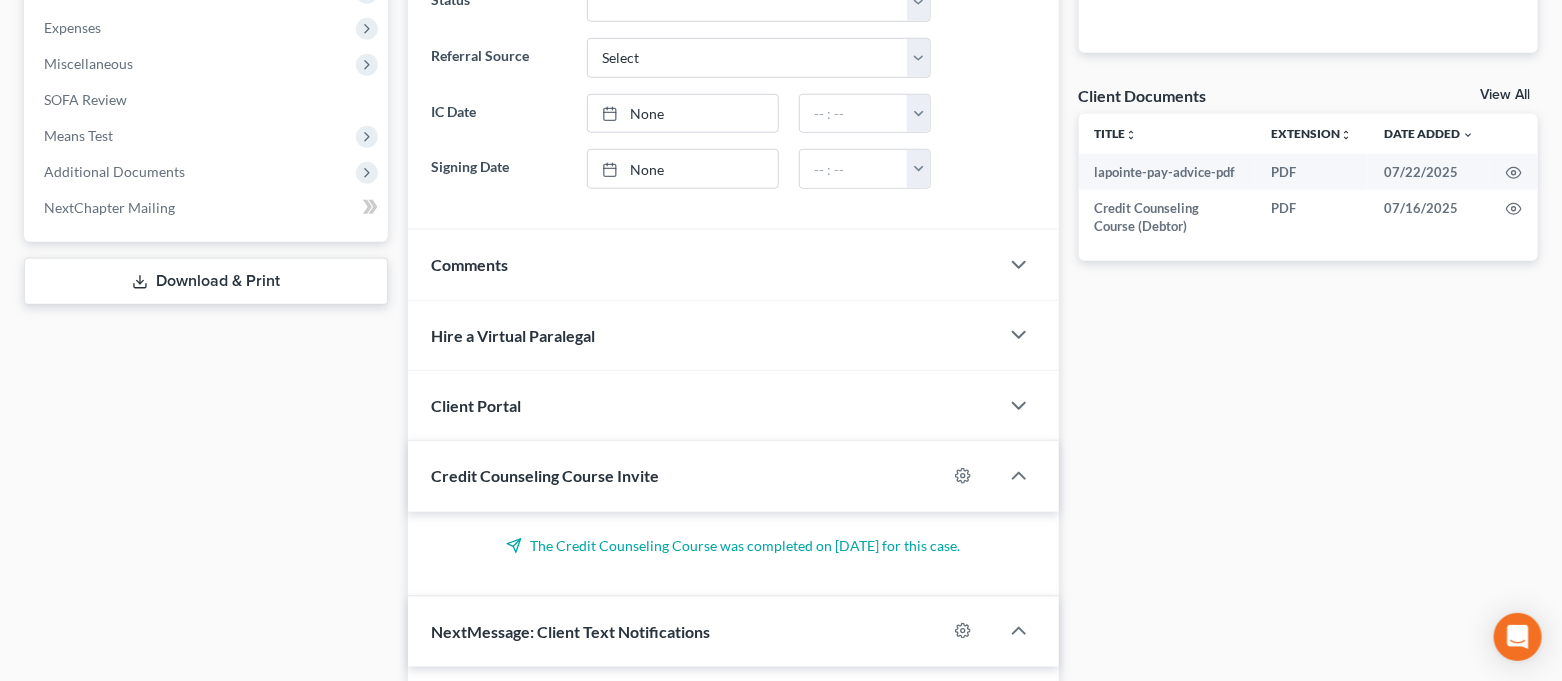 scroll, scrollTop: 1000, scrollLeft: 0, axis: vertical 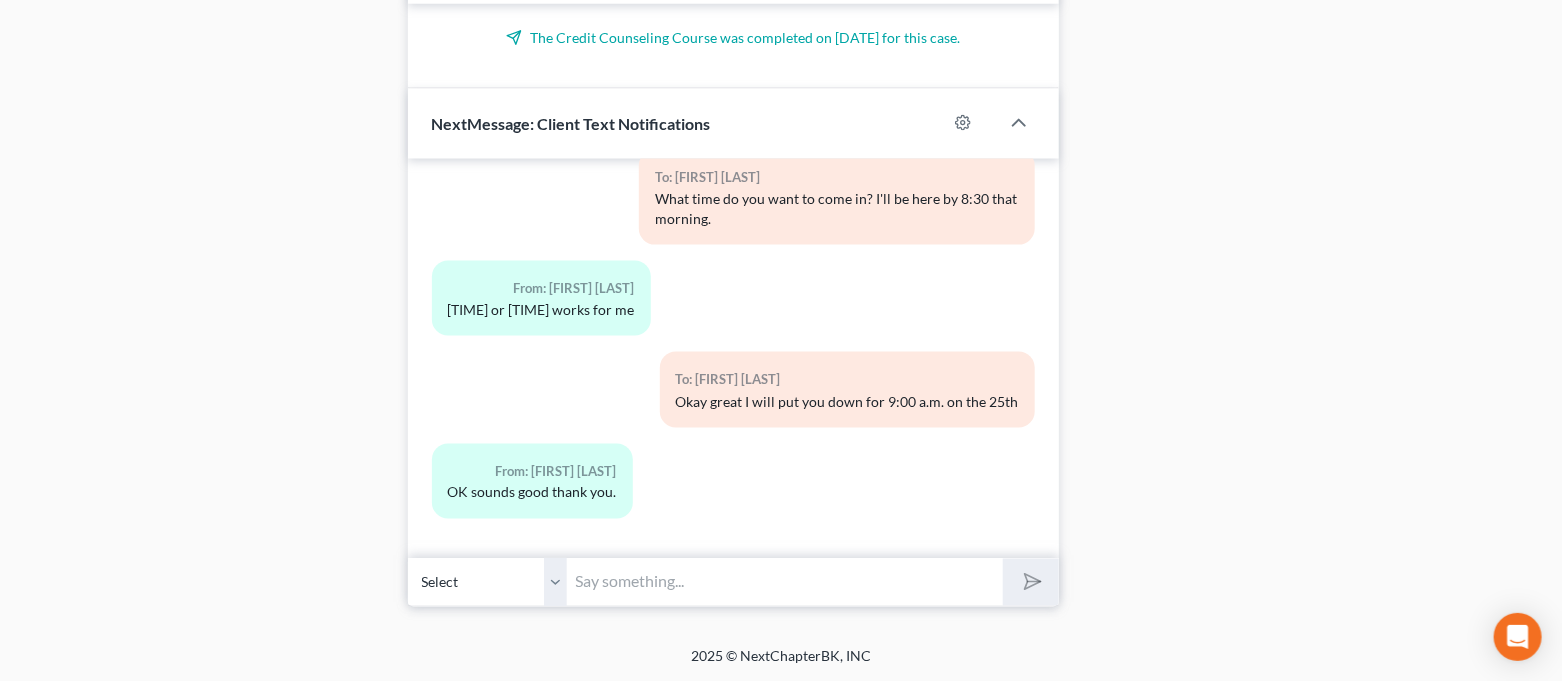 paste on "Good afternoon. I just sent you over that important email with the link for the [NUMBER]nd class and info on Court. Please review. Have a wonderful weekend!" 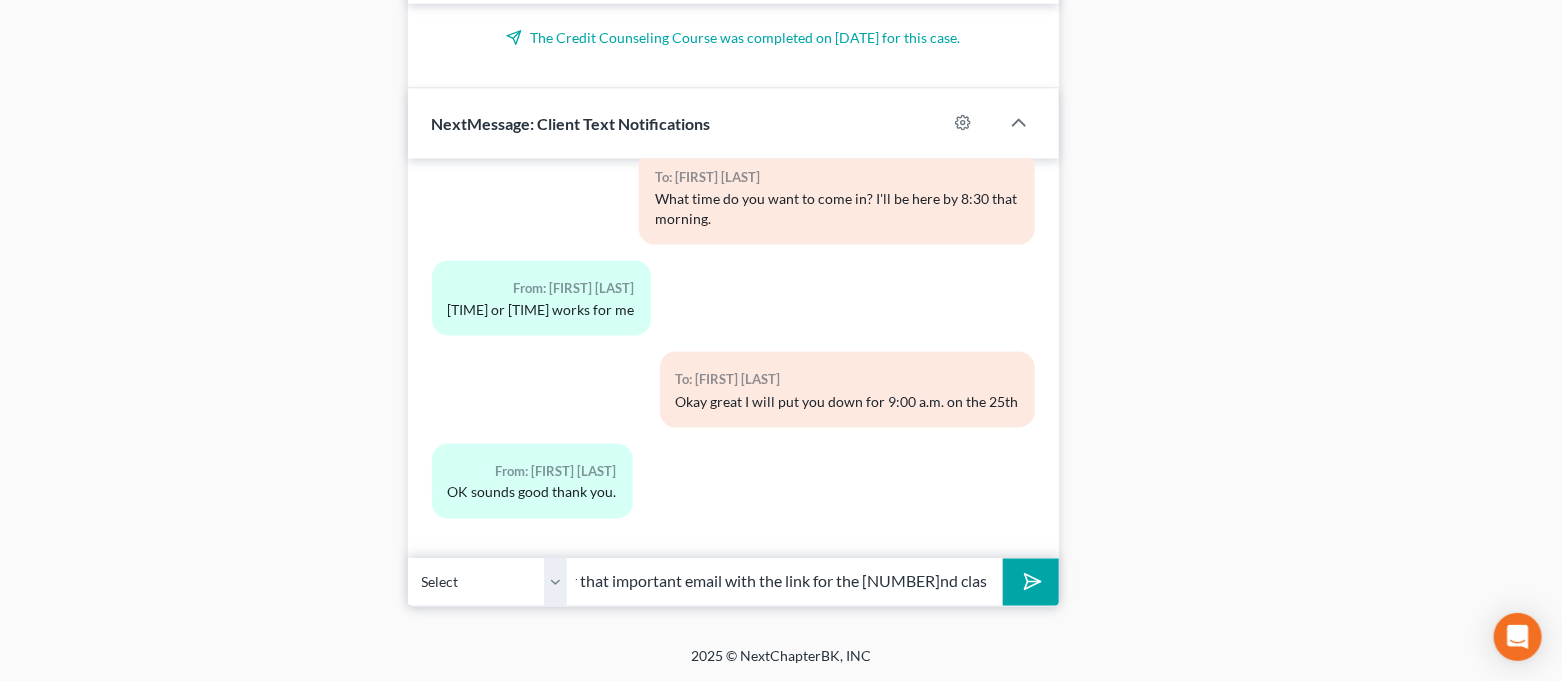 scroll, scrollTop: 0, scrollLeft: 0, axis: both 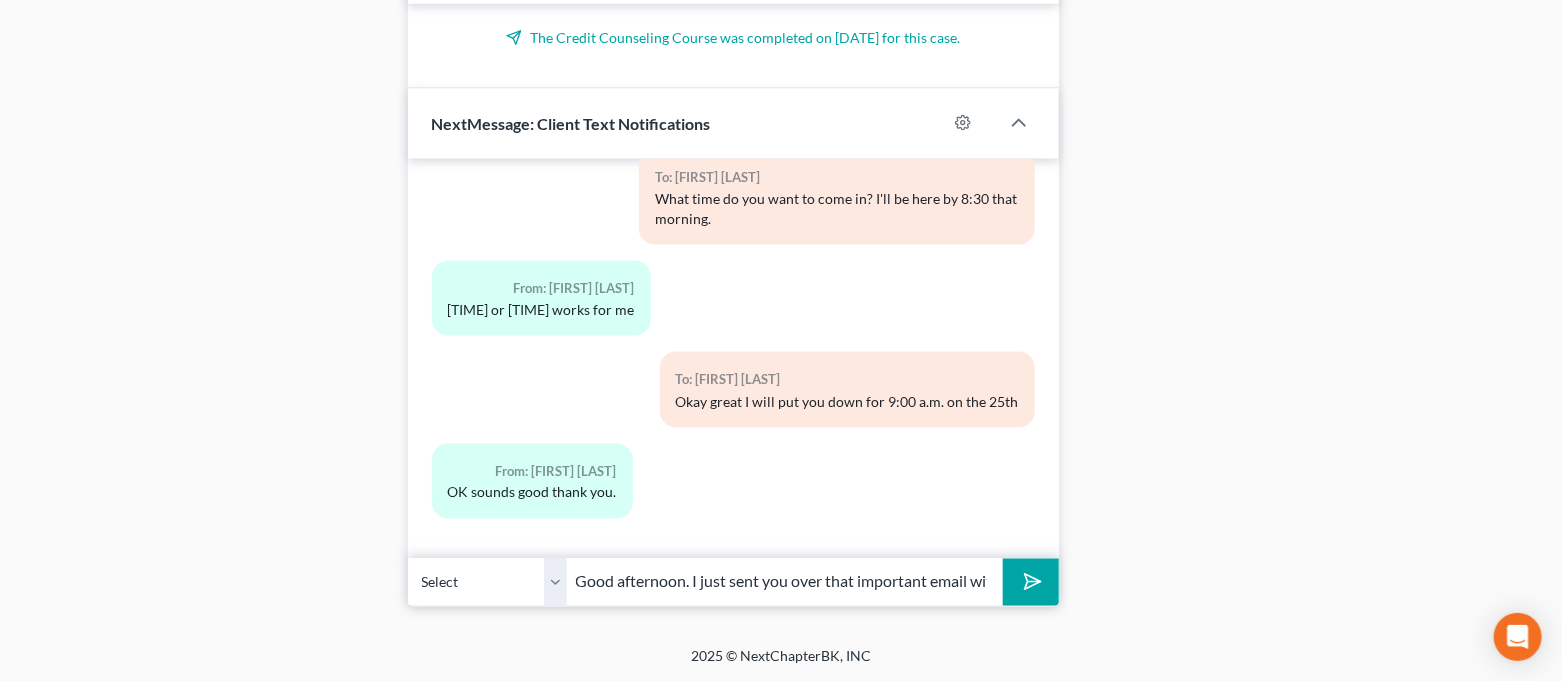 drag, startPoint x: 771, startPoint y: 579, endPoint x: 544, endPoint y: 598, distance: 227.79376 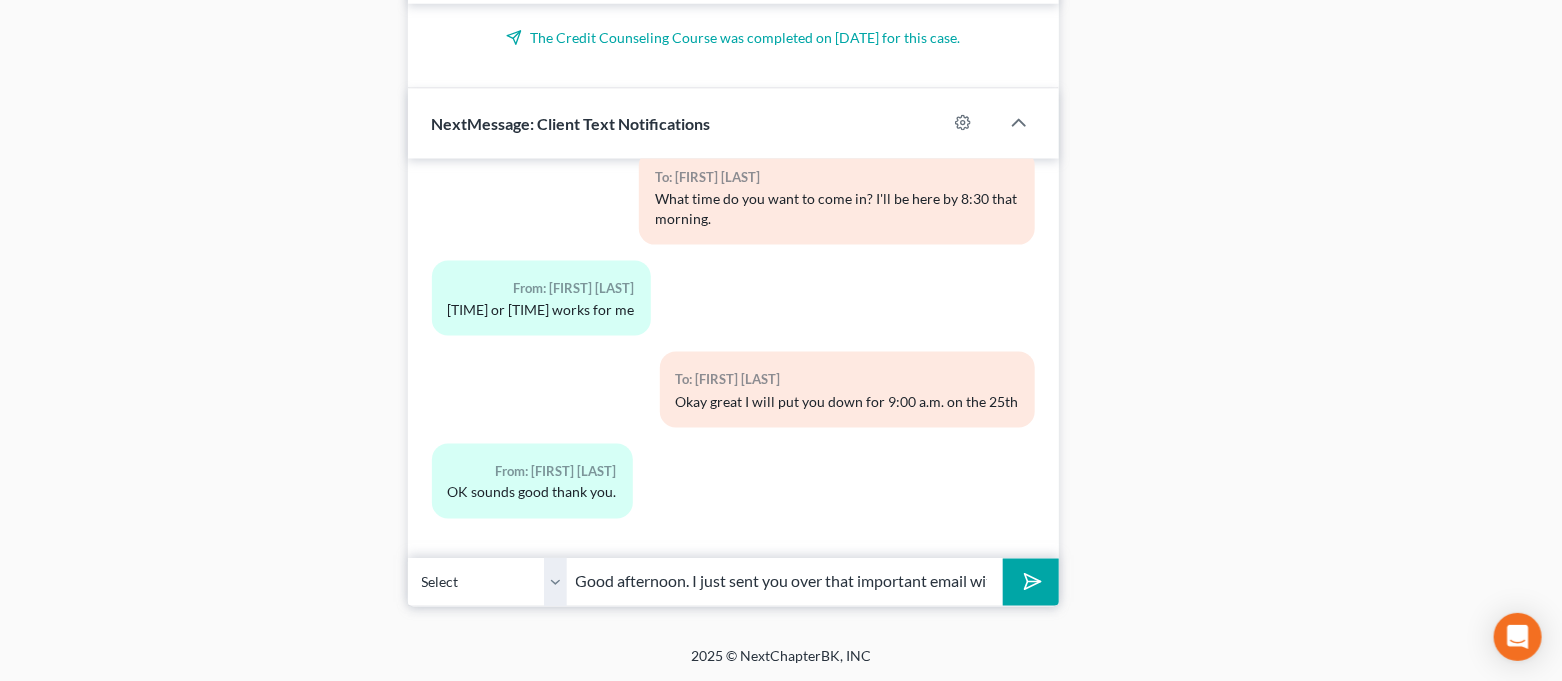 type on "Good afternoon. I just sent you over that important email with the link for the [NUMBER]nd class and info on Court. Please review. Have a wonderful weekend!" 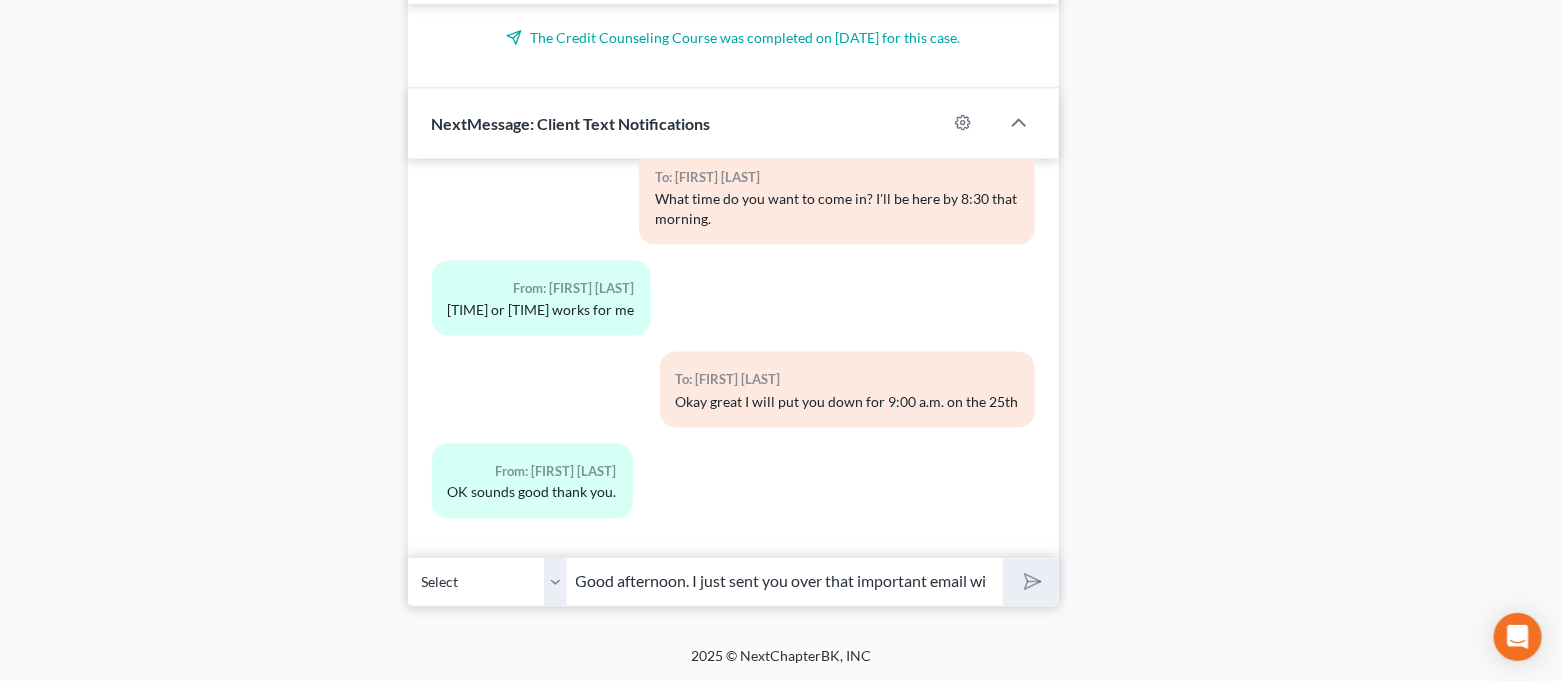 type 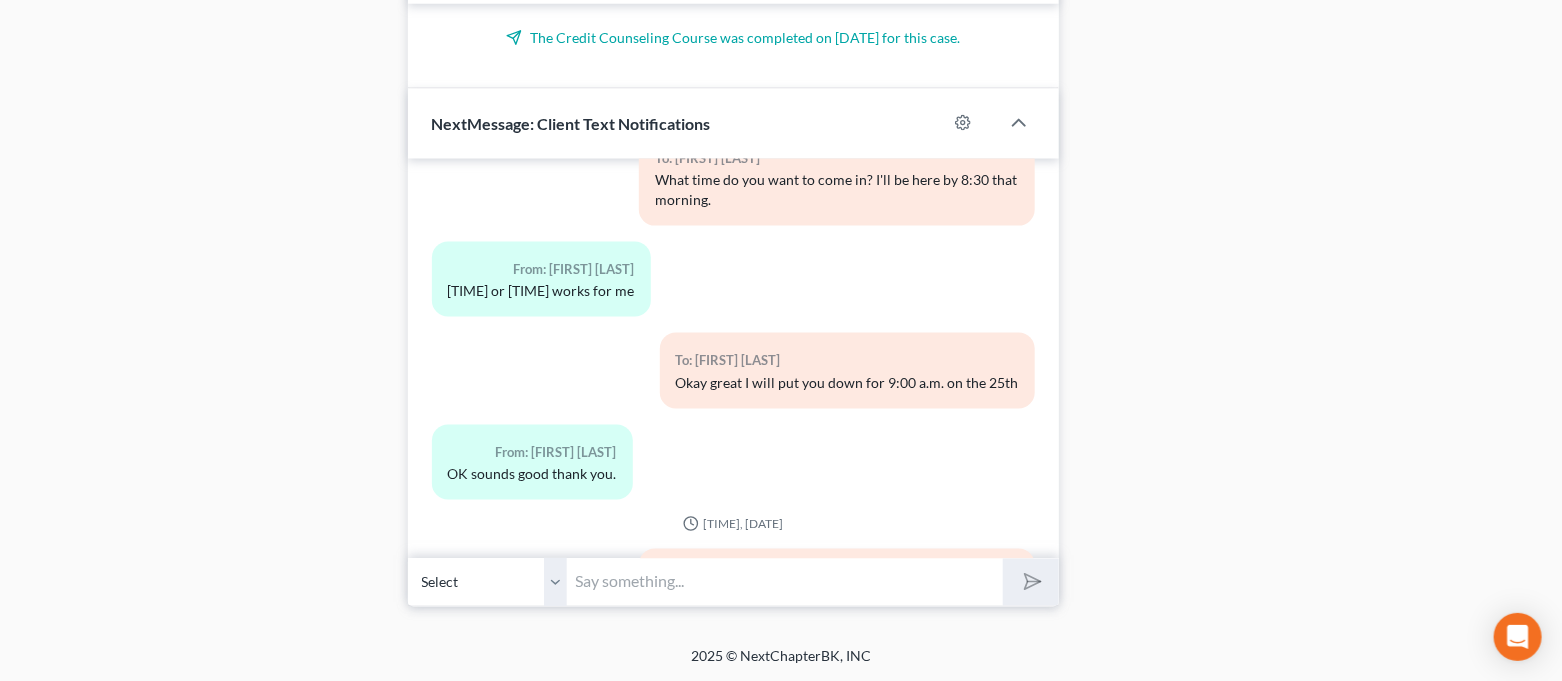scroll, scrollTop: 1260, scrollLeft: 0, axis: vertical 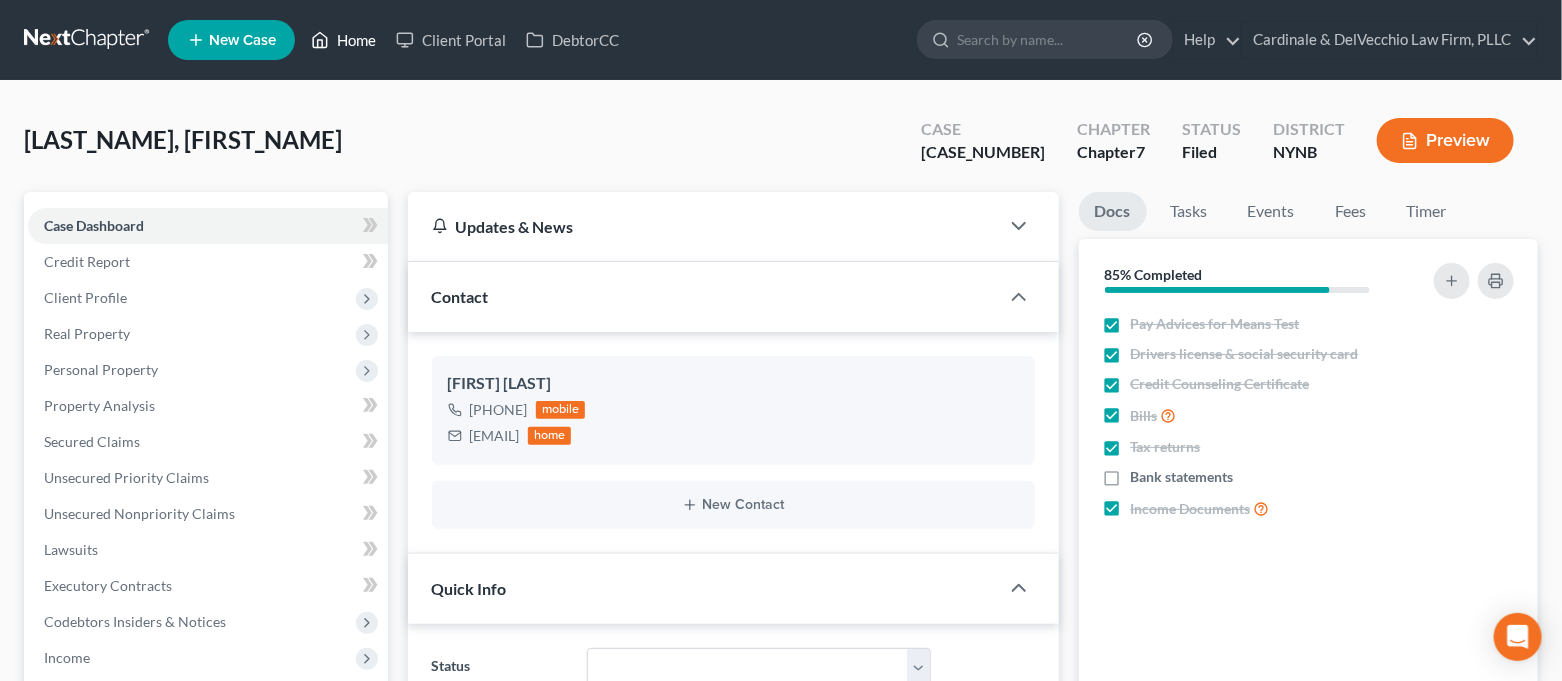 click 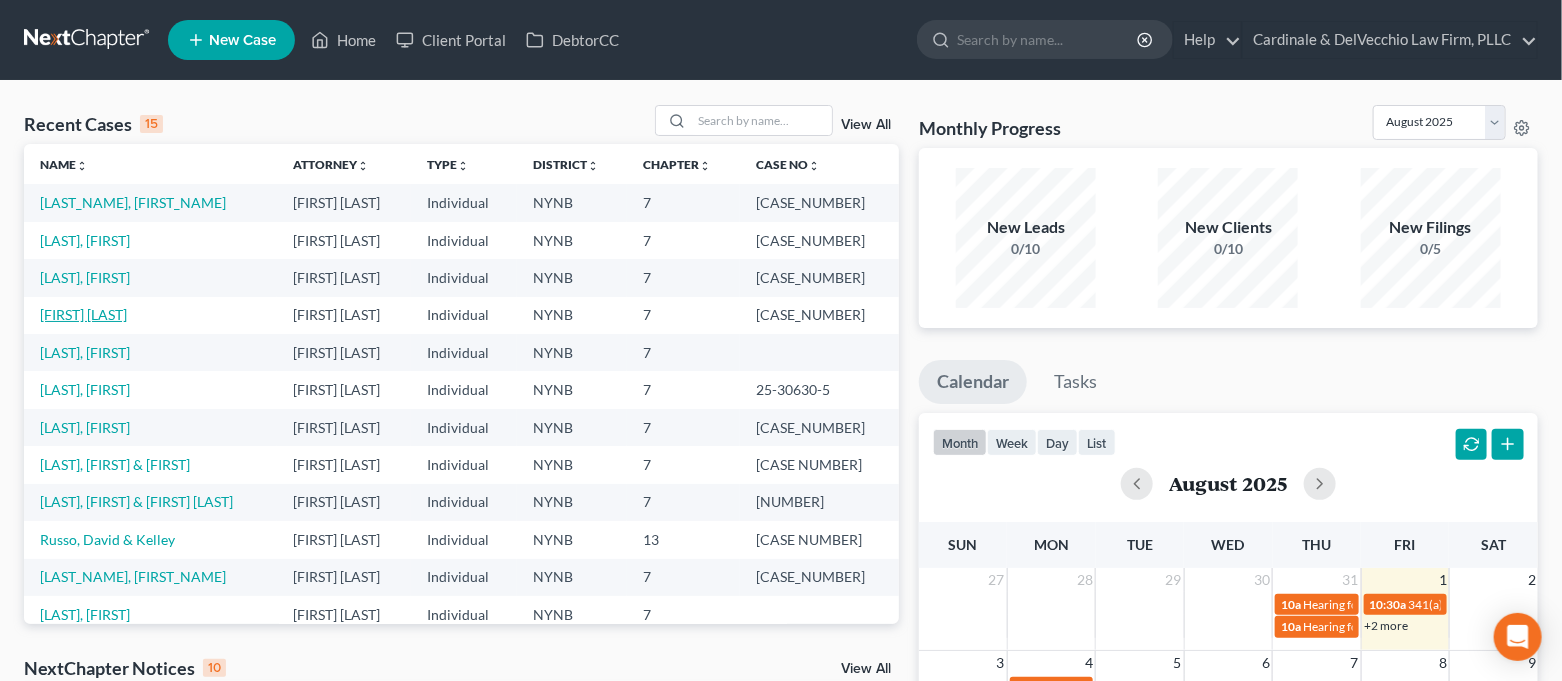 click on "[FIRST] [LAST]" at bounding box center [83, 314] 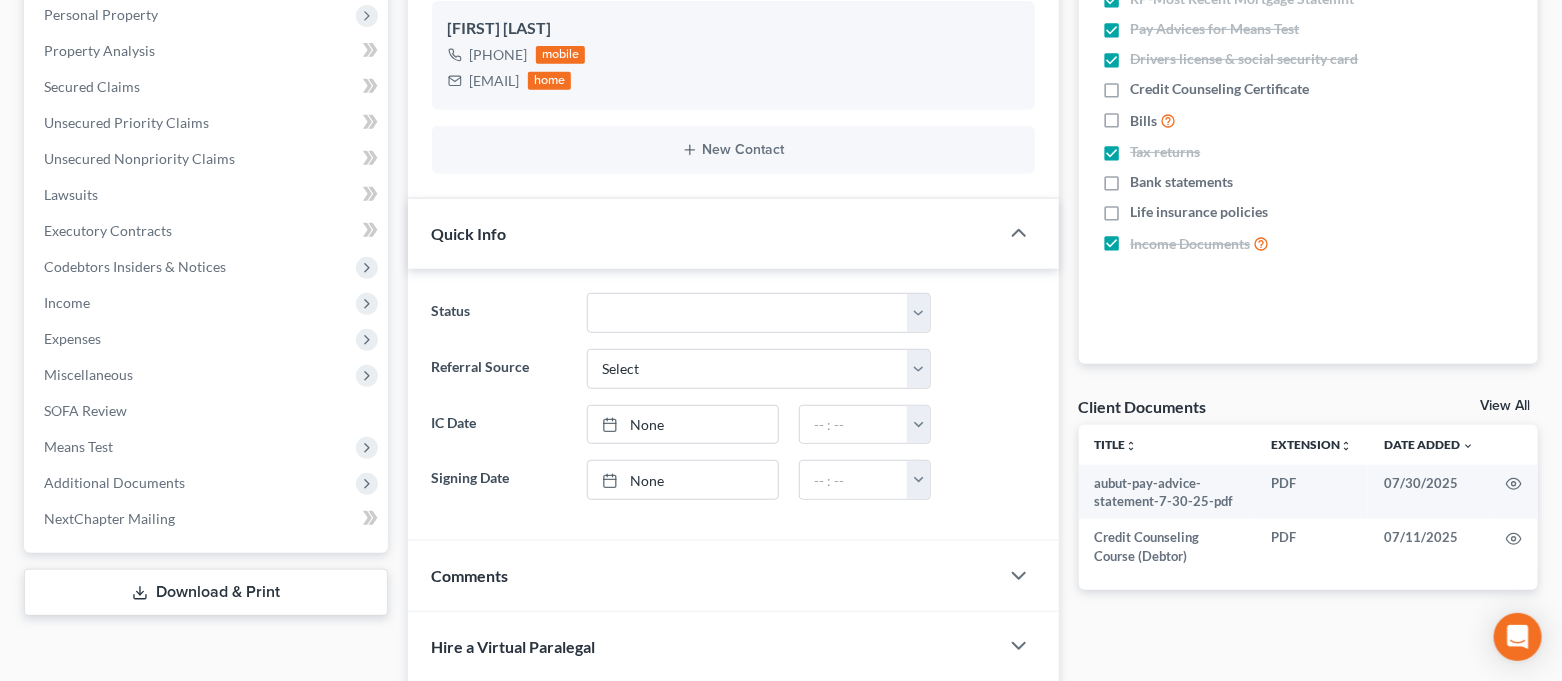 scroll, scrollTop: 666, scrollLeft: 0, axis: vertical 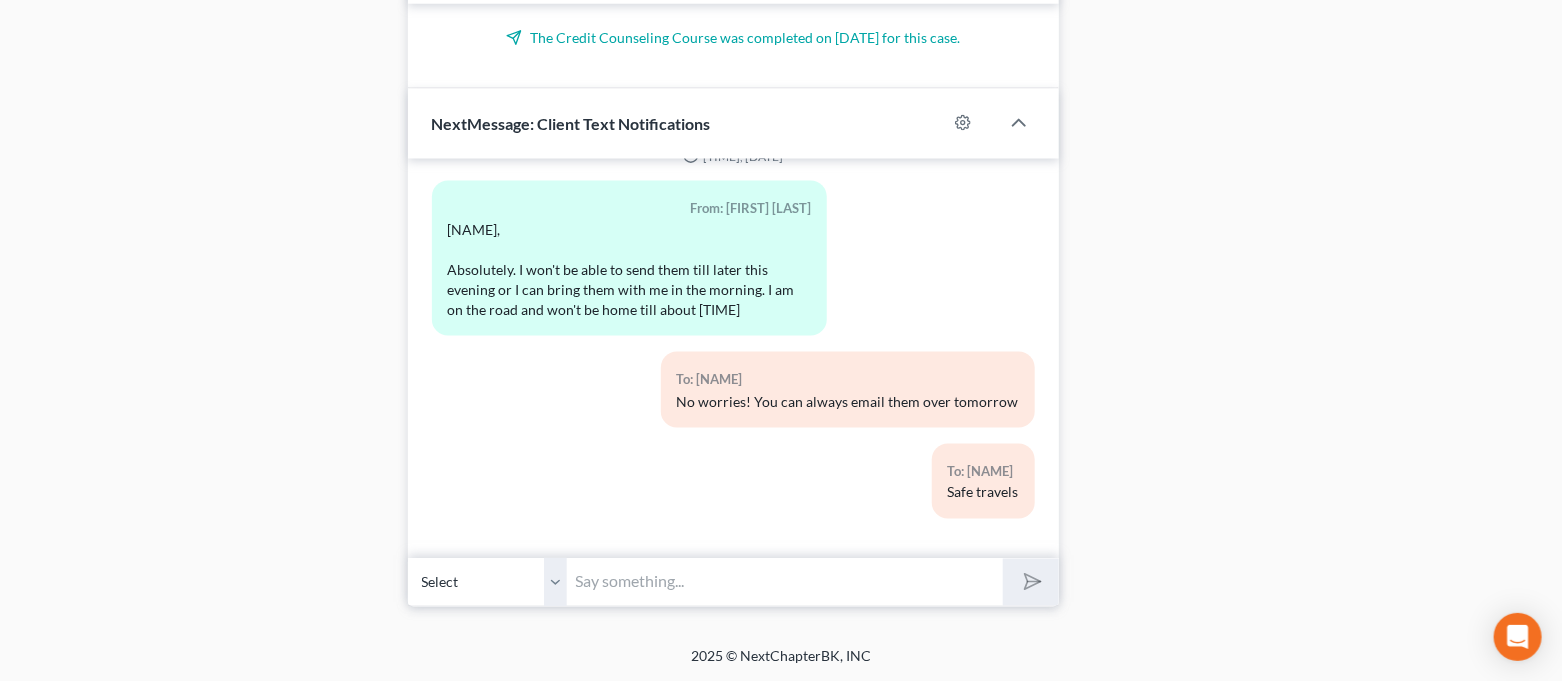 paste on "Good afternoon. I just sent you over that important email with the link for the [NUMBER]nd class and info on Court. Please review. Have a wonderful weekend!" 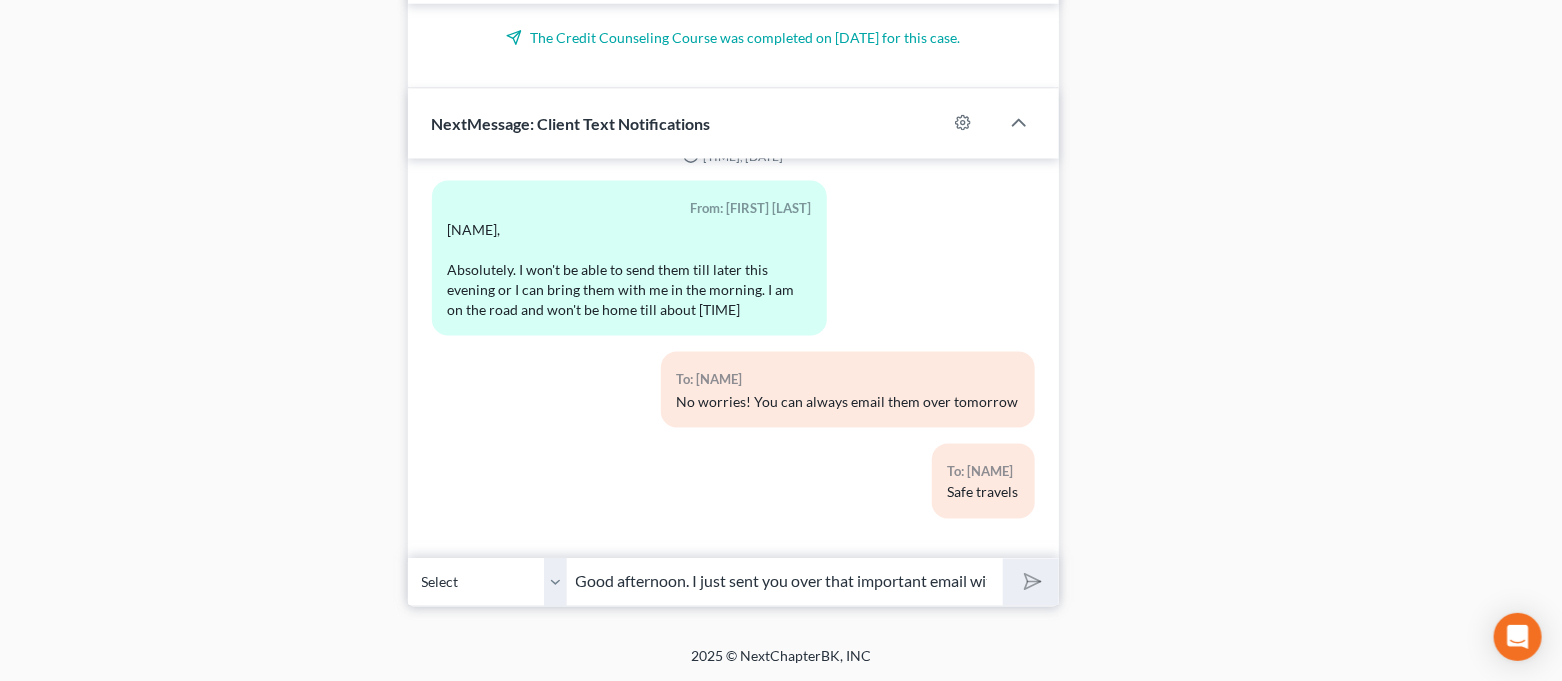 scroll, scrollTop: 0, scrollLeft: 617, axis: horizontal 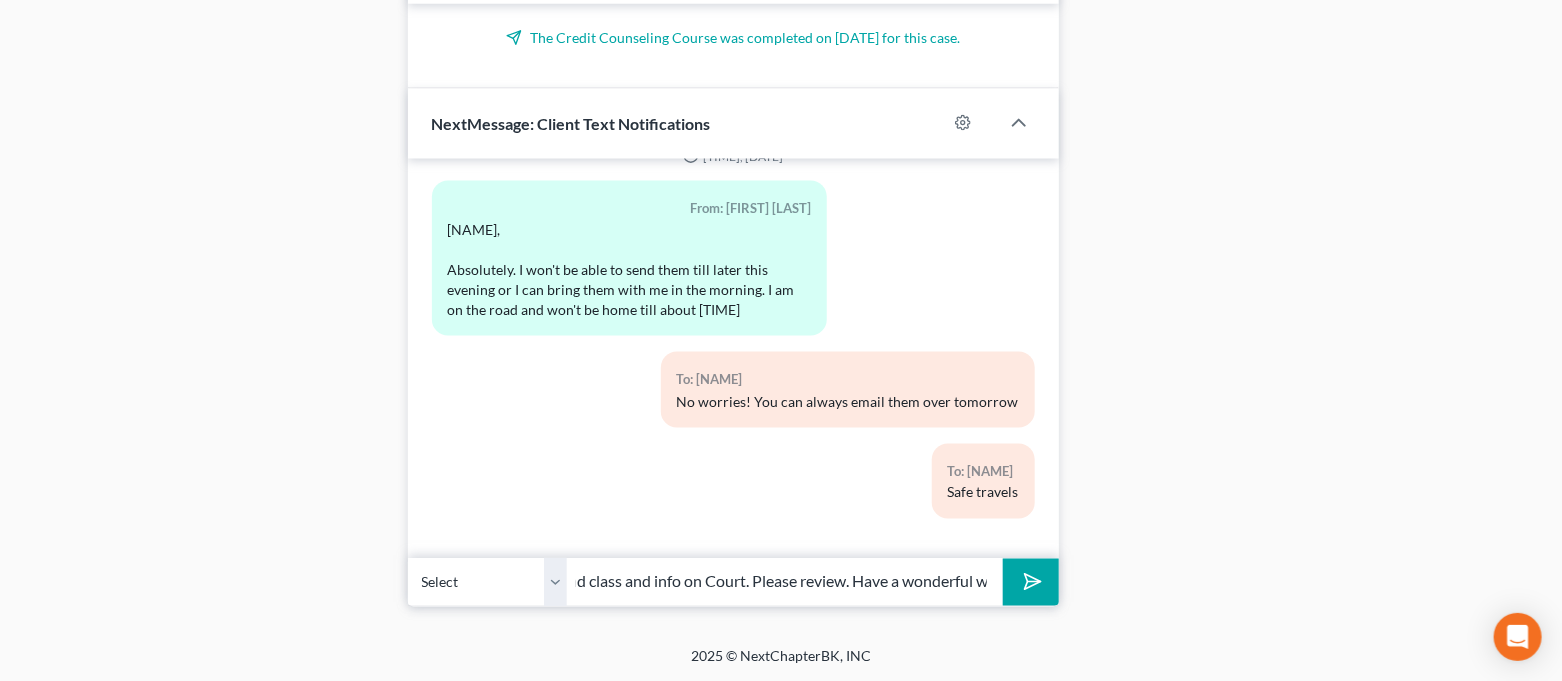 type on "Good afternoon. I just sent you over that important email with the link for the [NUMBER]nd class and info on Court. Please review. Have a wonderful weekend!" 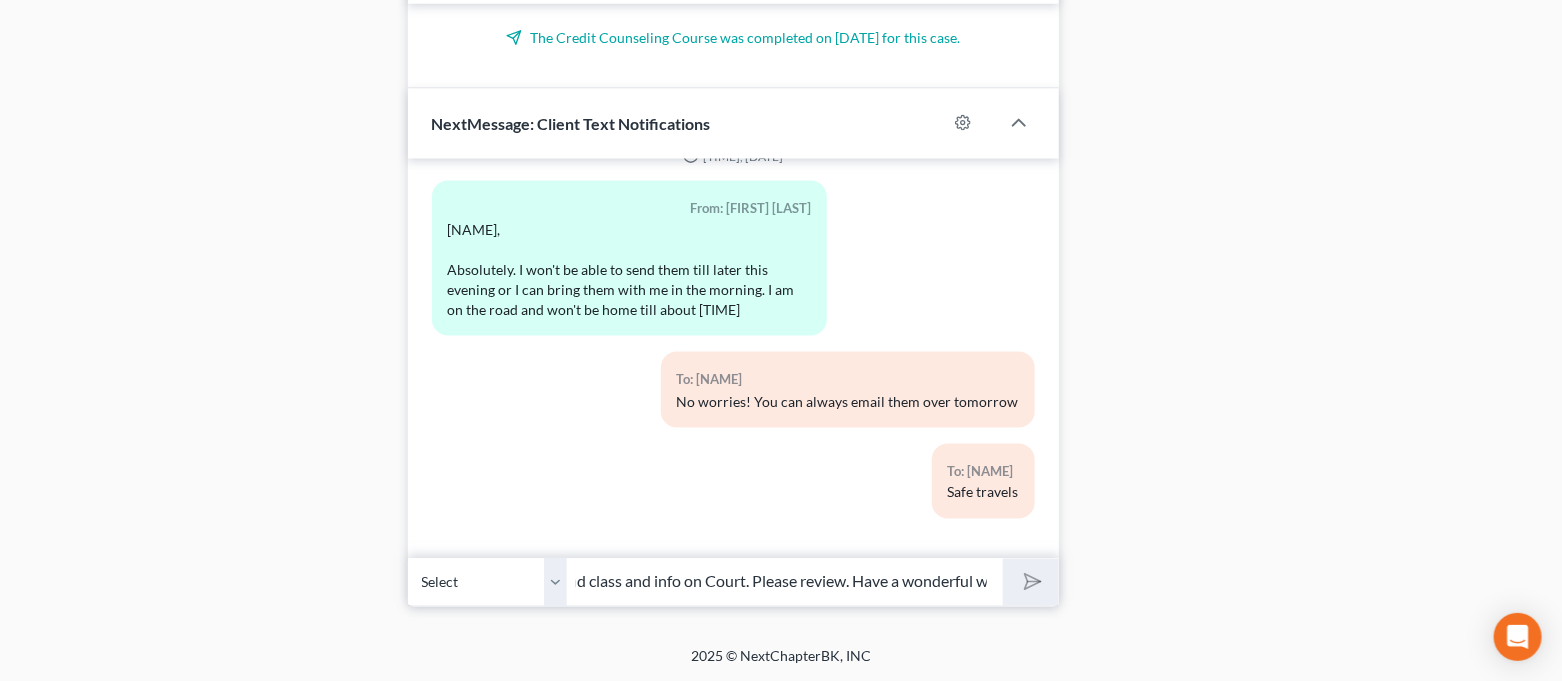 scroll, scrollTop: 0, scrollLeft: 0, axis: both 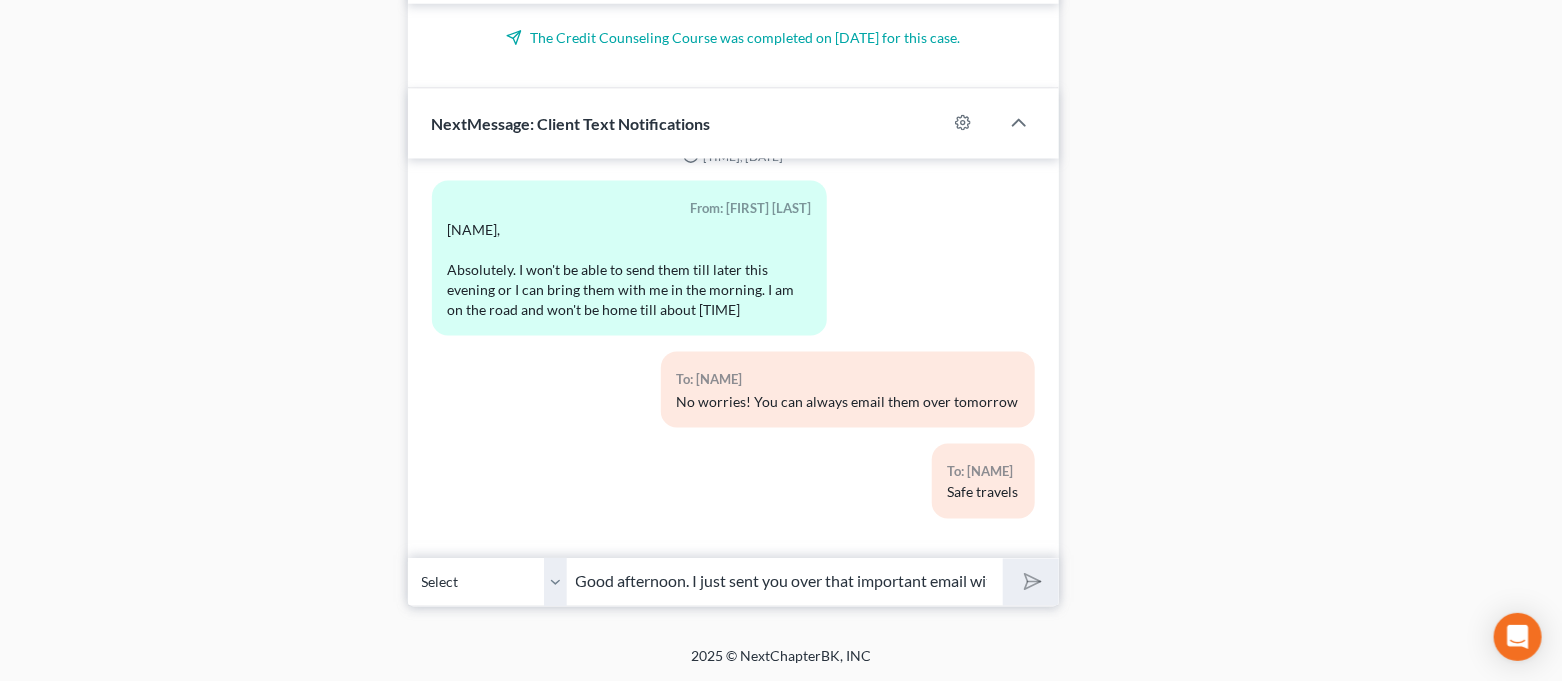 type 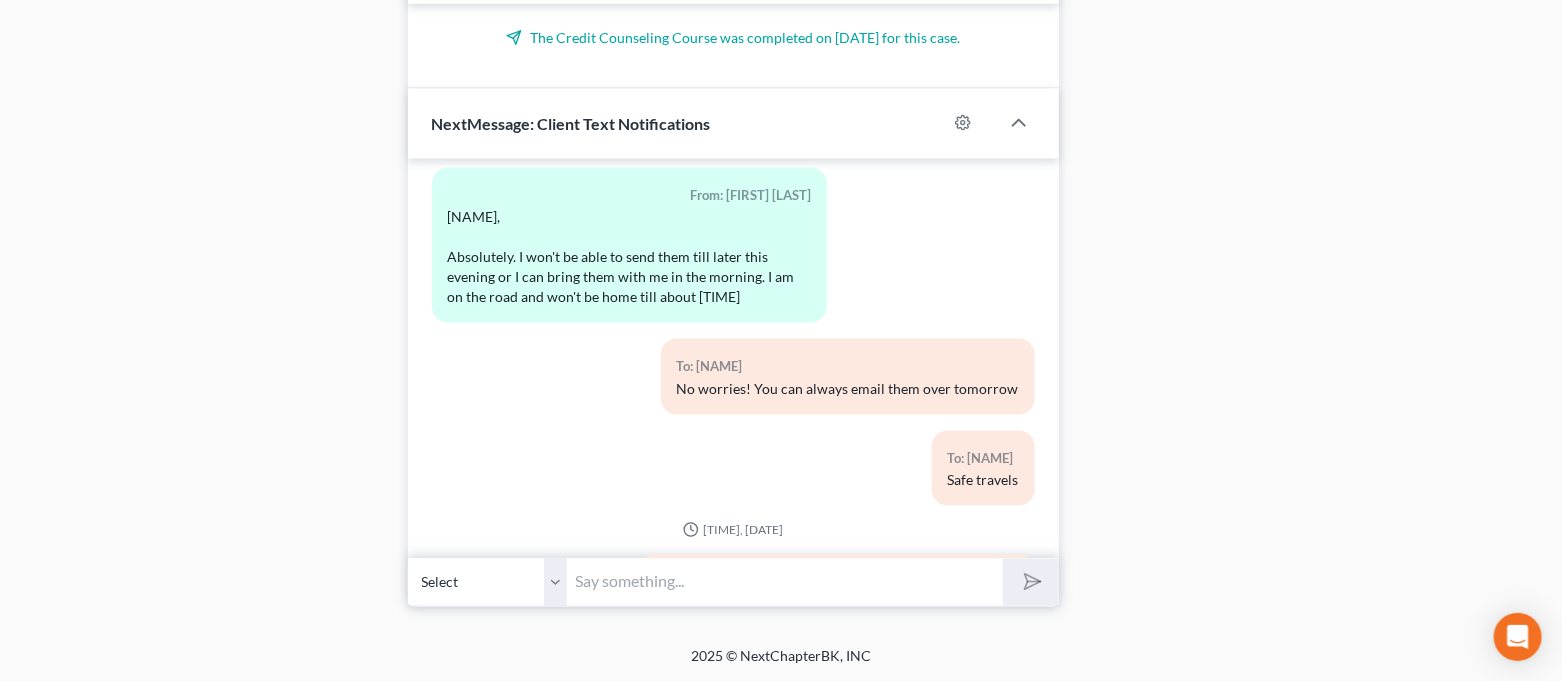scroll, scrollTop: 9407, scrollLeft: 0, axis: vertical 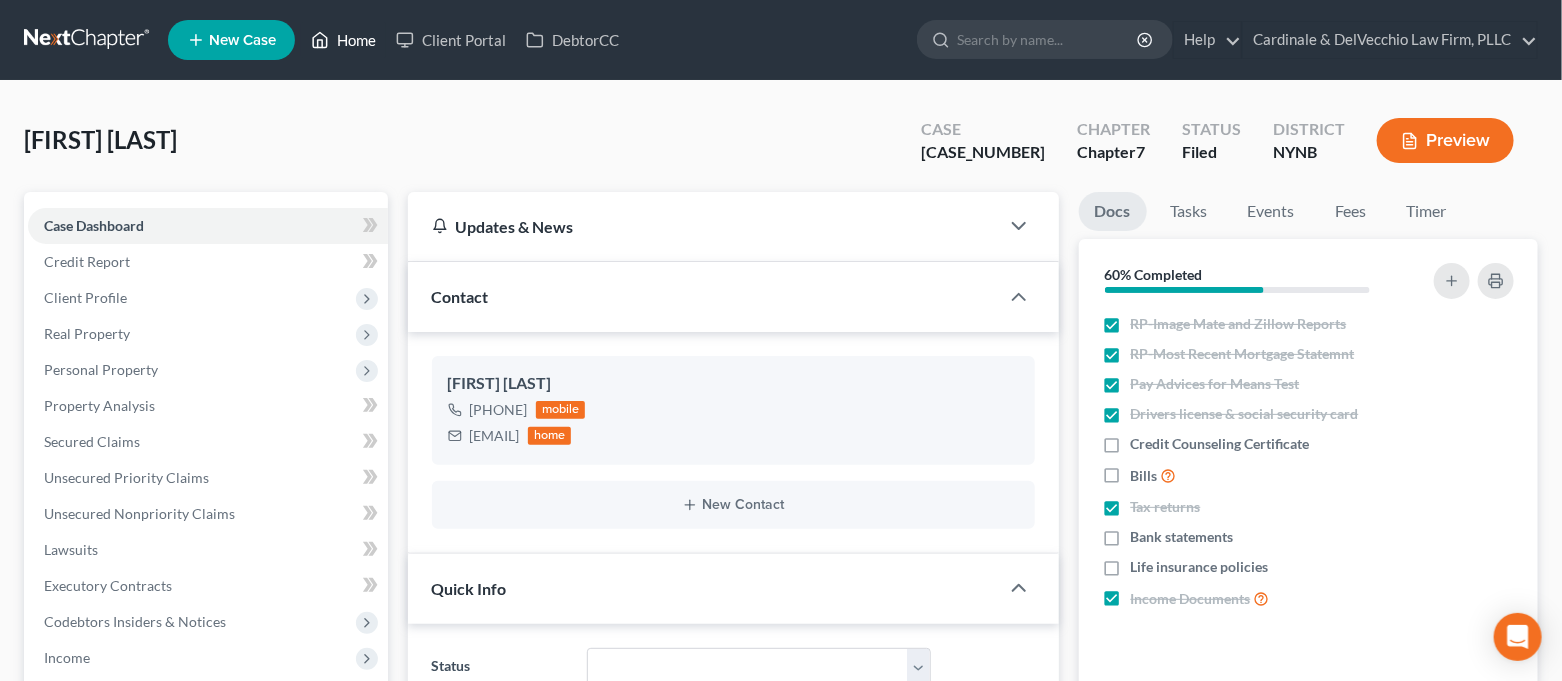 click on "Home" at bounding box center (343, 40) 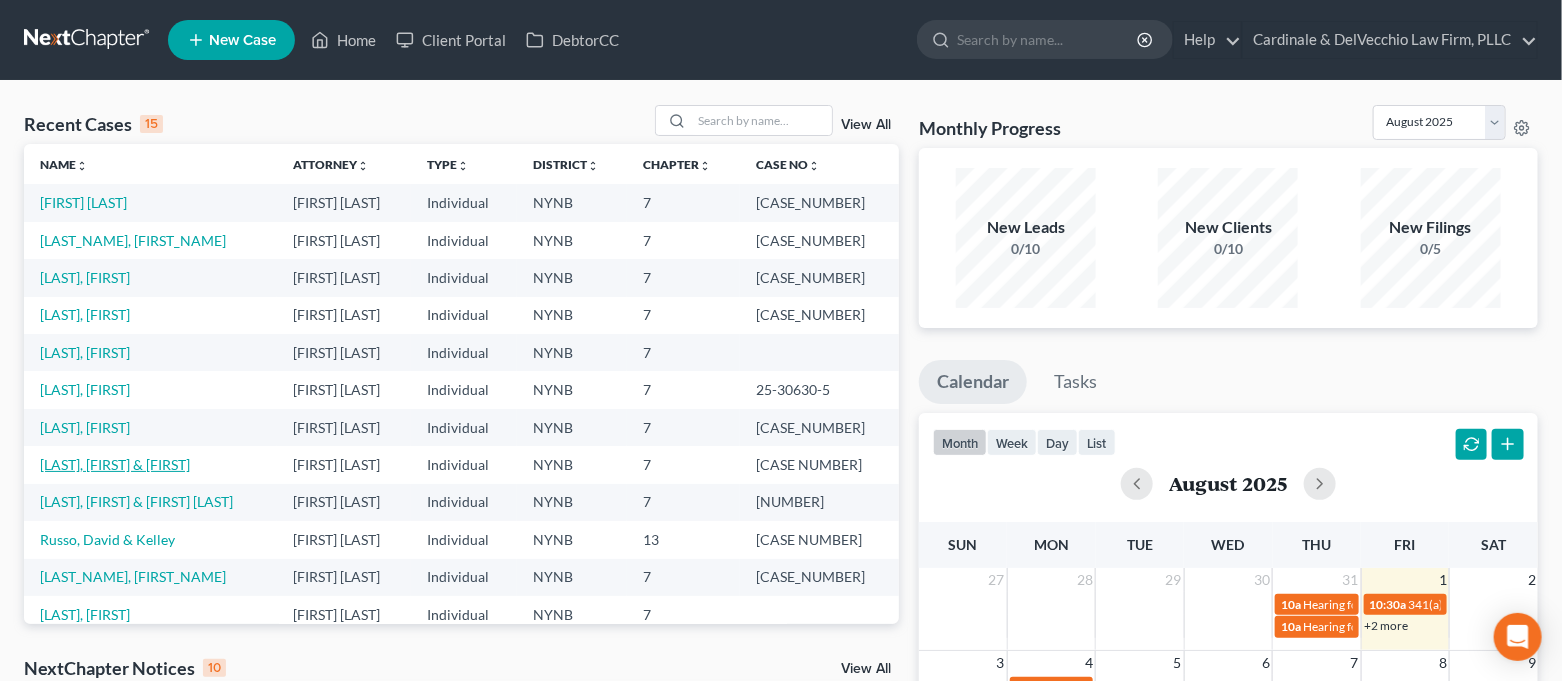 click on "[LAST], [FIRST] & [FIRST]" at bounding box center [115, 464] 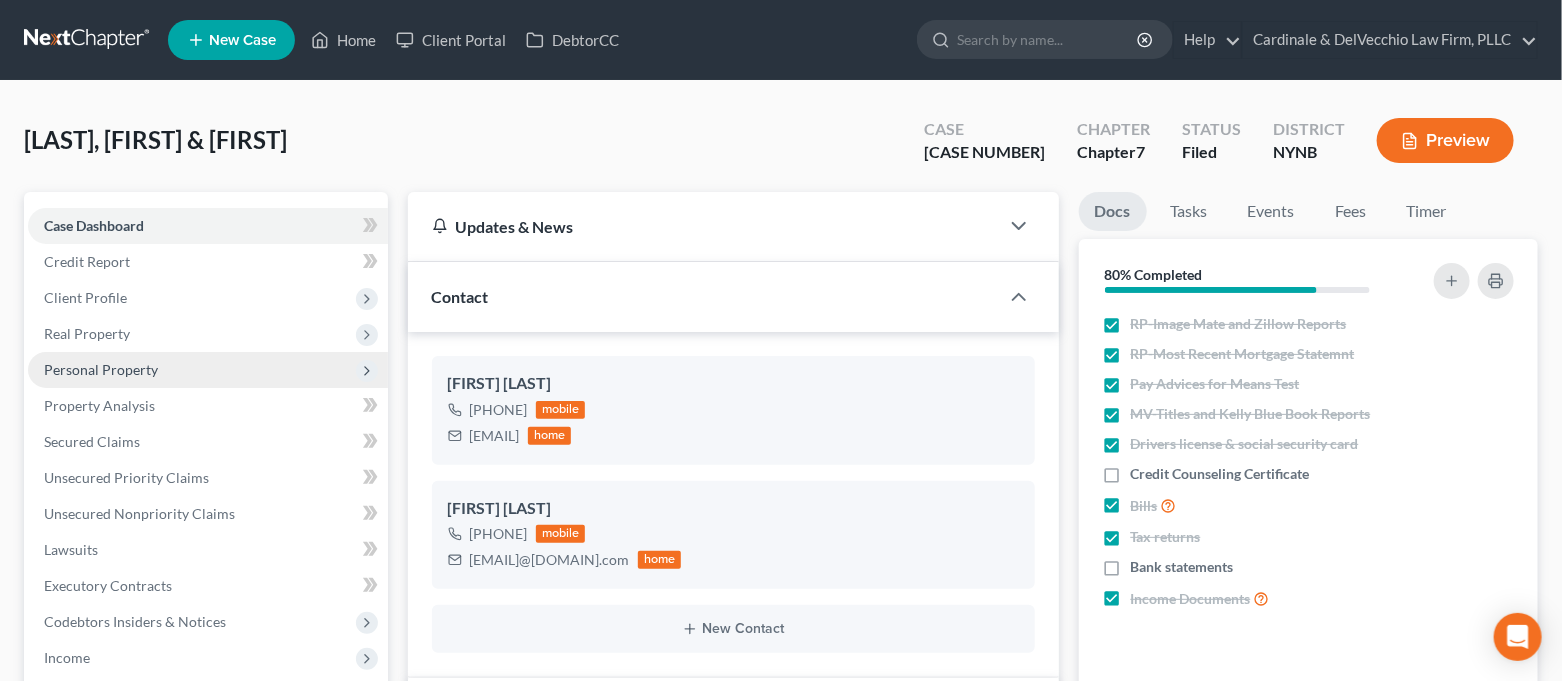 click on "Personal Property" at bounding box center (208, 370) 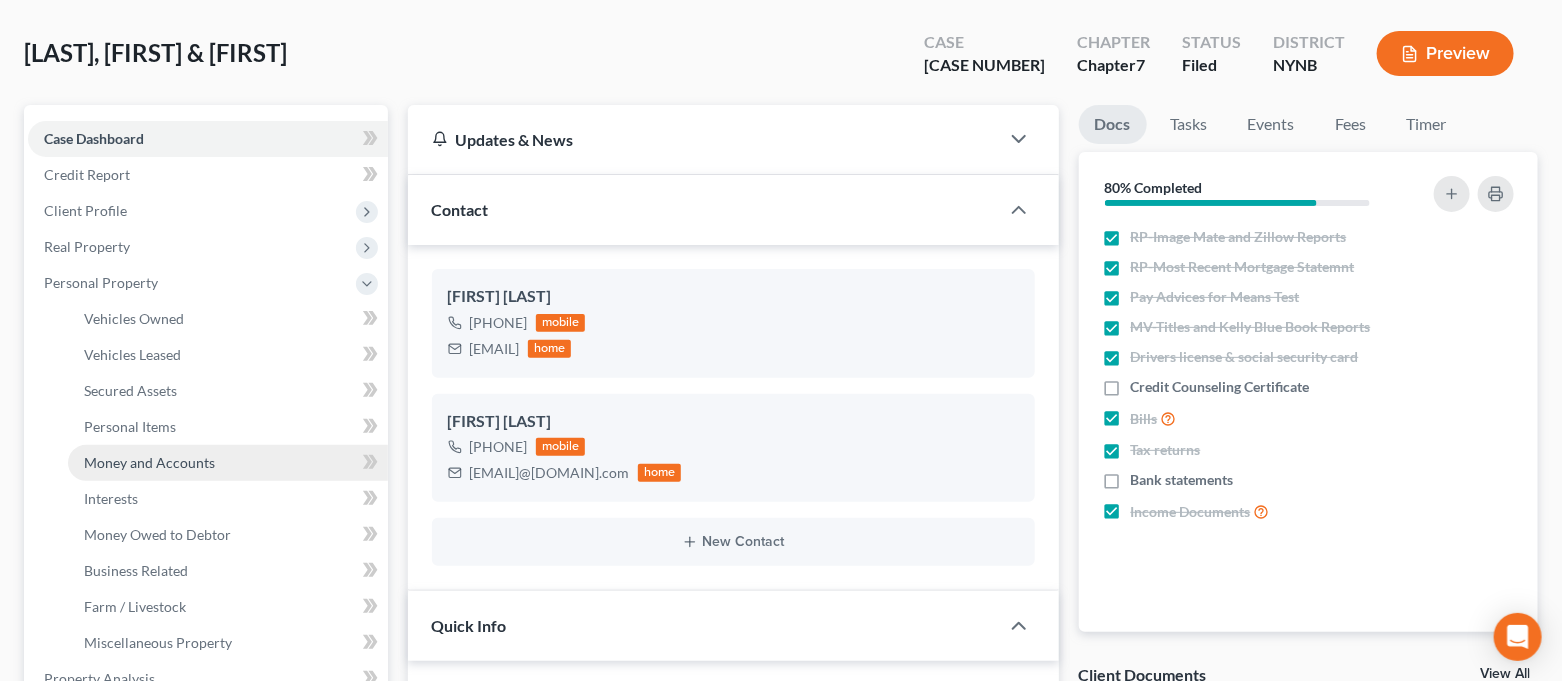 scroll, scrollTop: 133, scrollLeft: 0, axis: vertical 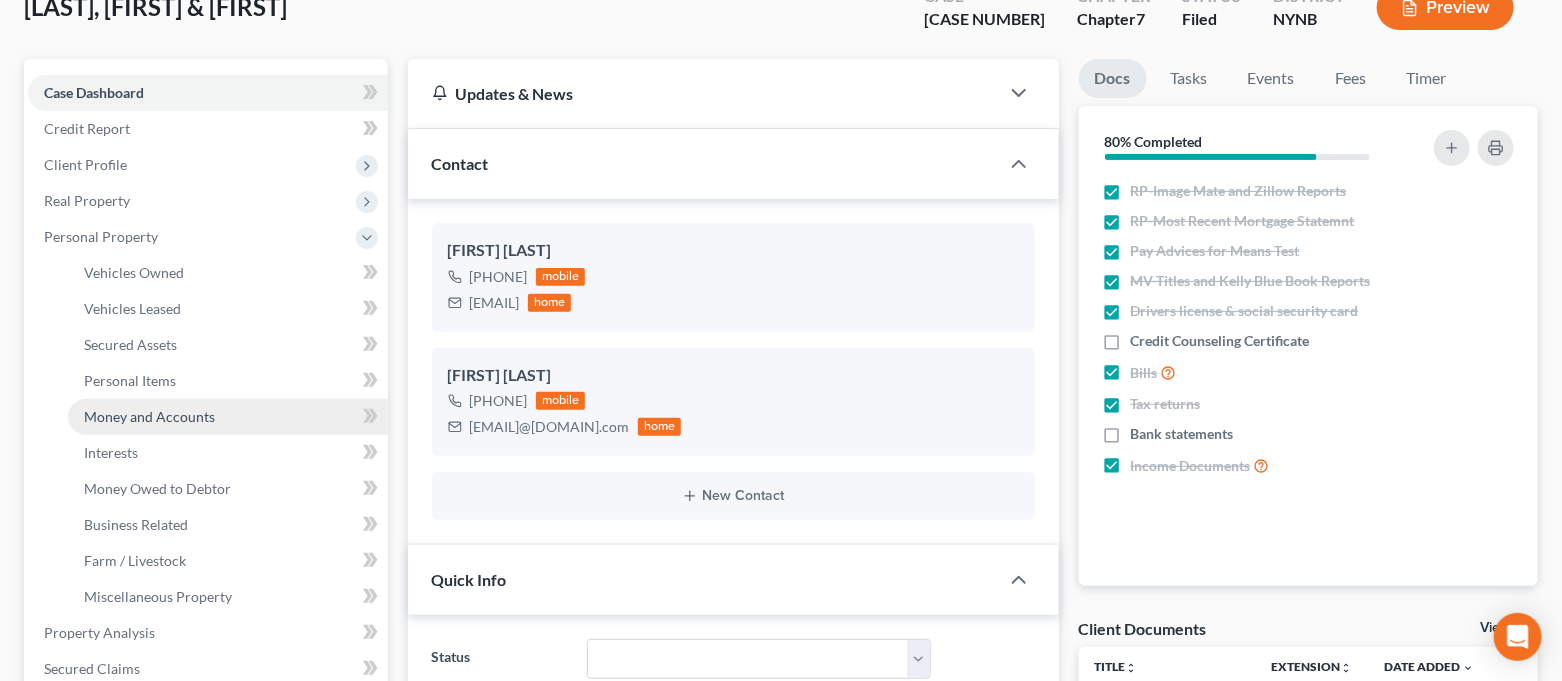 drag, startPoint x: 203, startPoint y: 418, endPoint x: 248, endPoint y: 402, distance: 47.759815 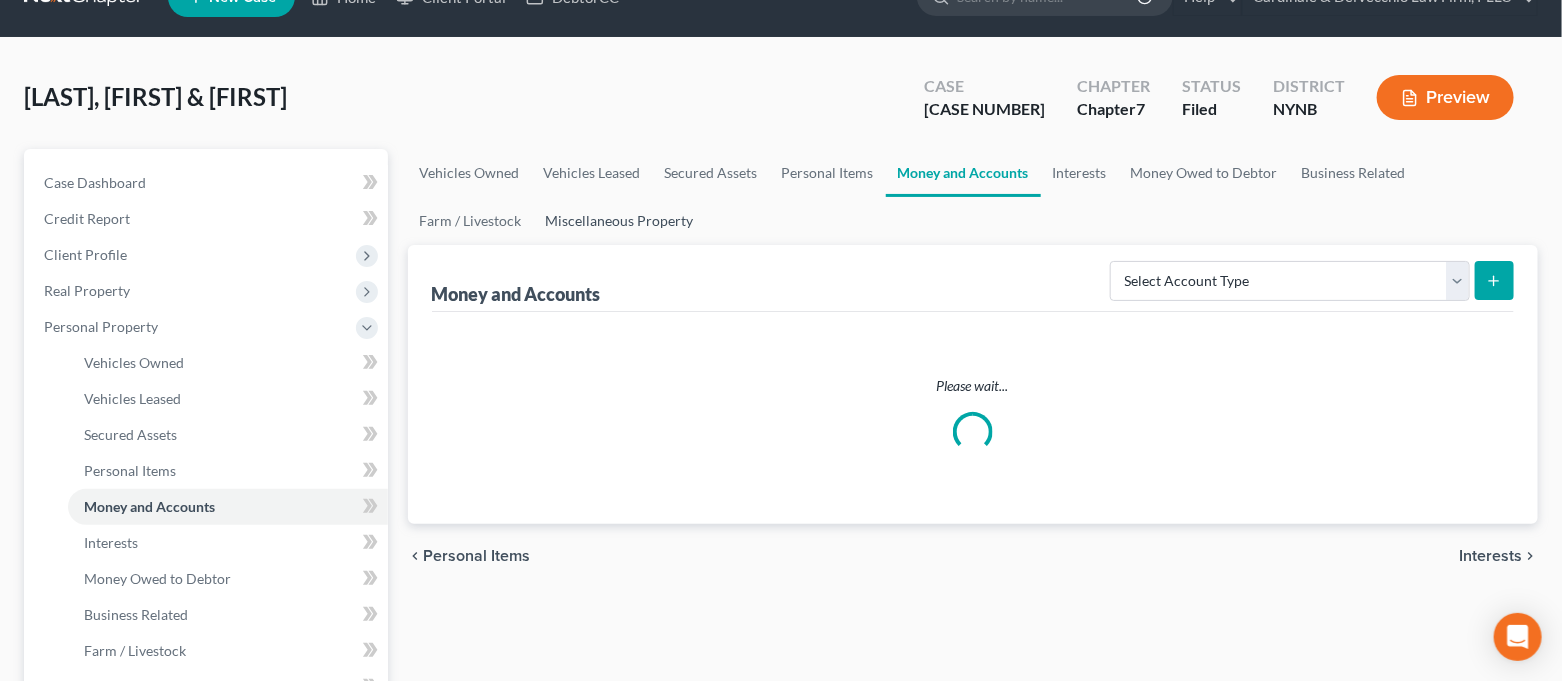 scroll, scrollTop: 0, scrollLeft: 0, axis: both 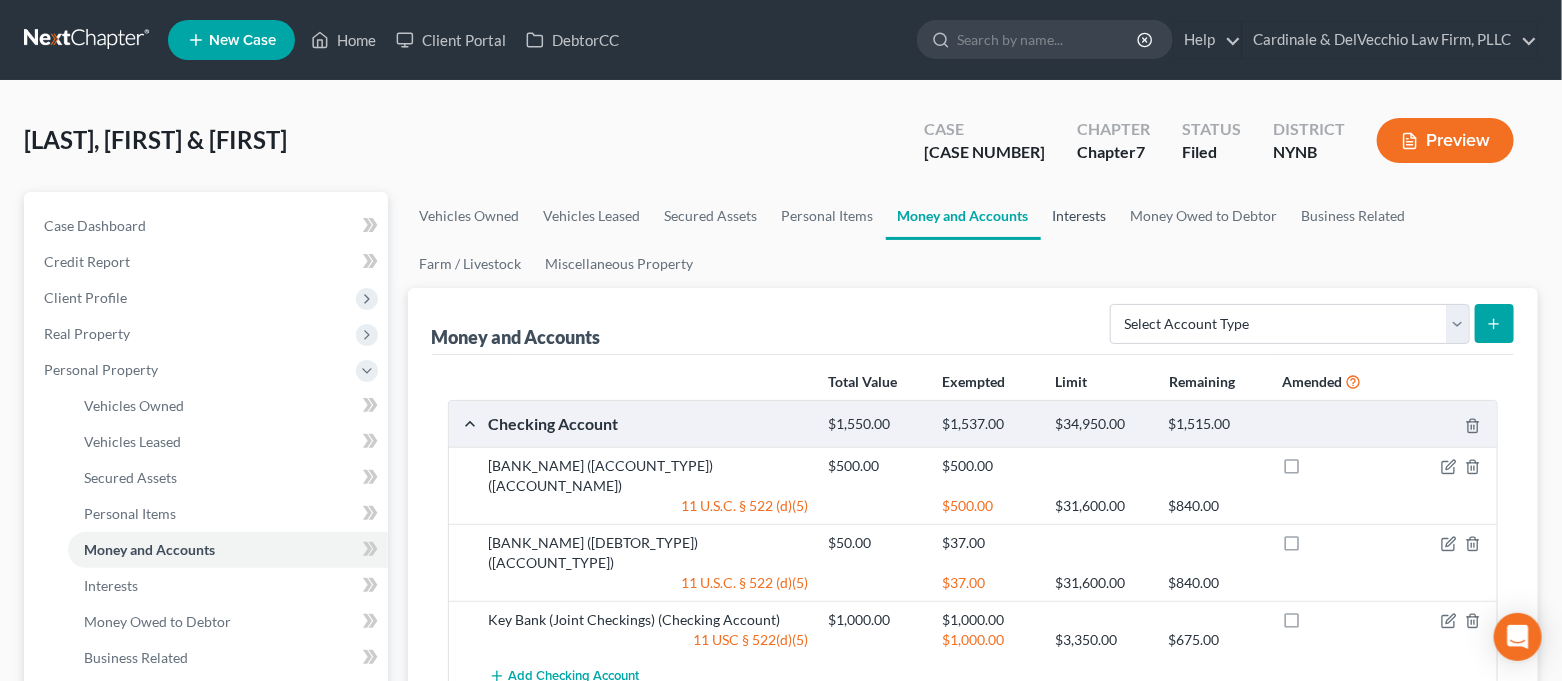 click on "Interests" at bounding box center [1080, 216] 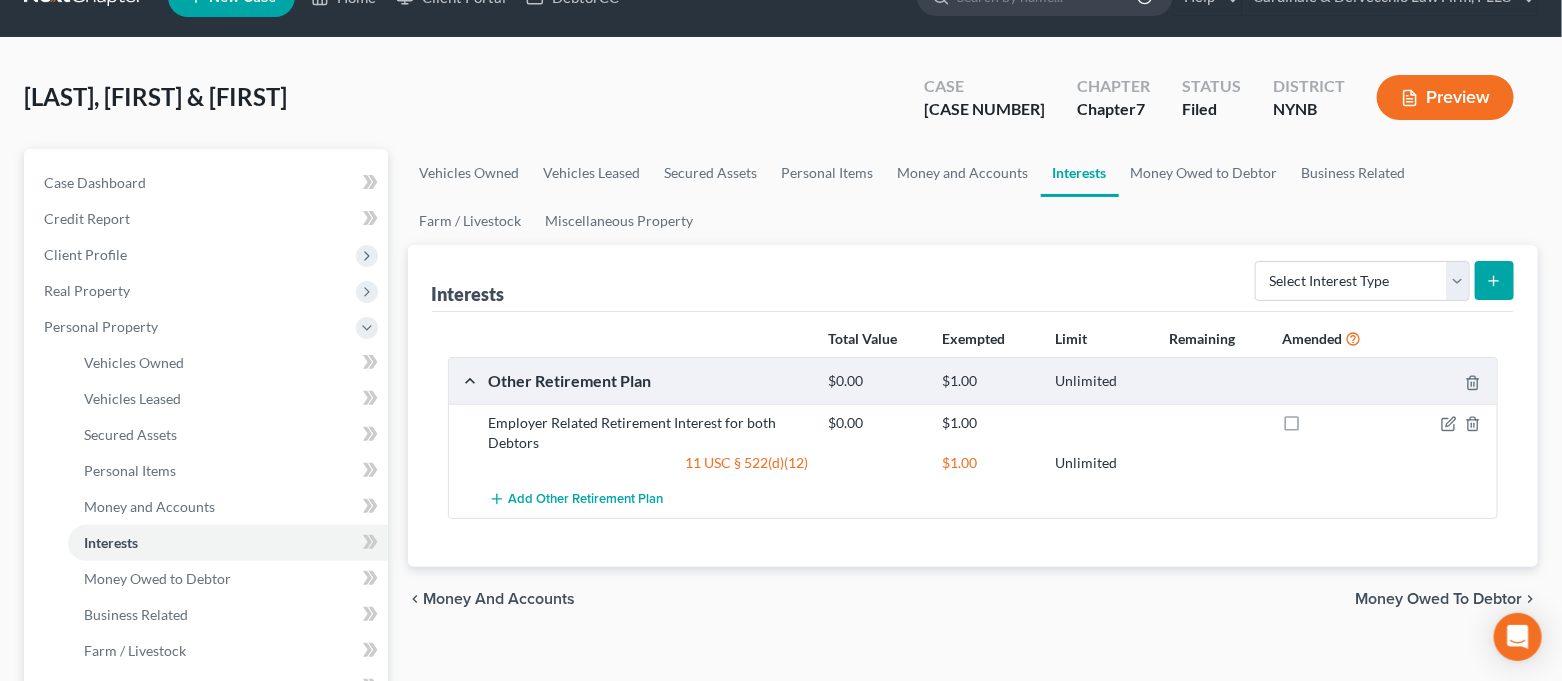 scroll, scrollTop: 0, scrollLeft: 0, axis: both 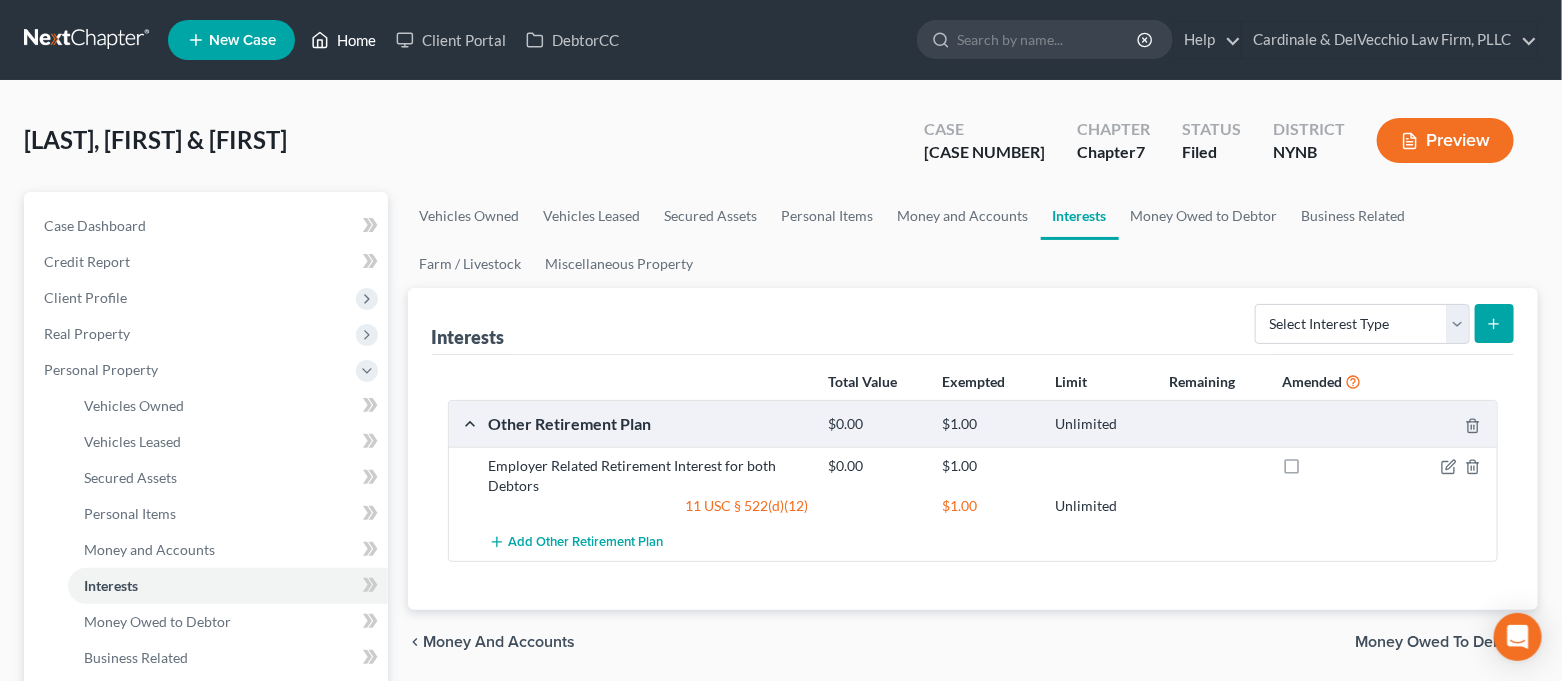 click on "Home" at bounding box center (343, 40) 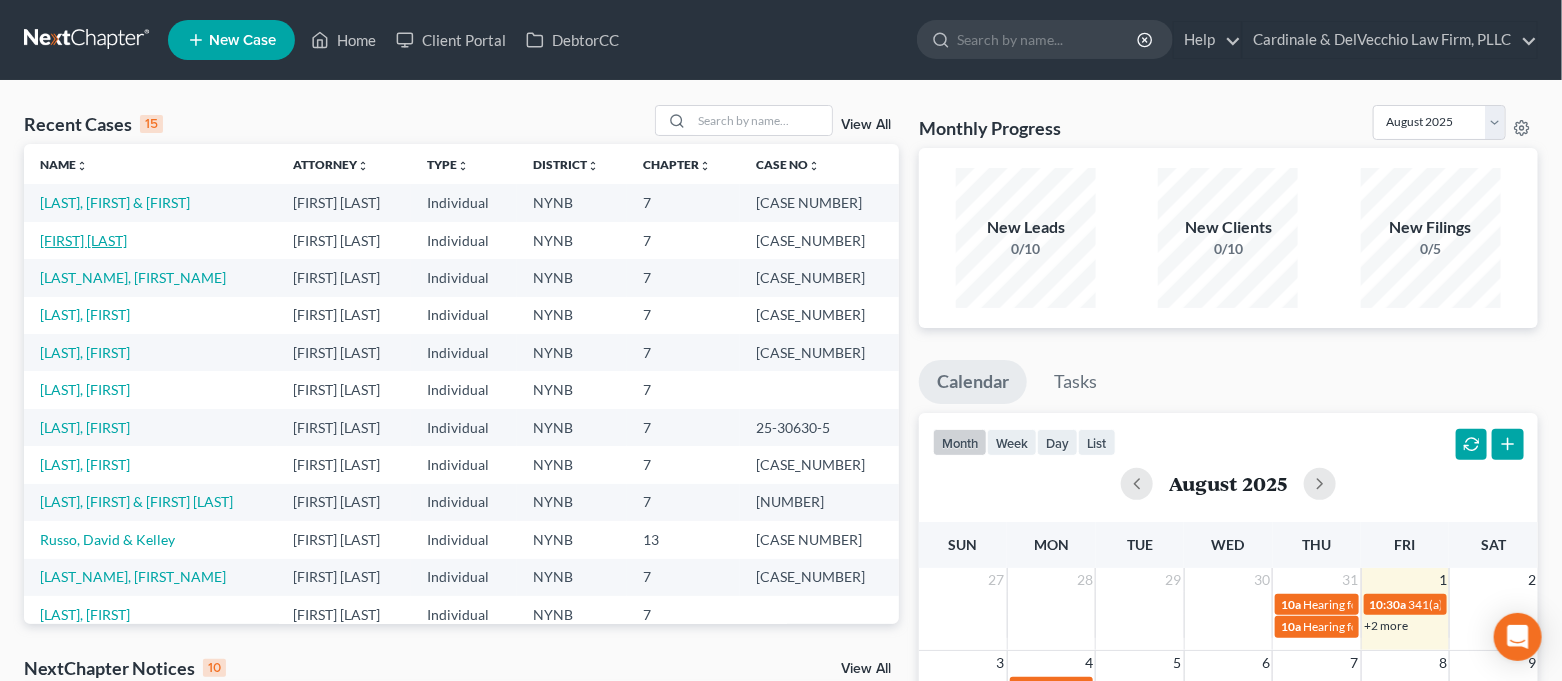 click on "[FIRST] [LAST]" at bounding box center [83, 240] 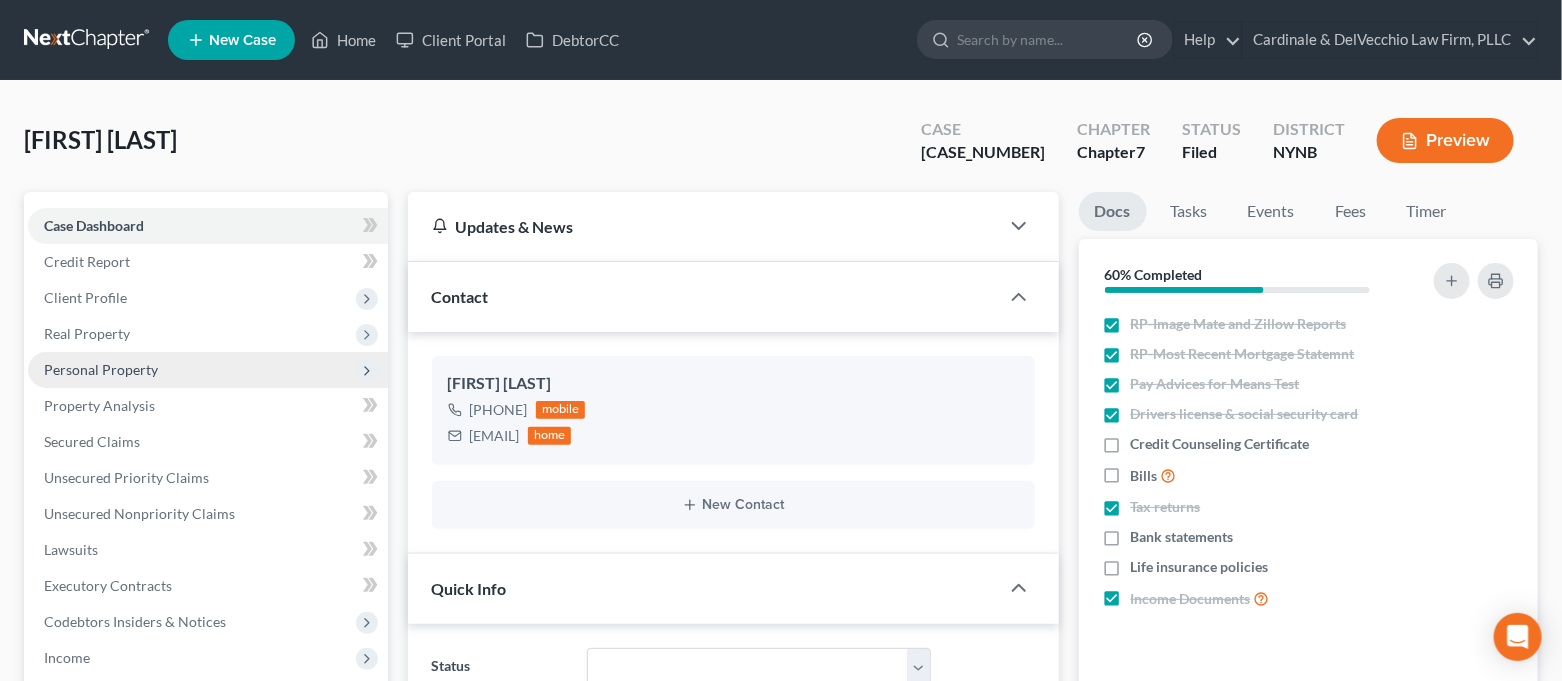 scroll, scrollTop: 9519, scrollLeft: 0, axis: vertical 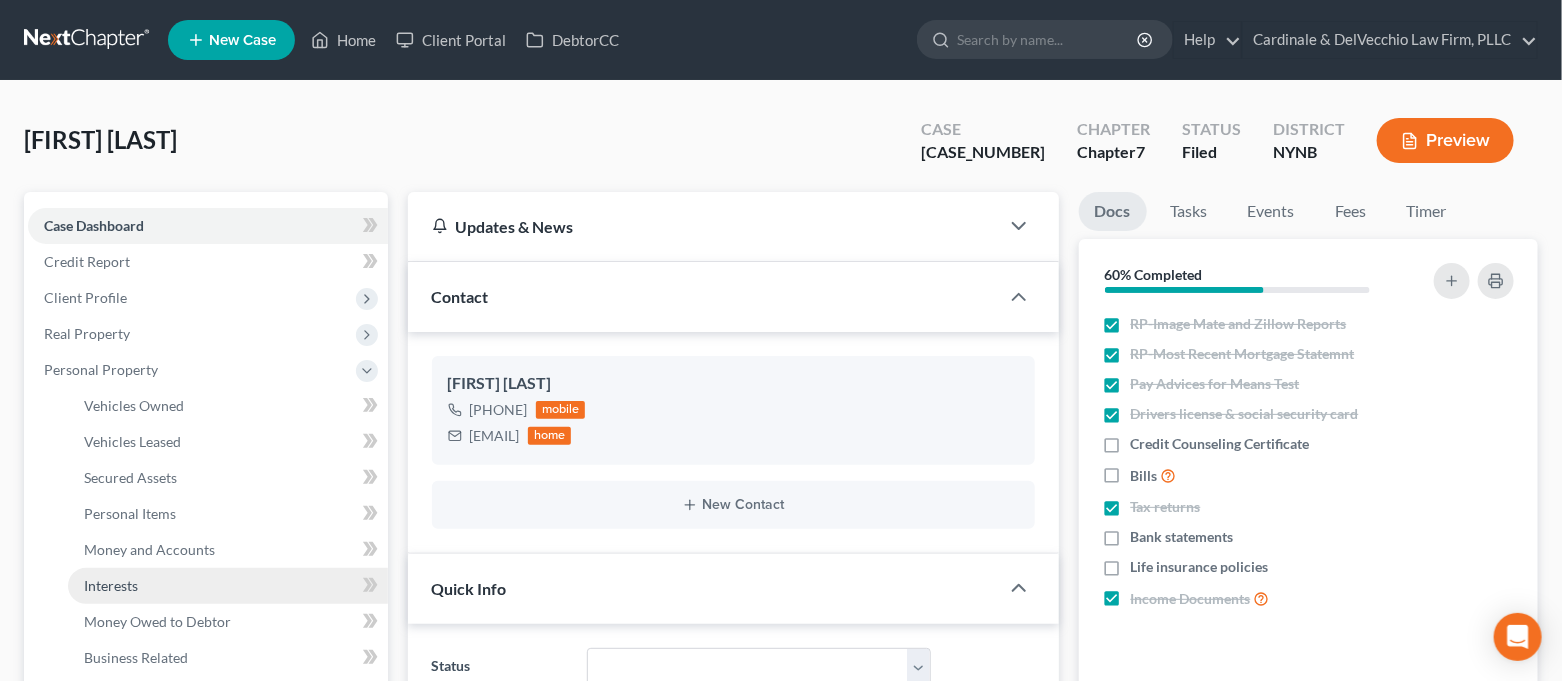 click on "Interests" at bounding box center (228, 586) 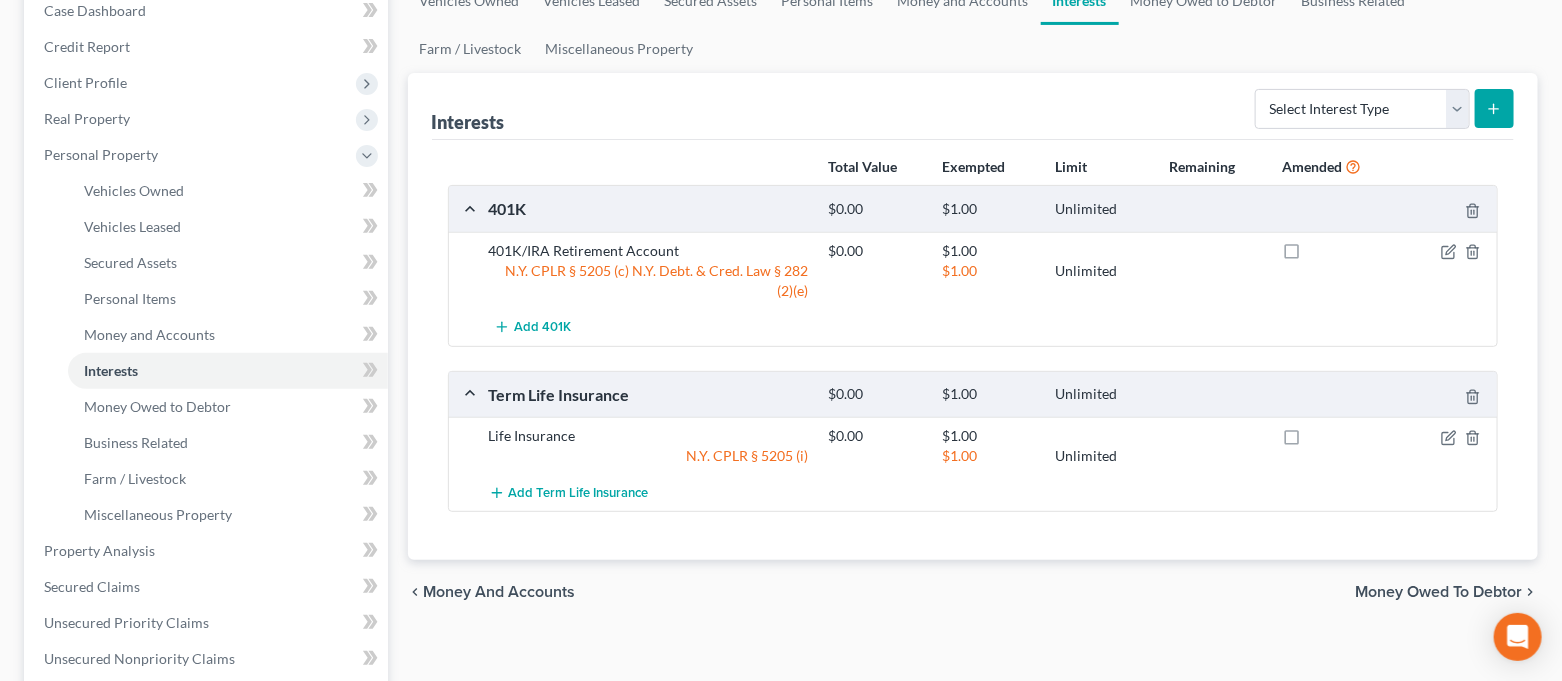 scroll, scrollTop: 266, scrollLeft: 0, axis: vertical 